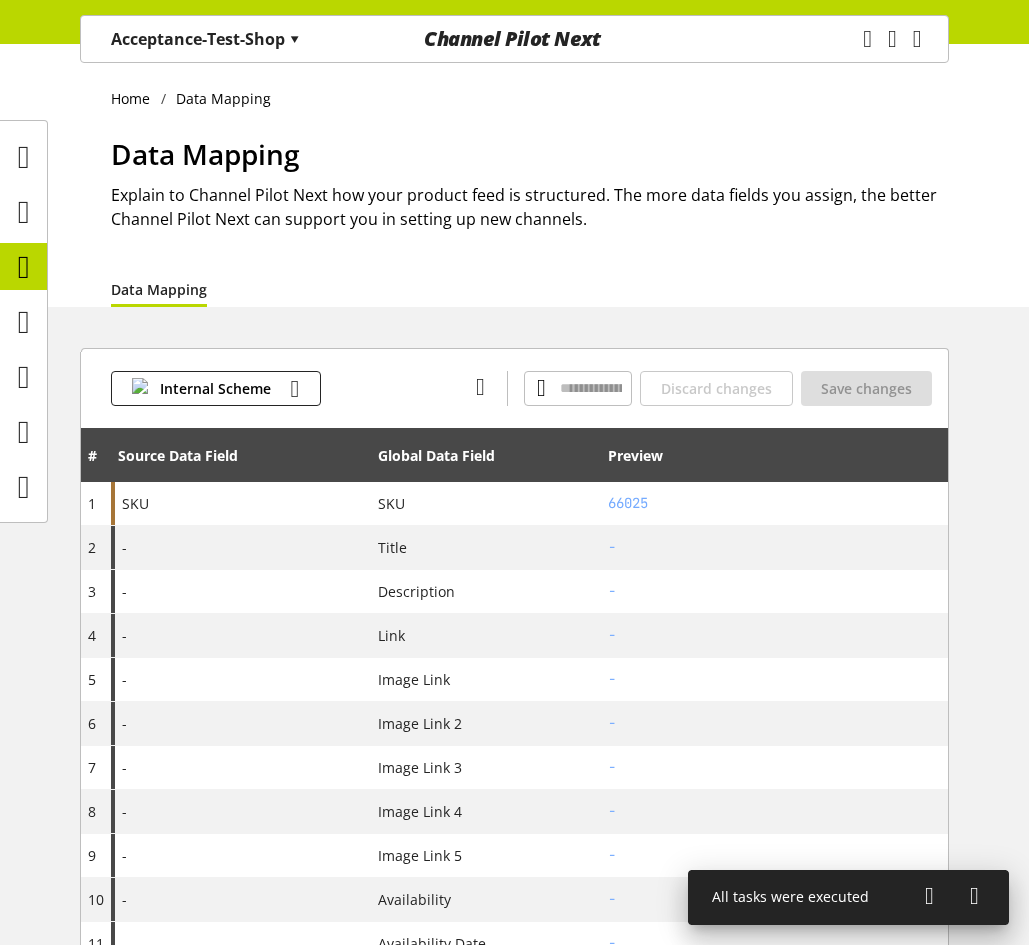 scroll, scrollTop: 0, scrollLeft: 0, axis: both 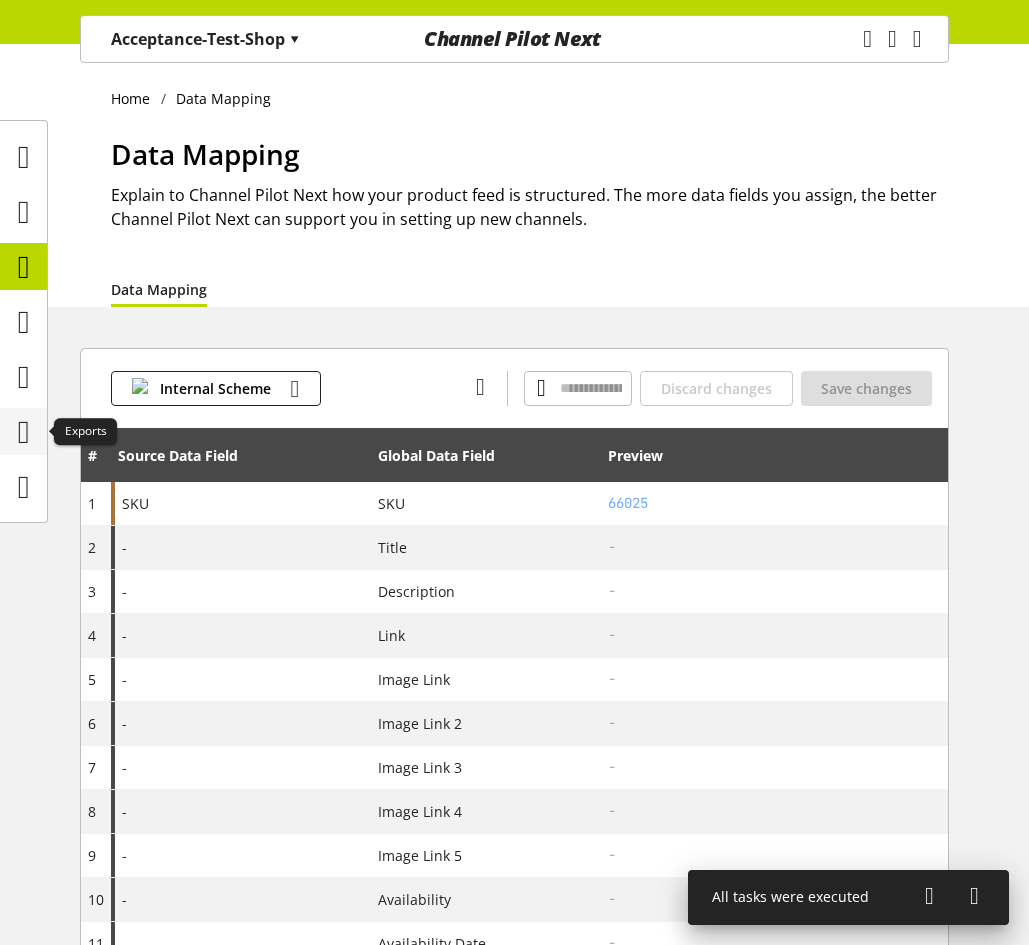 click at bounding box center [23, 431] 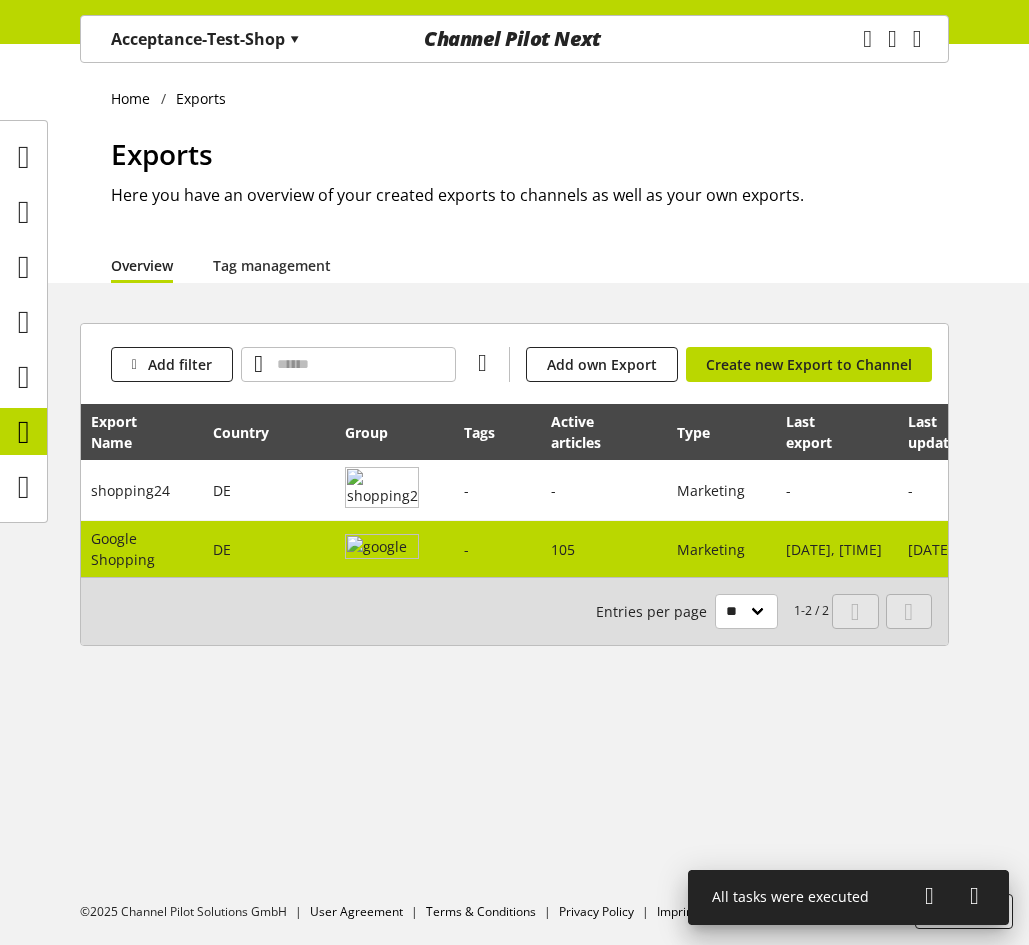 scroll, scrollTop: 0, scrollLeft: 0, axis: both 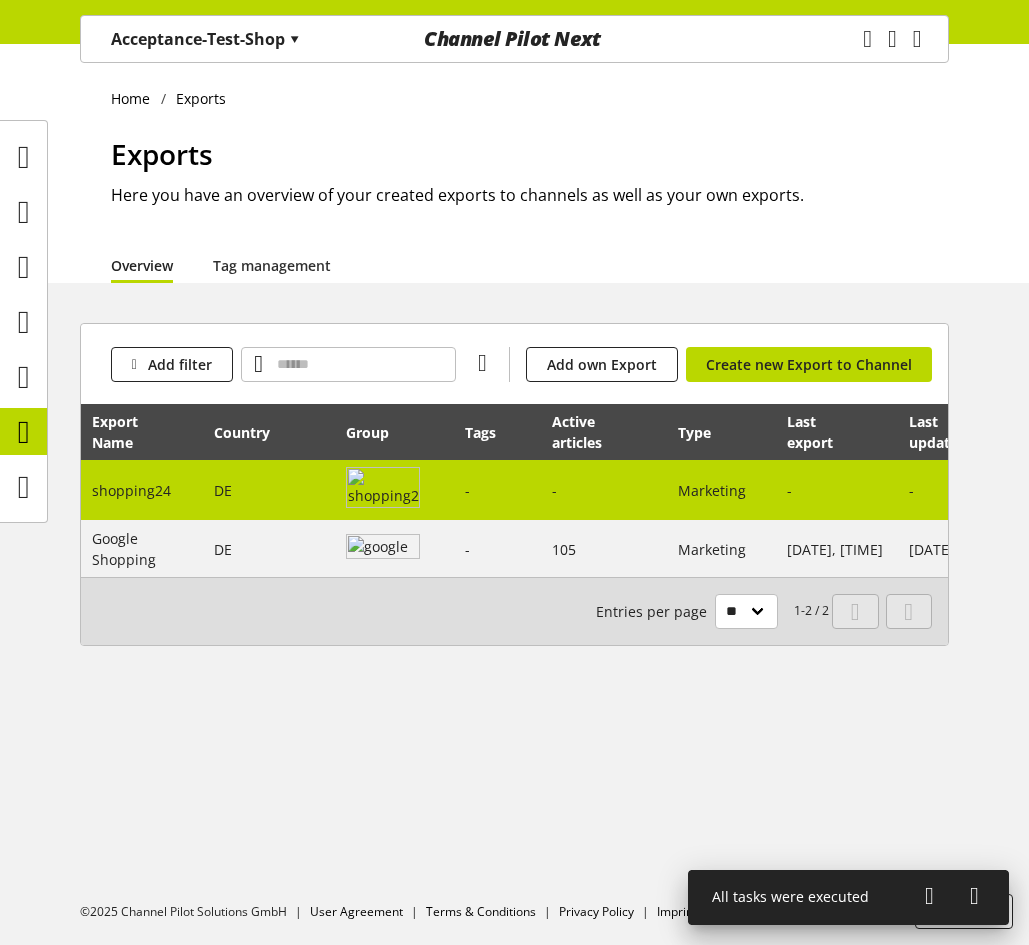 click at bounding box center (383, 490) 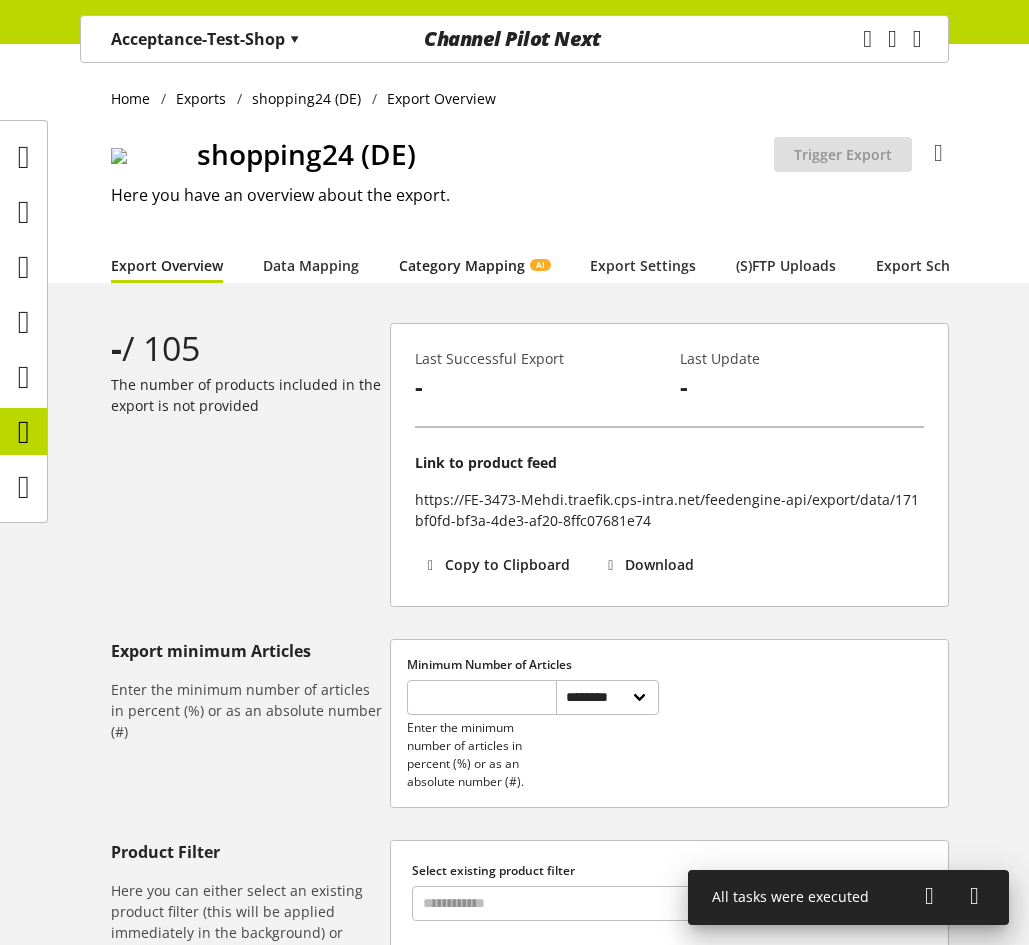 click on "Category Mapping AI" at bounding box center (474, 265) 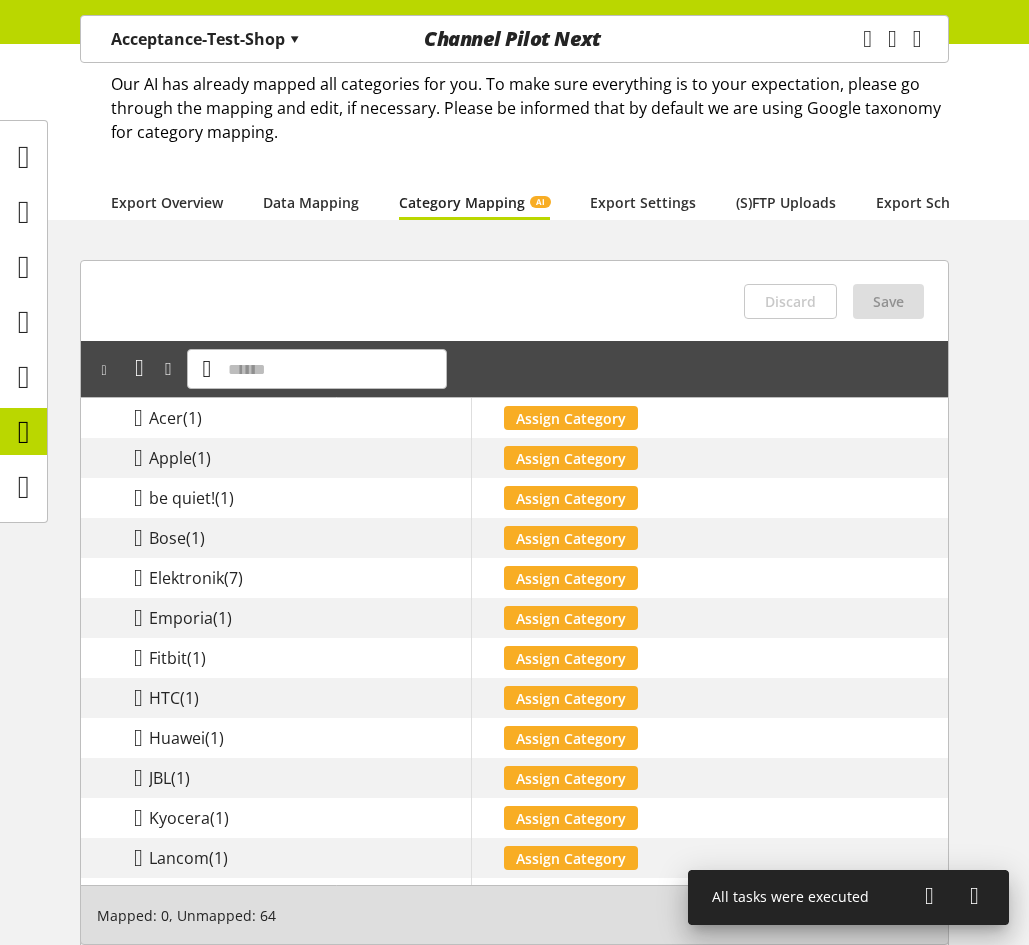 scroll, scrollTop: 0, scrollLeft: 0, axis: both 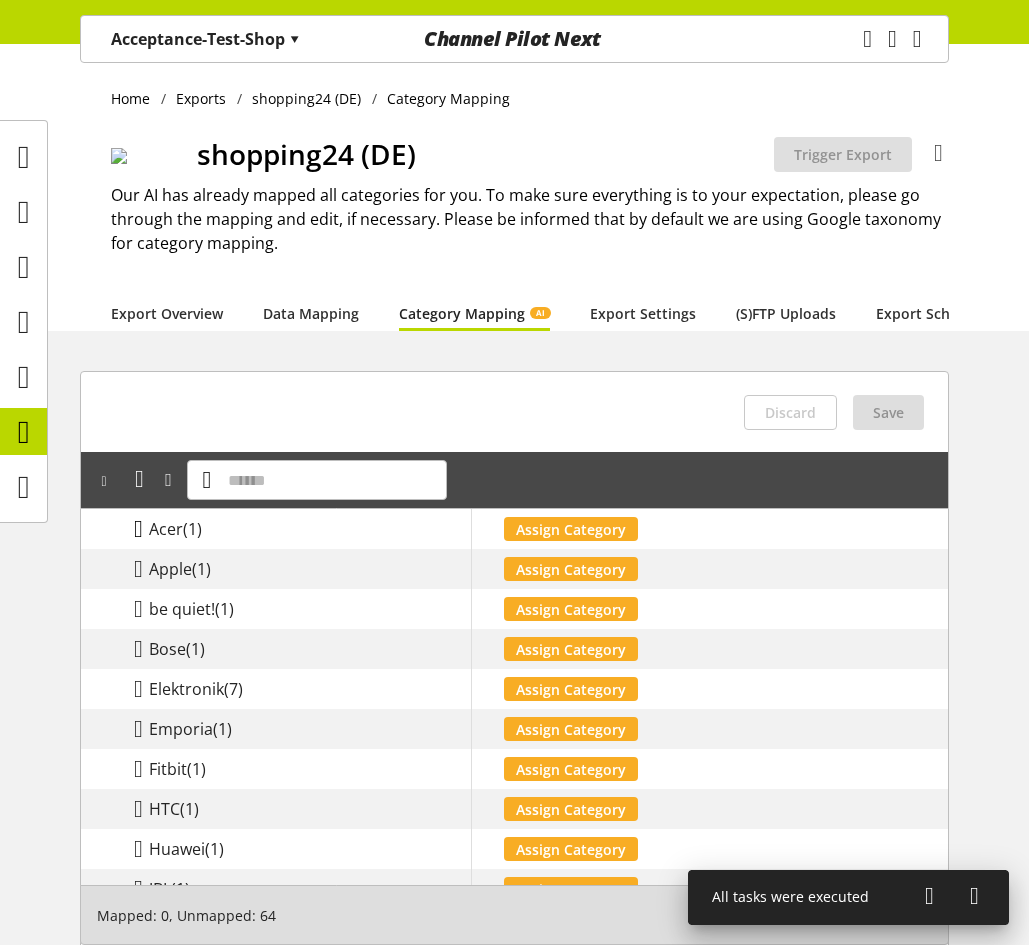 click at bounding box center [138, 529] 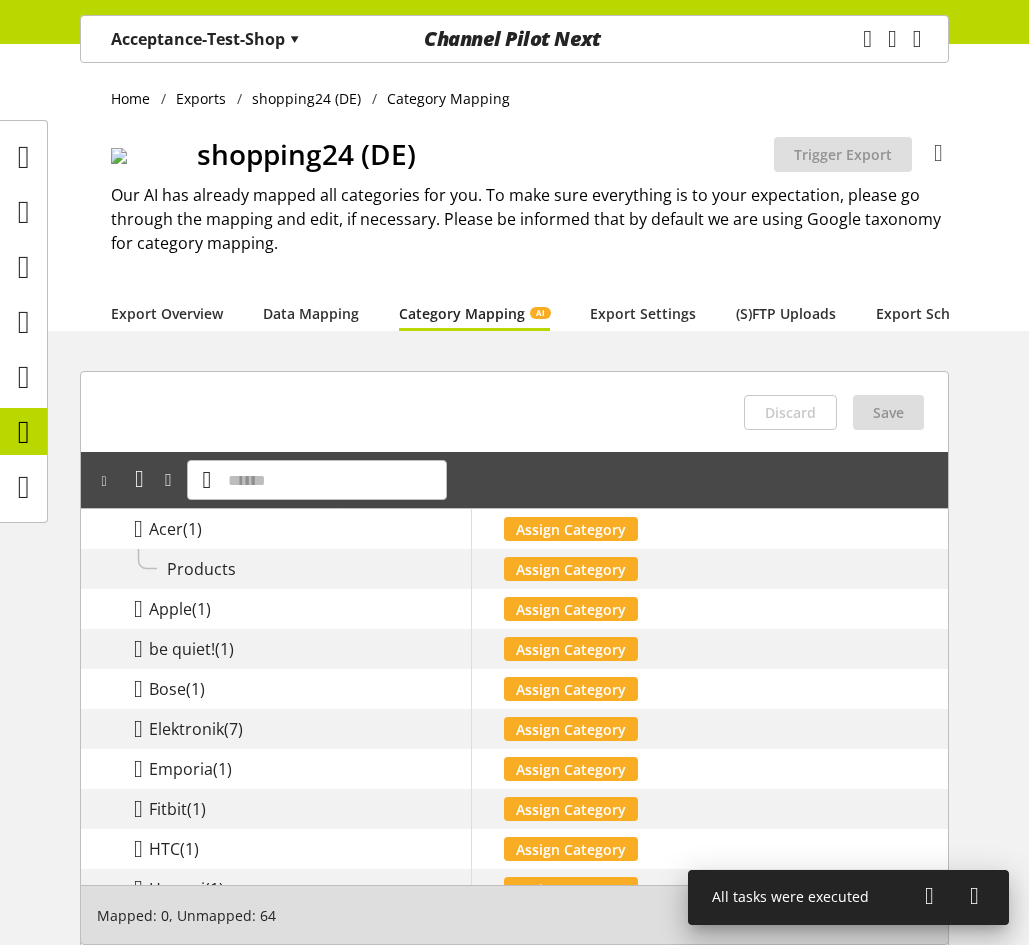 click on "Acceptance-Test-Shop ▾" at bounding box center [205, 39] 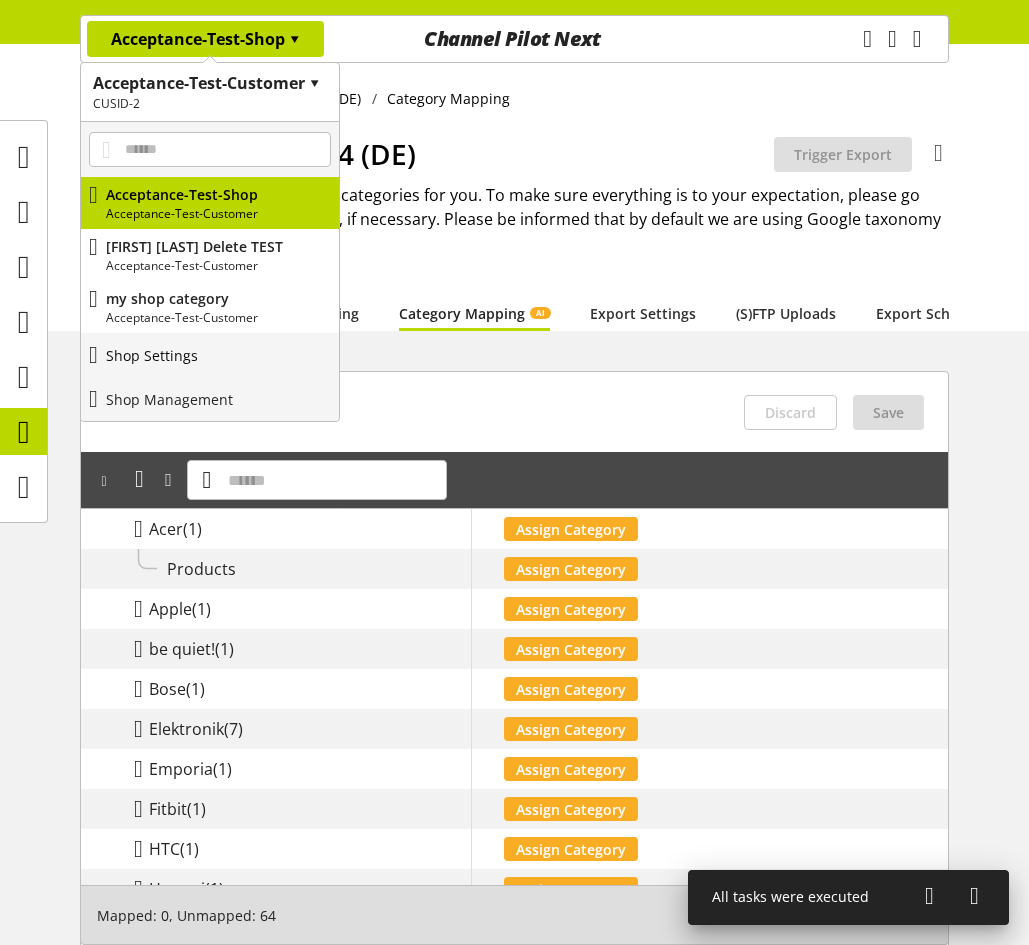 click on "Shop Settings" at bounding box center [210, 355] 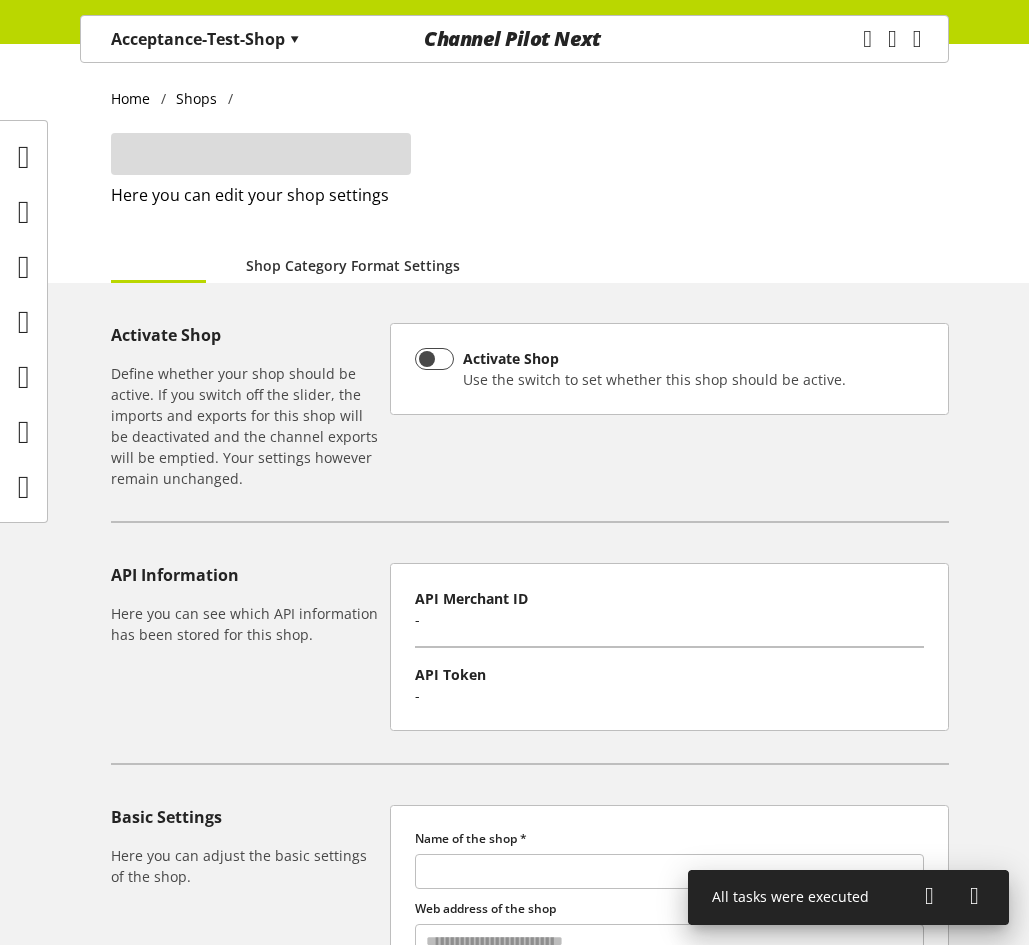 type on "**********" 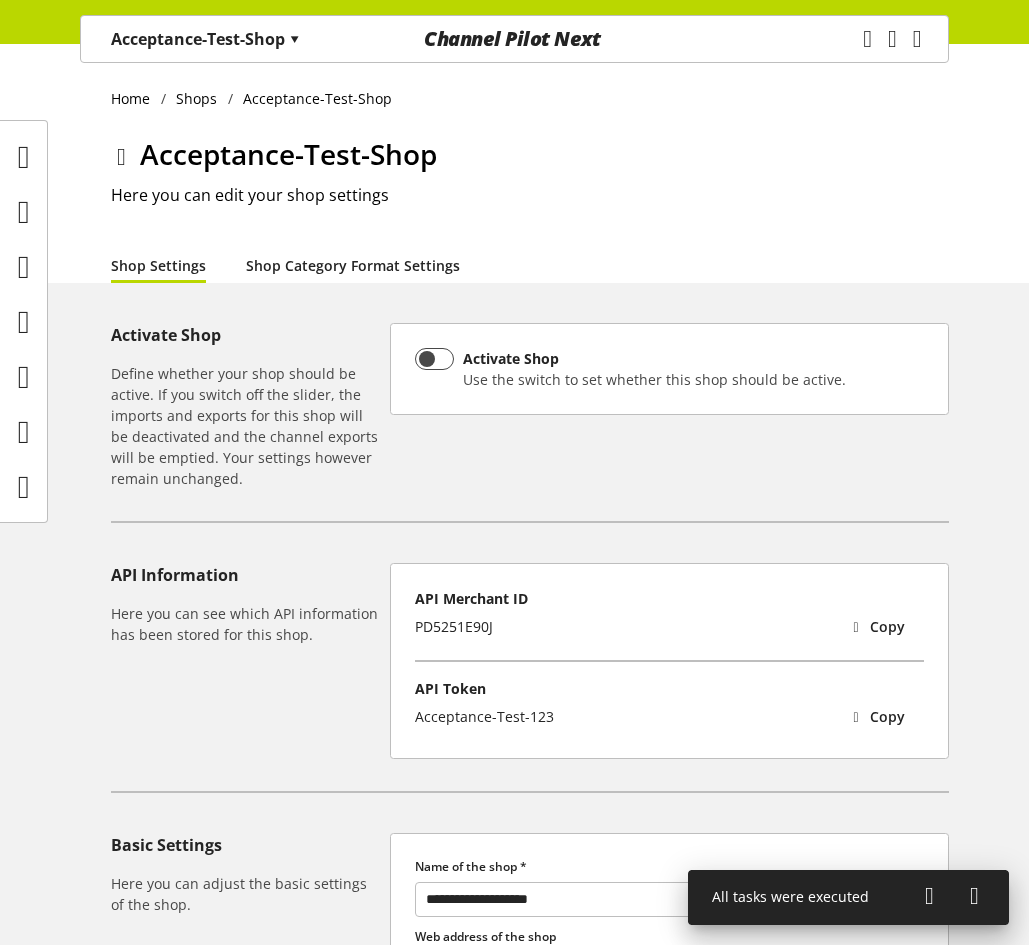 click on "Shop Category Format Settings" at bounding box center [353, 265] 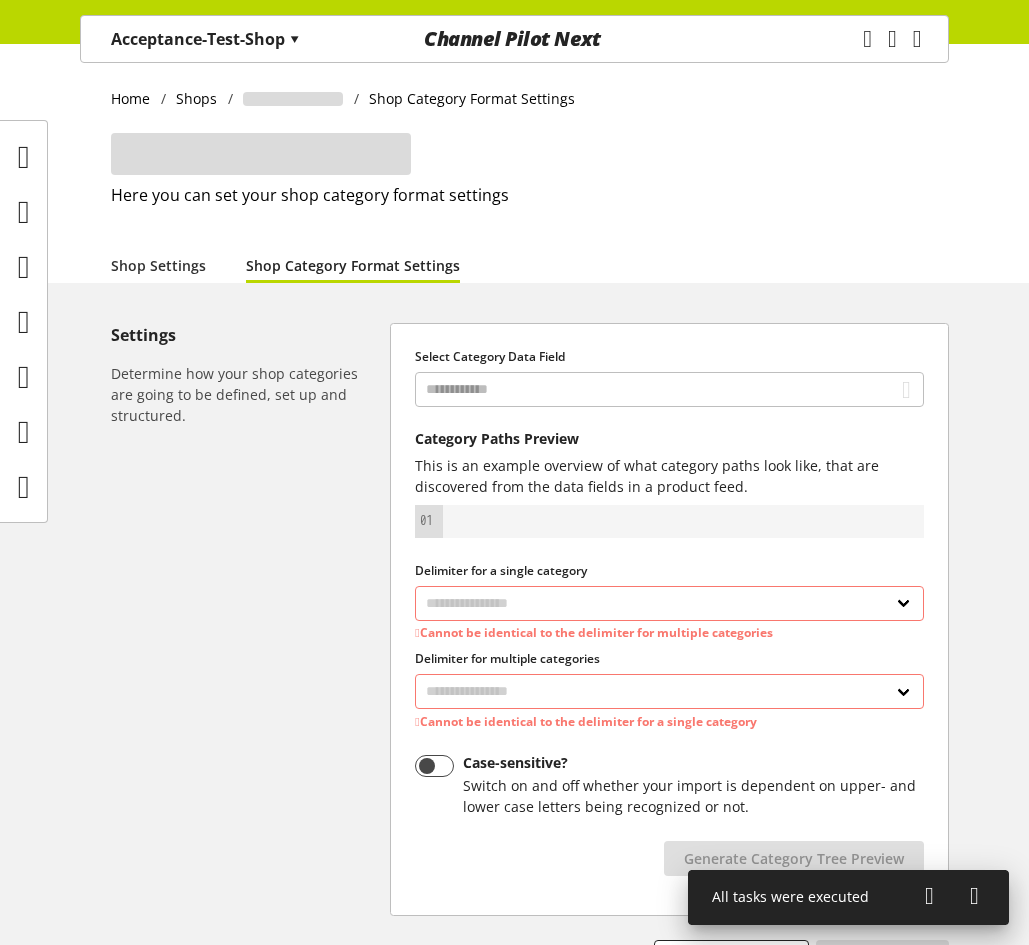 select on "*" 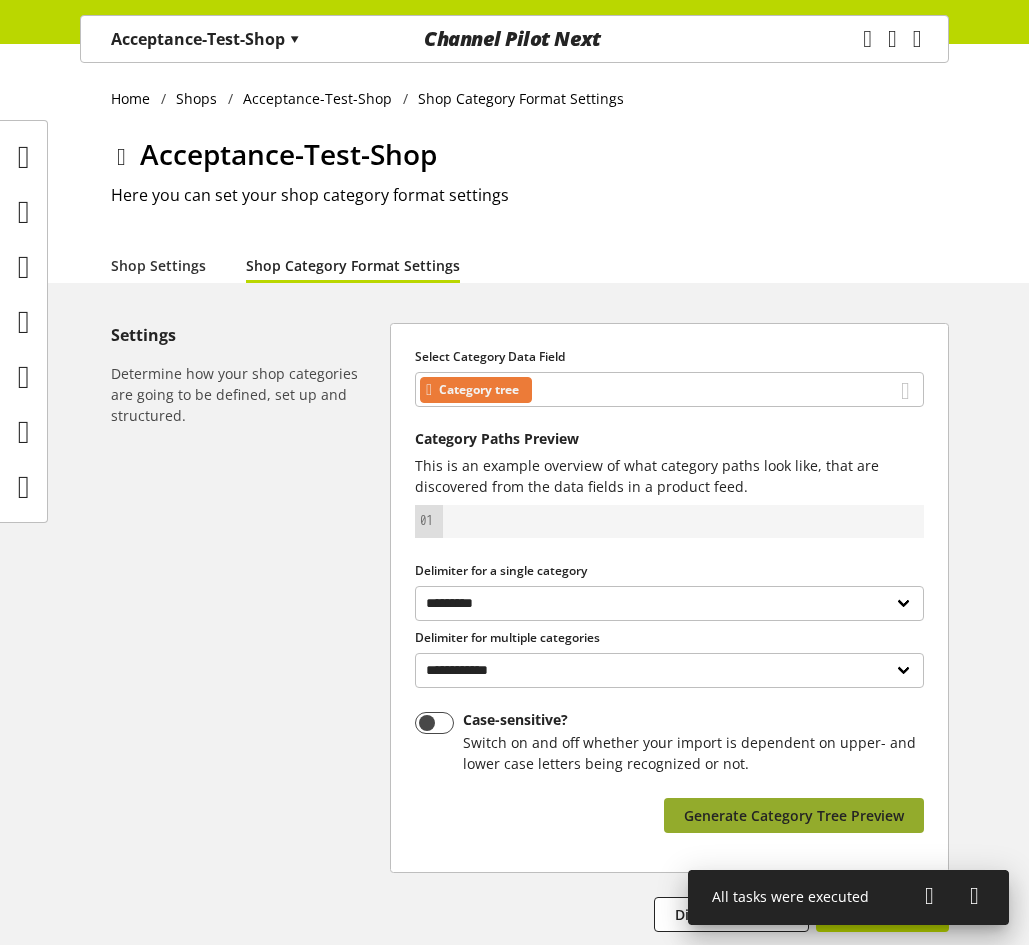 click on "Generate Category Tree Preview" at bounding box center (794, 815) 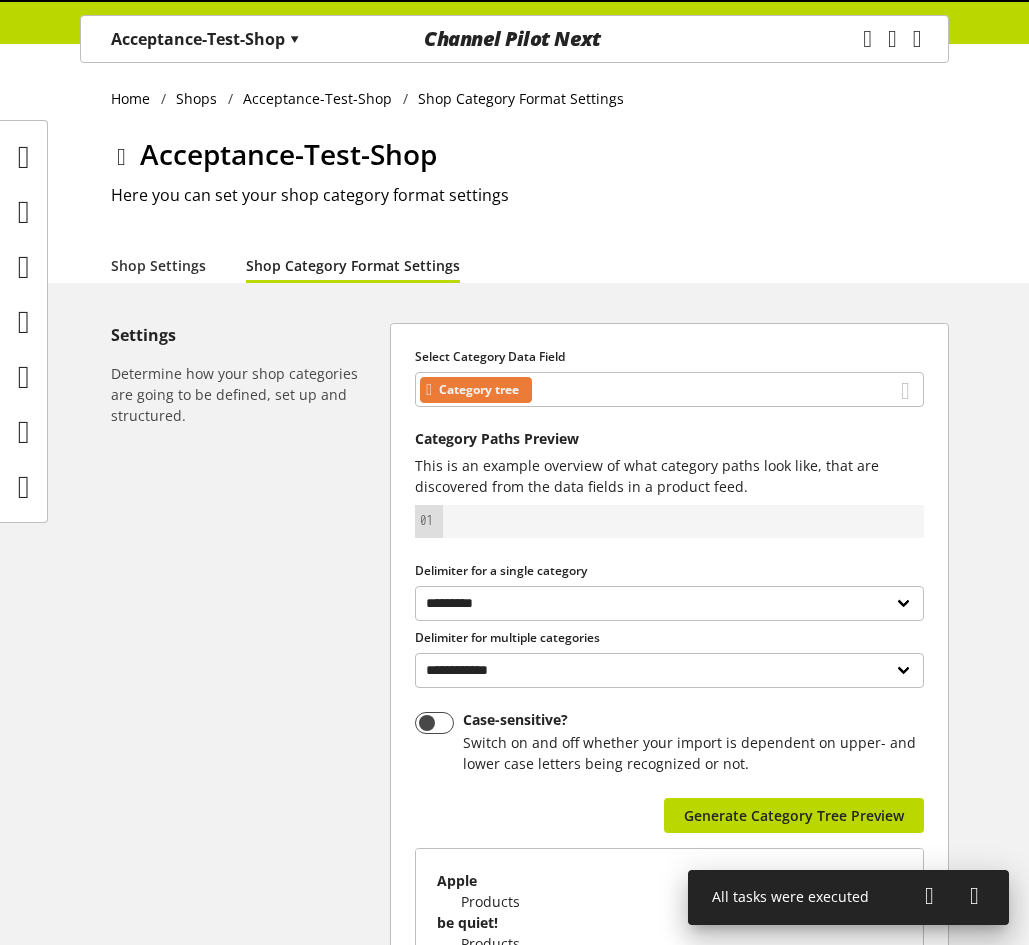 scroll, scrollTop: 276, scrollLeft: 0, axis: vertical 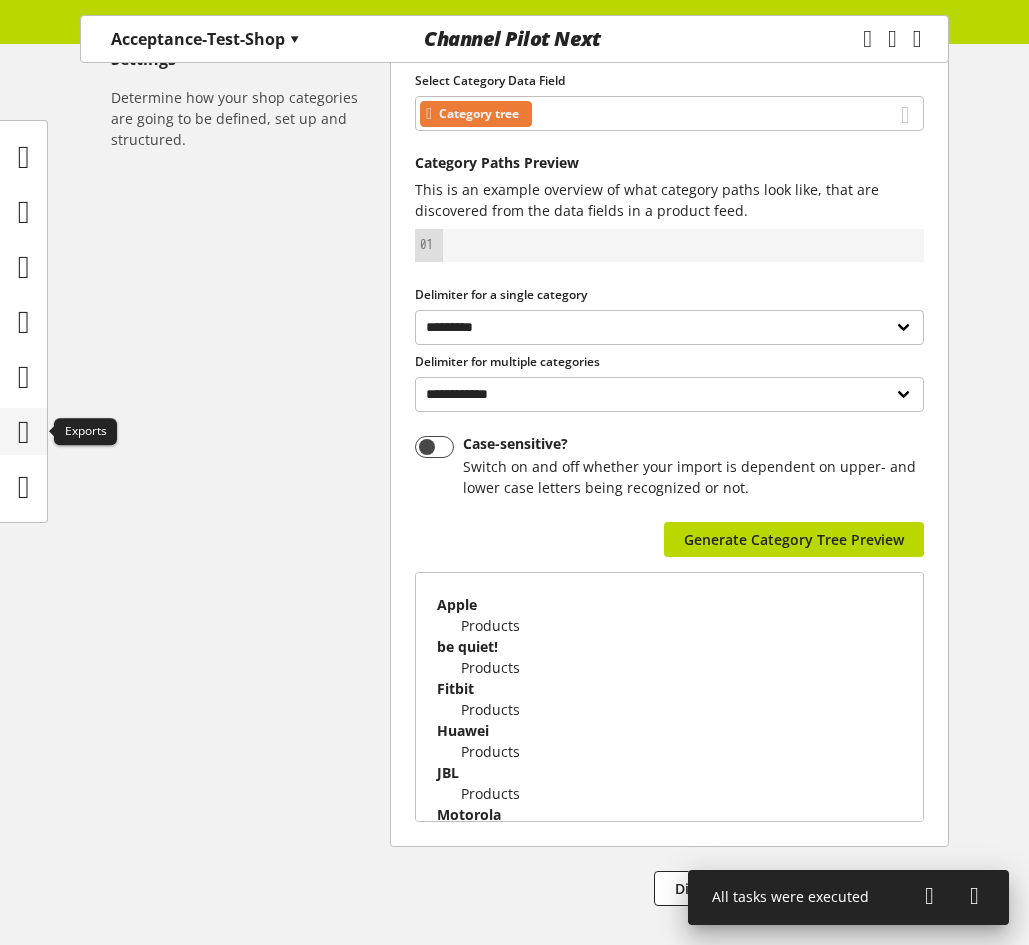 click at bounding box center [24, 432] 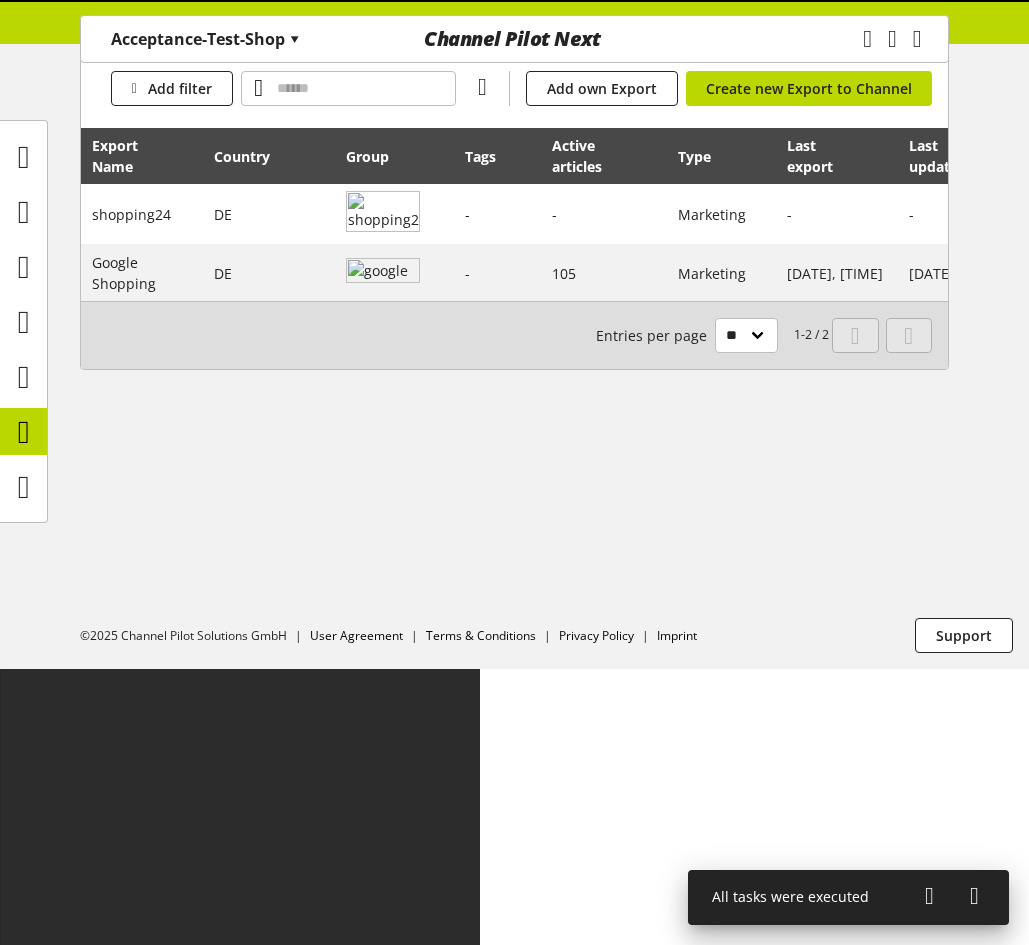 scroll, scrollTop: 0, scrollLeft: 0, axis: both 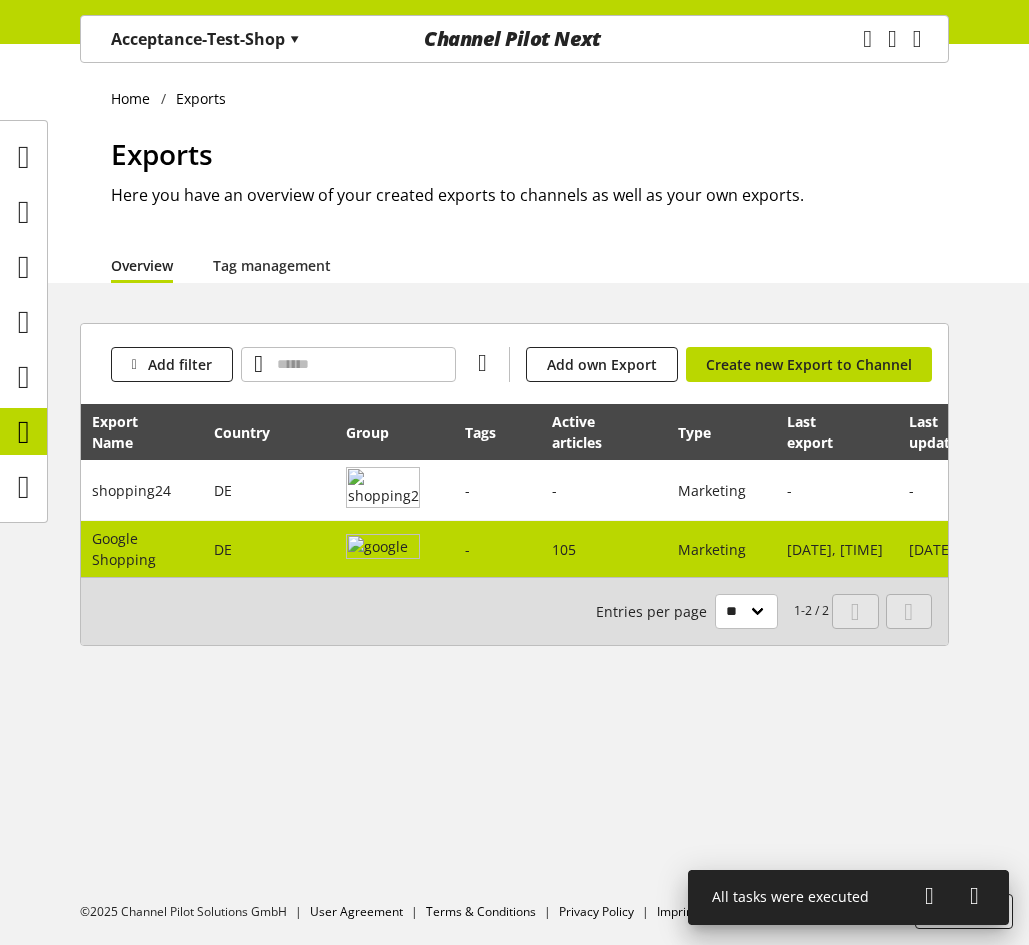 click at bounding box center (383, 549) 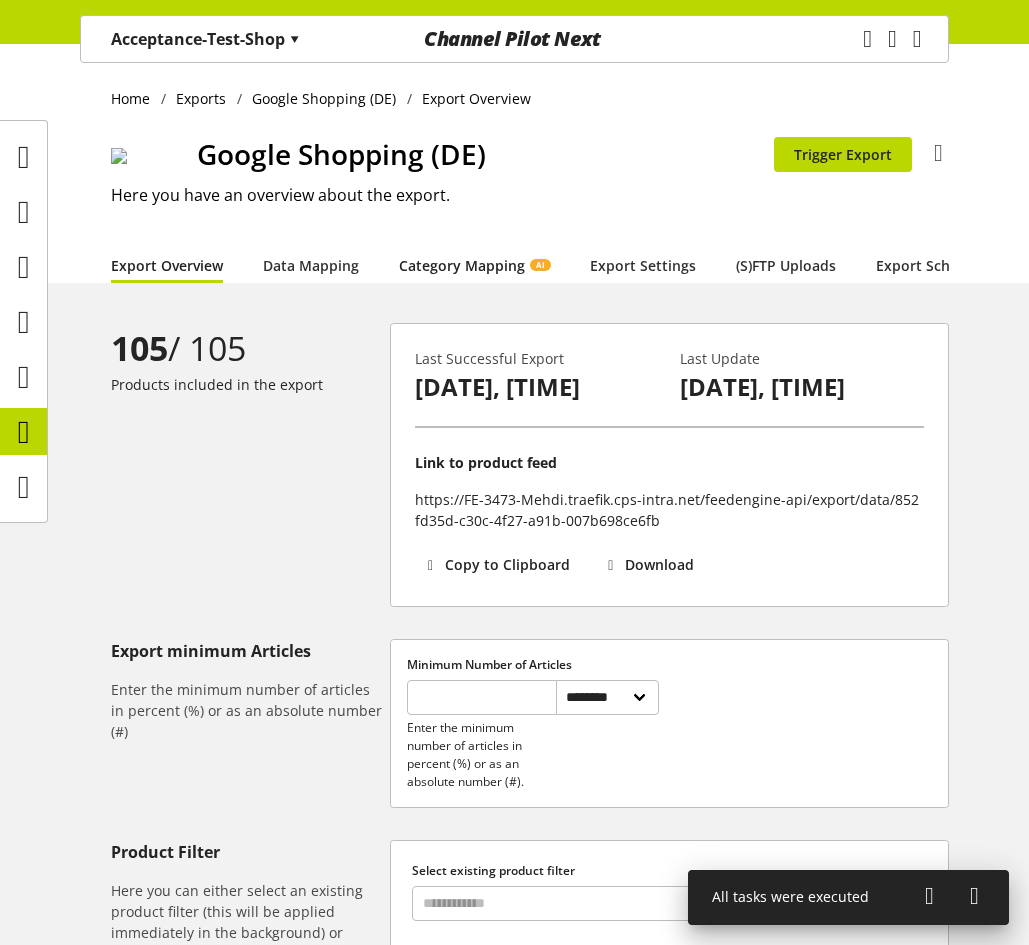 click on "Category Mapping AI" at bounding box center (474, 265) 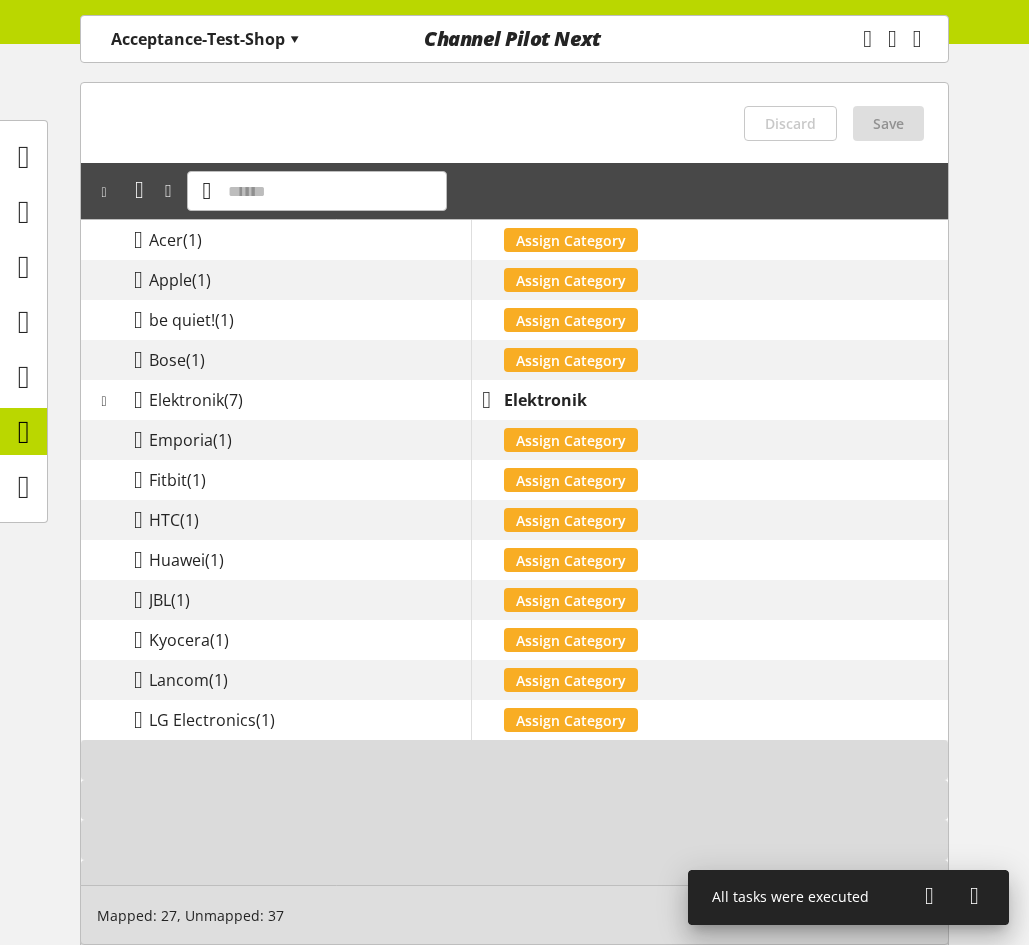 scroll, scrollTop: 300, scrollLeft: 0, axis: vertical 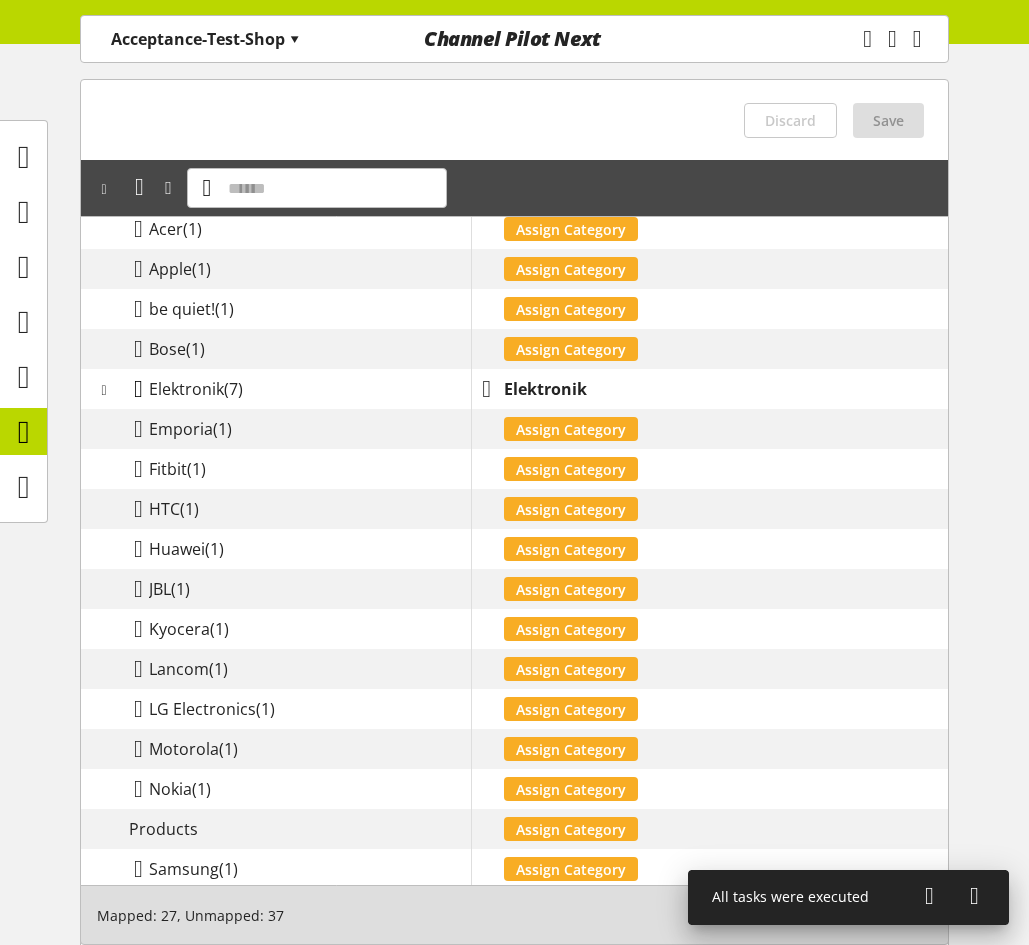 click at bounding box center [138, 389] 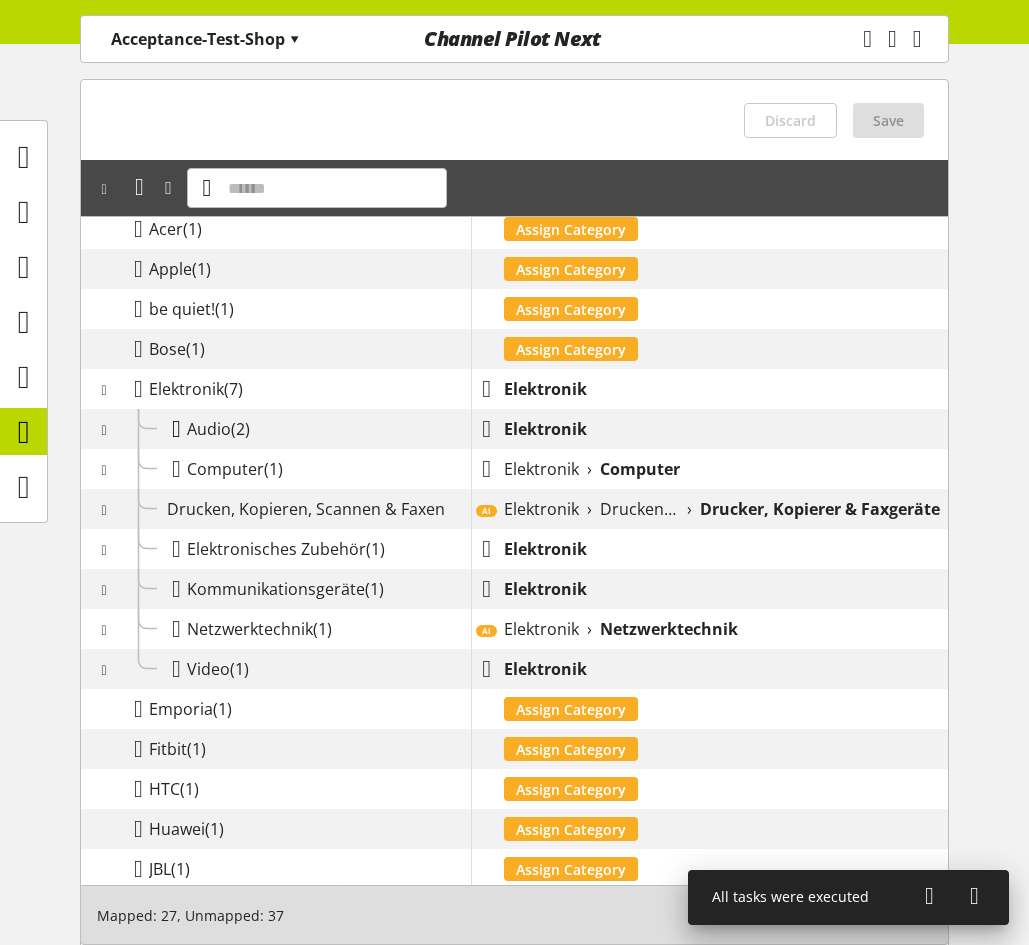 click at bounding box center (176, 429) 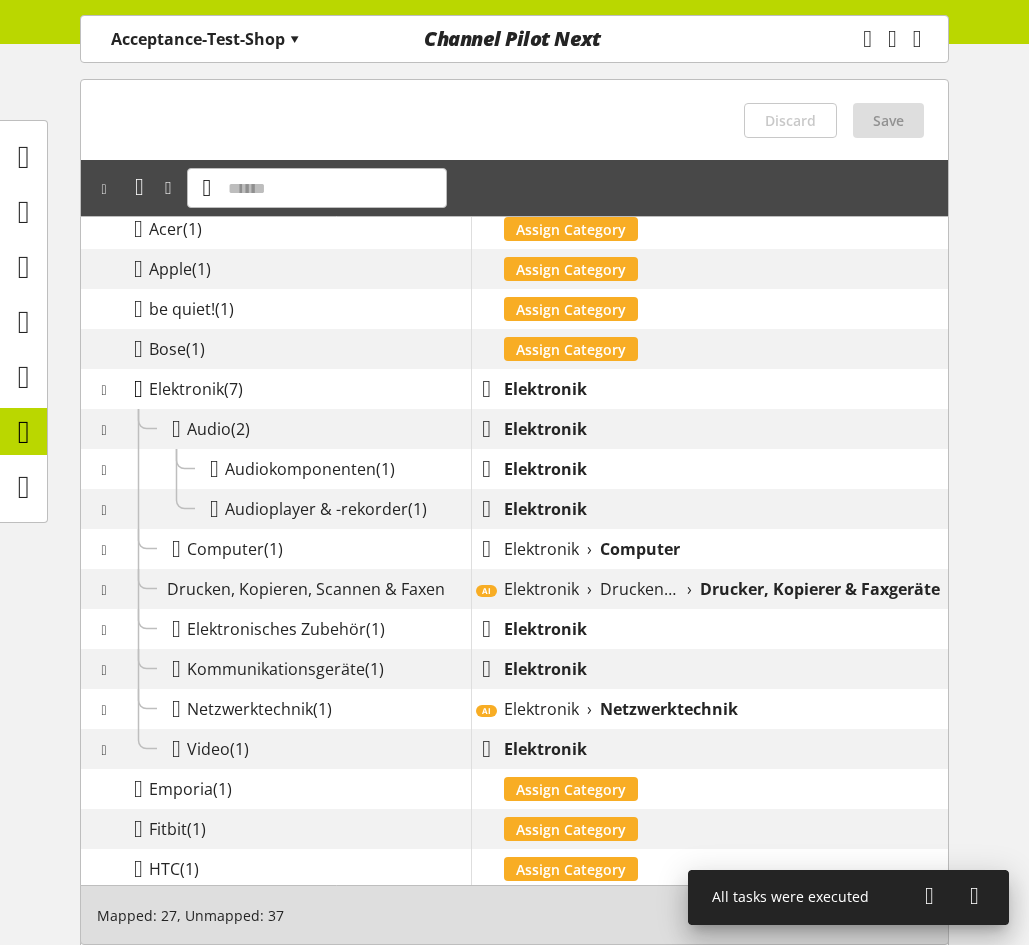 click at bounding box center (138, 389) 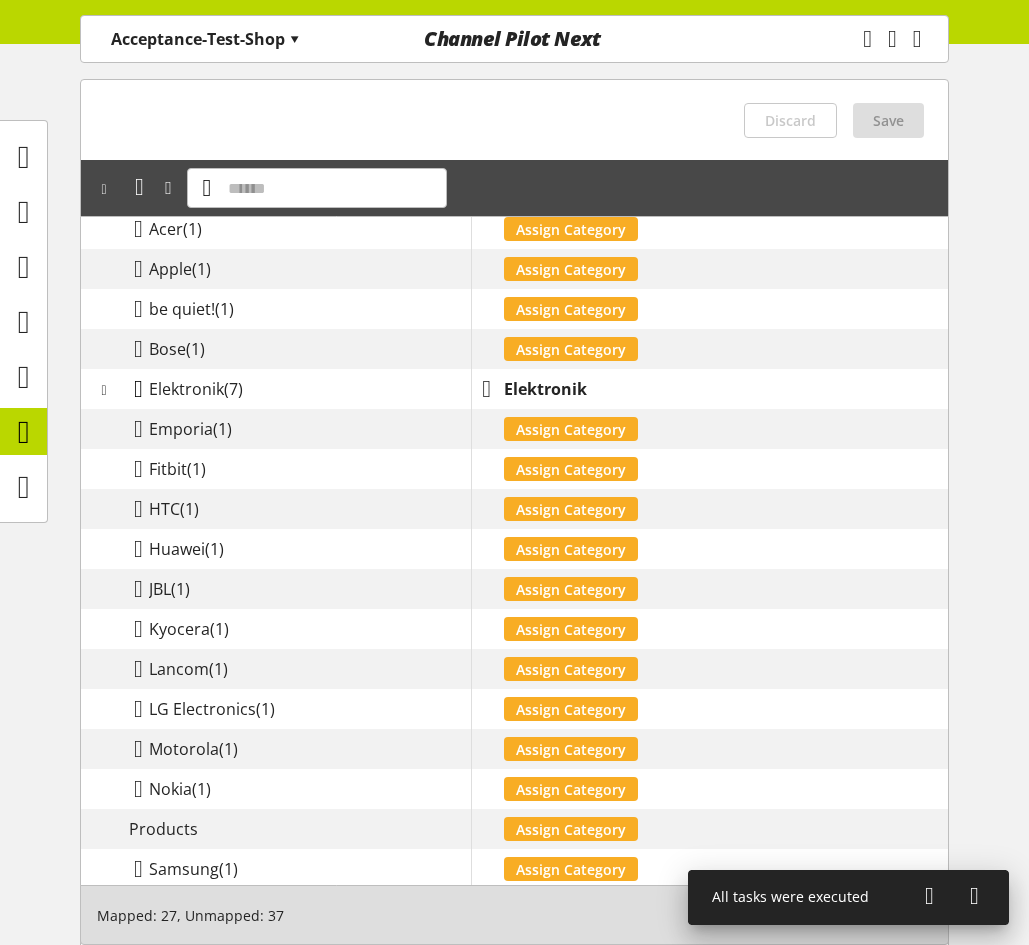 click at bounding box center (138, 389) 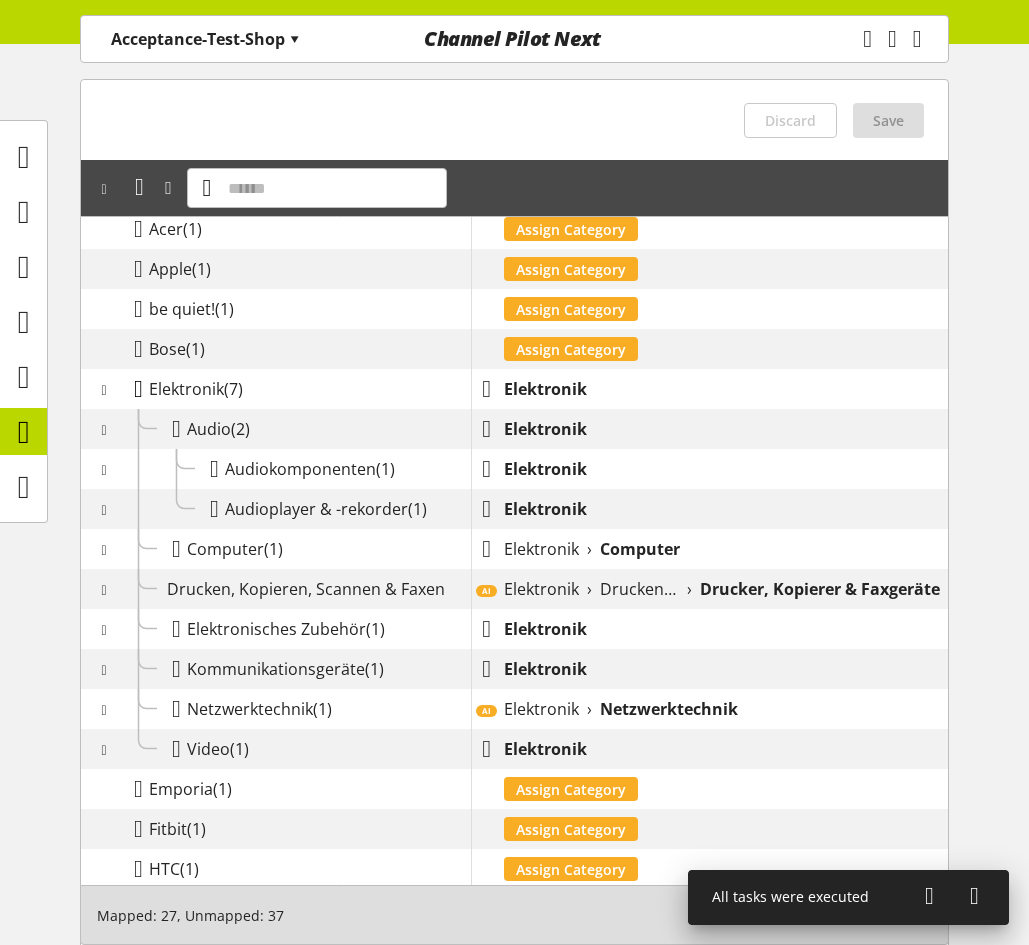 click at bounding box center [138, 389] 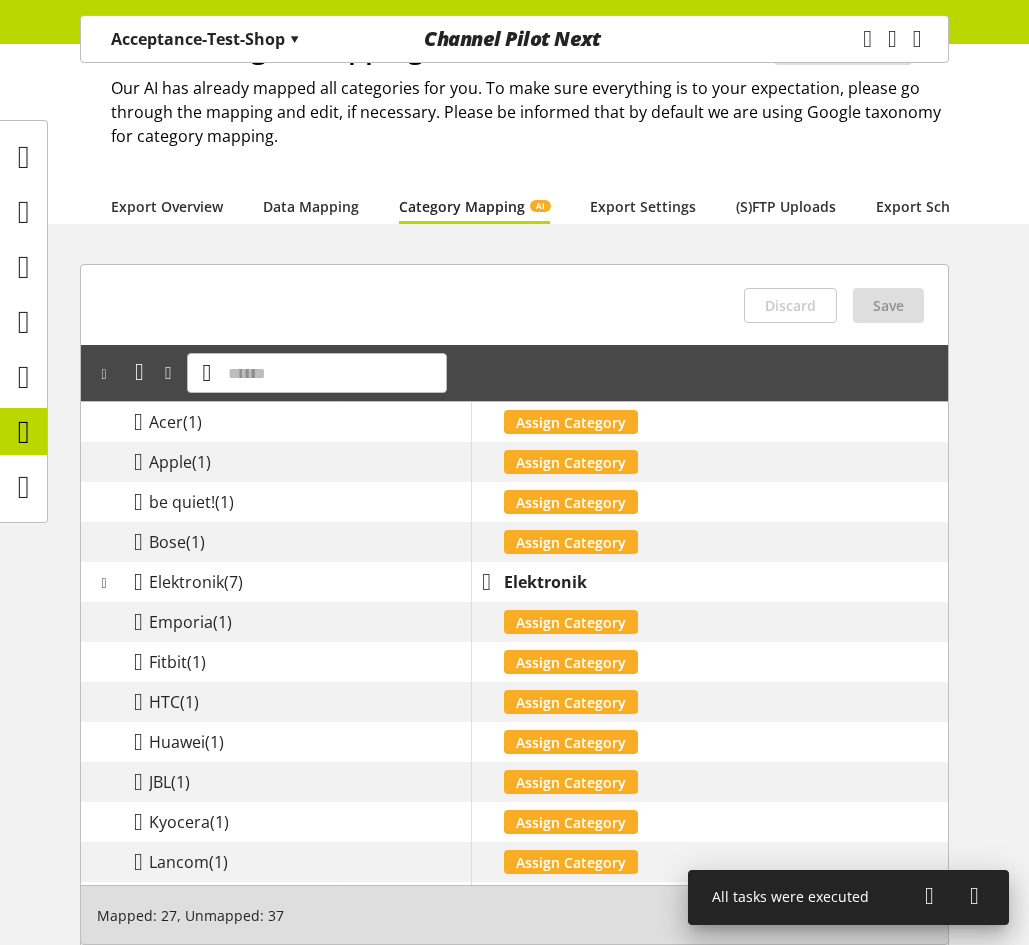 scroll, scrollTop: 100, scrollLeft: 0, axis: vertical 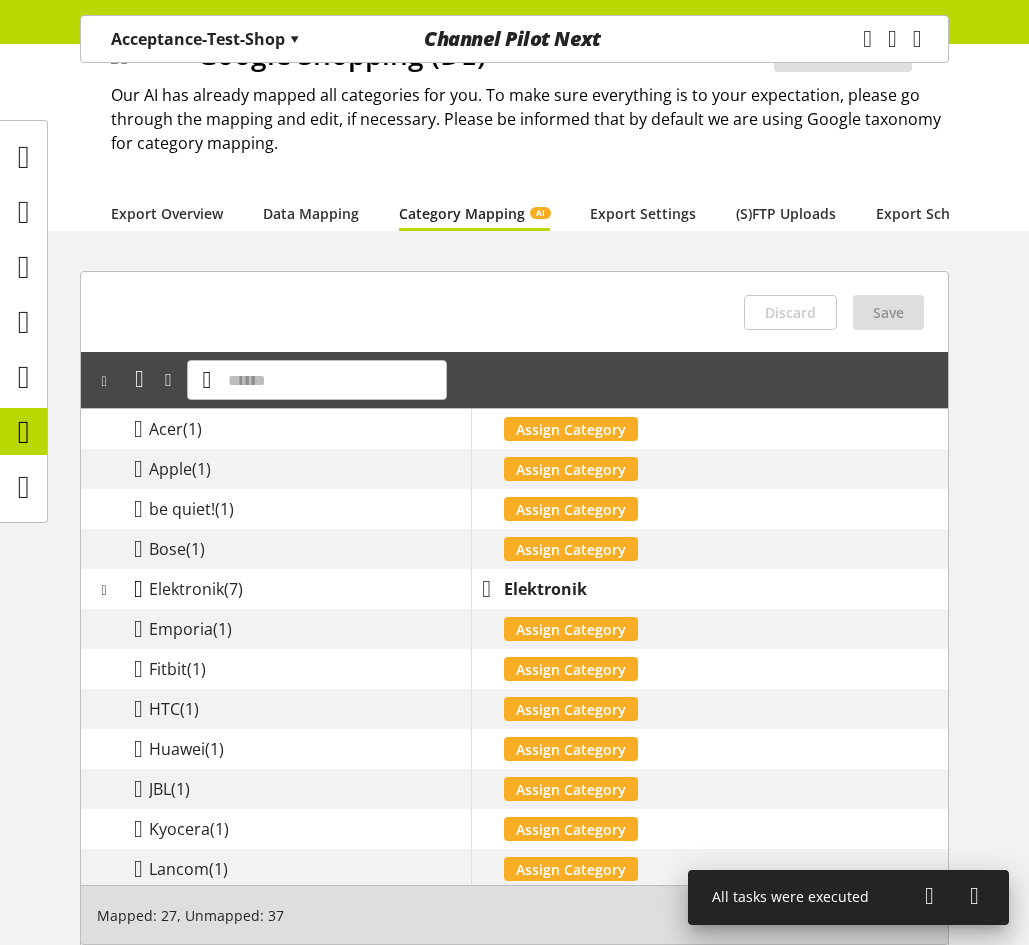 click at bounding box center [138, 589] 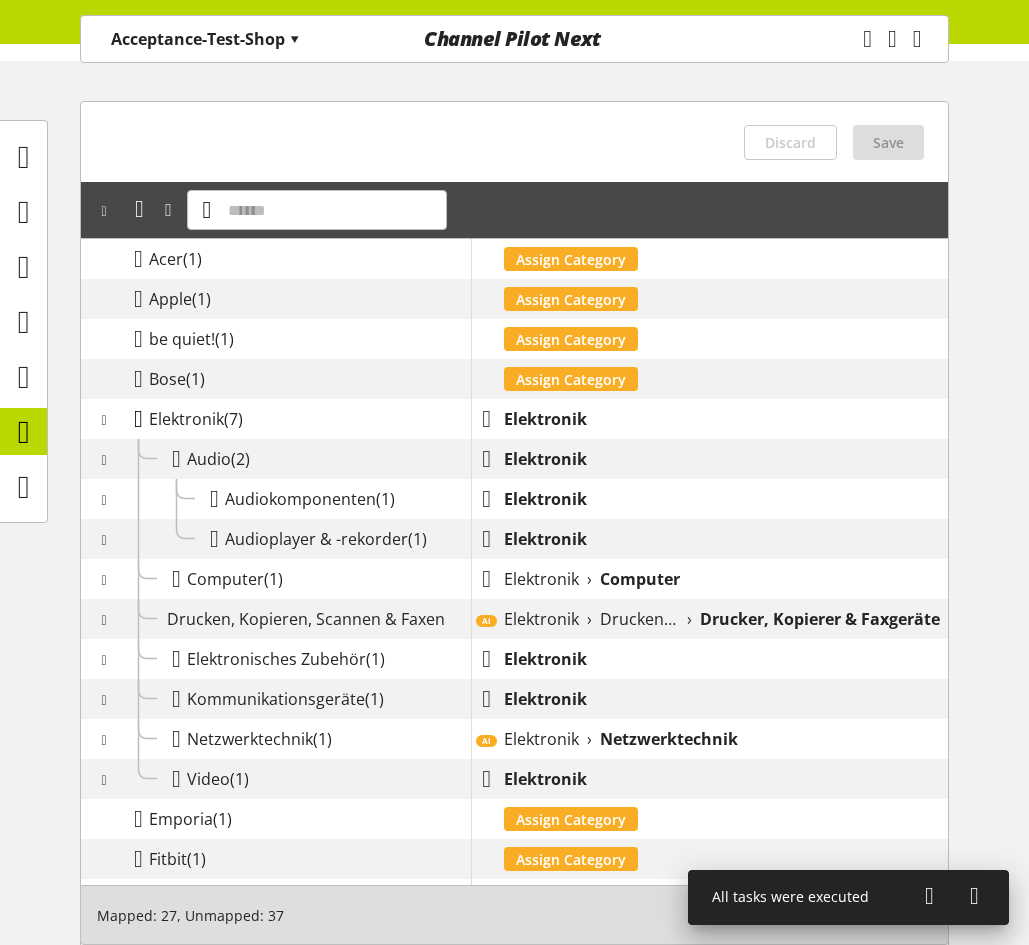 scroll, scrollTop: 300, scrollLeft: 0, axis: vertical 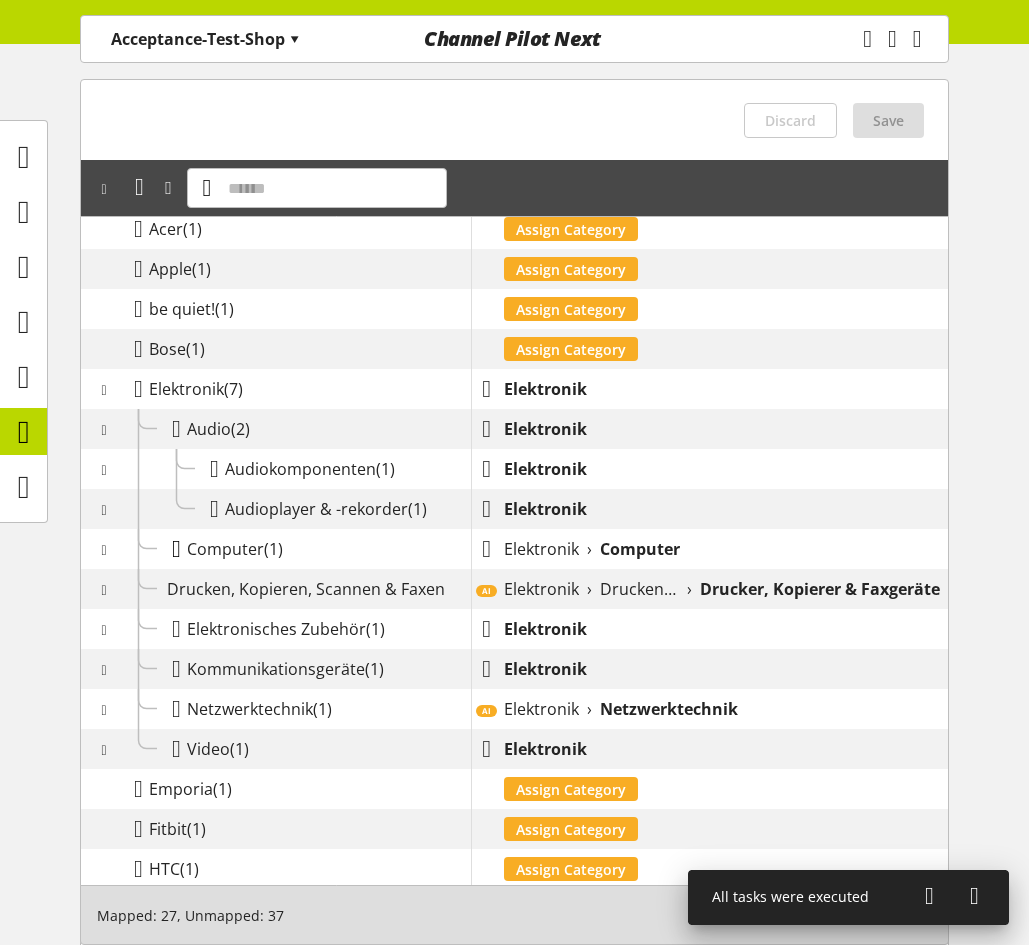 click at bounding box center [176, 549] 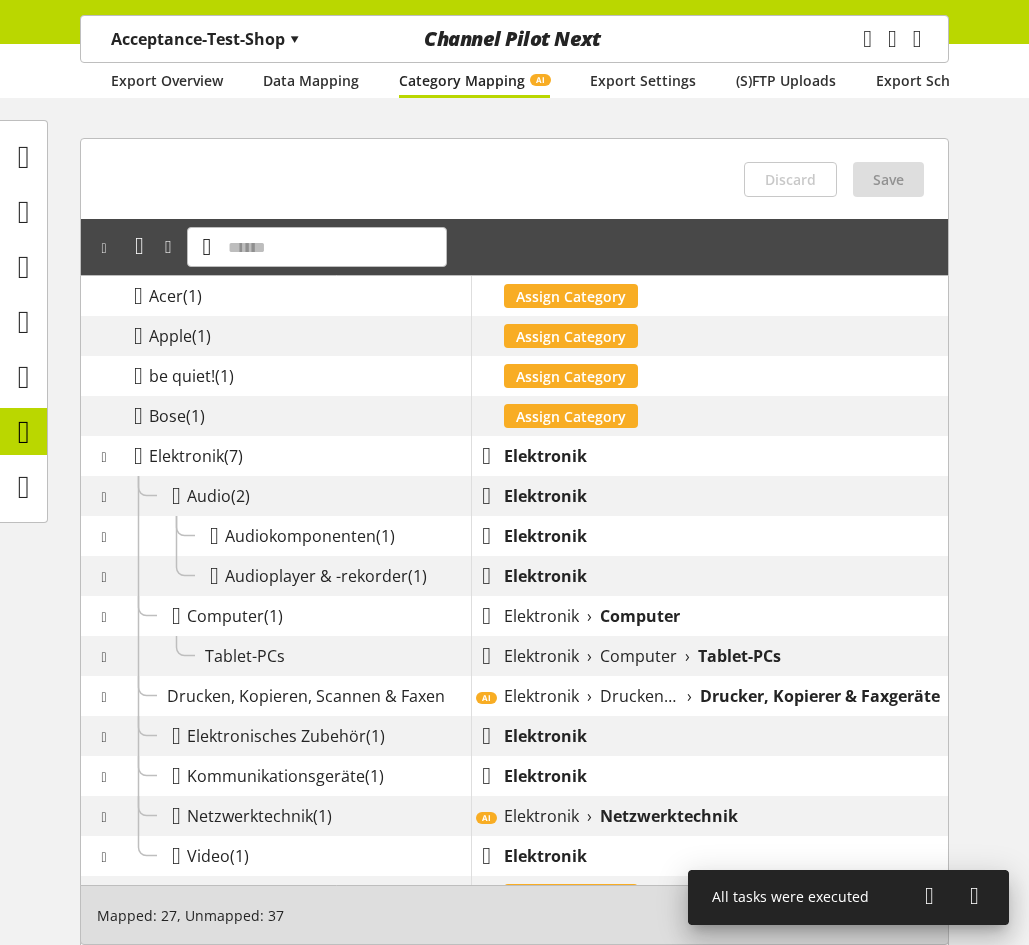 scroll, scrollTop: 200, scrollLeft: 0, axis: vertical 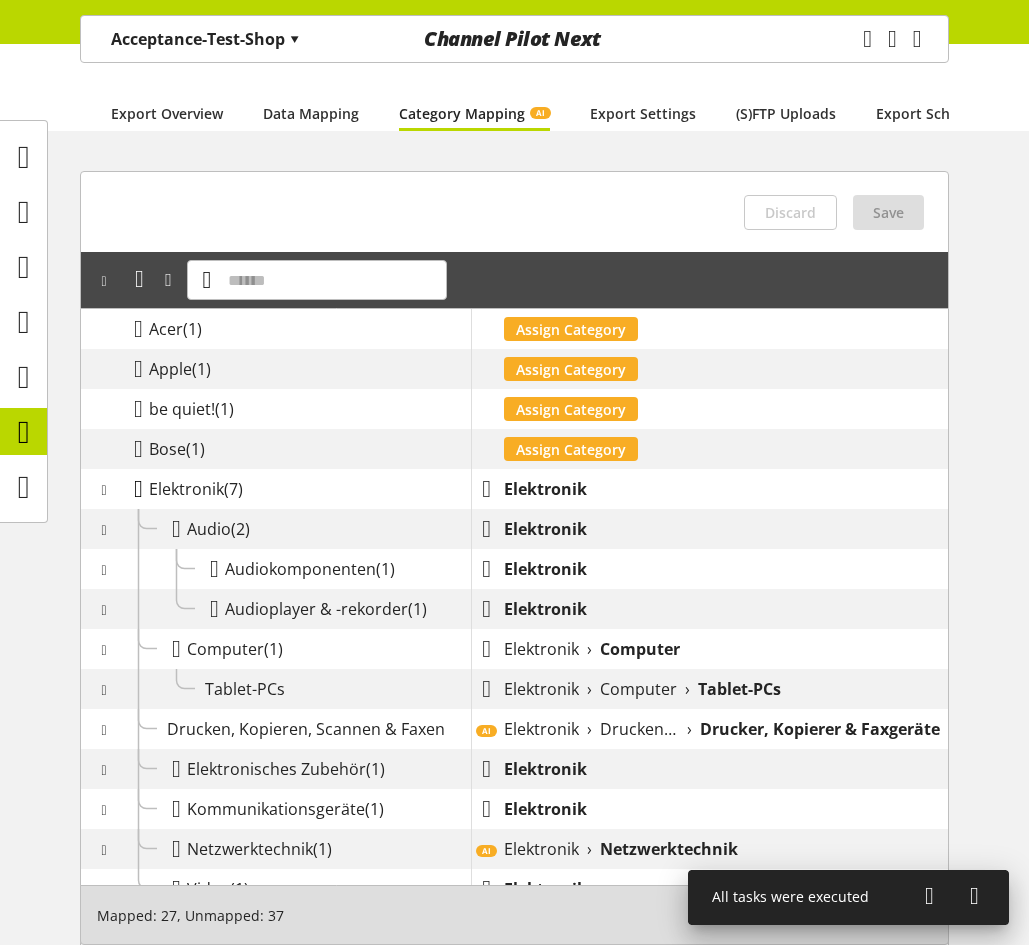 click at bounding box center [138, 489] 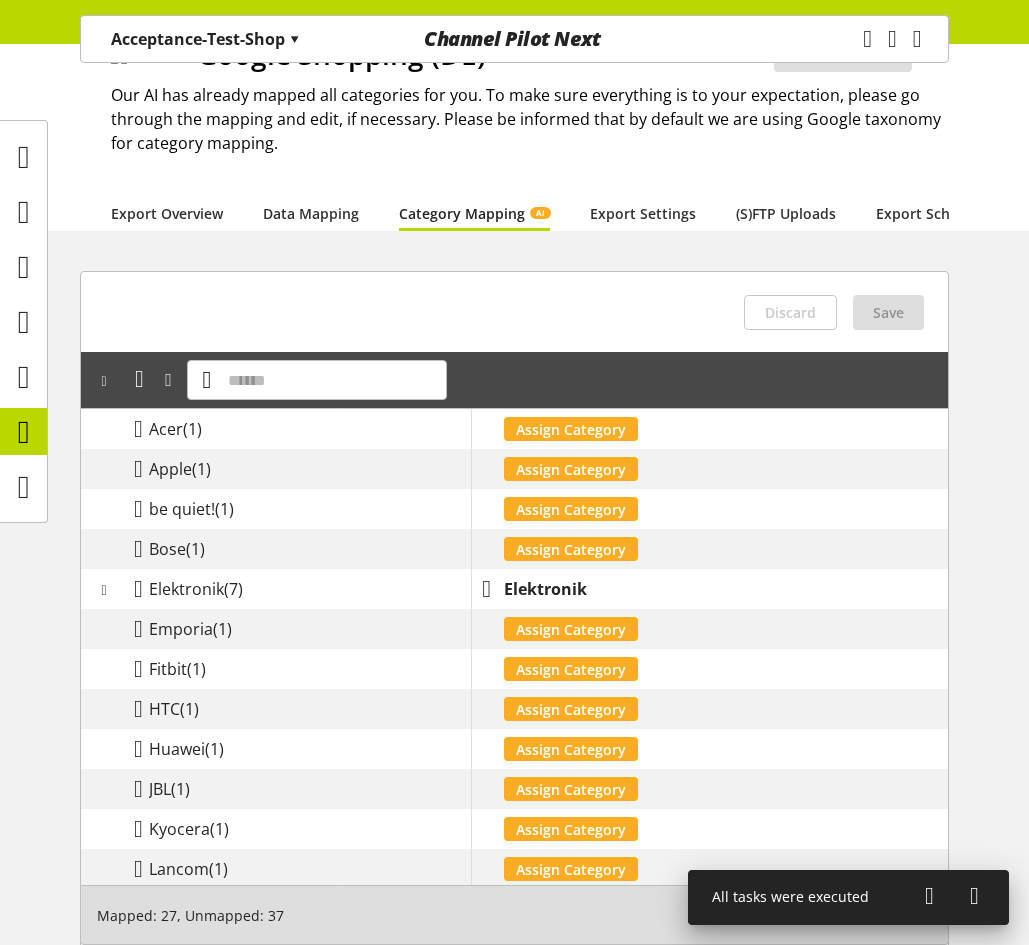 scroll, scrollTop: 200, scrollLeft: 0, axis: vertical 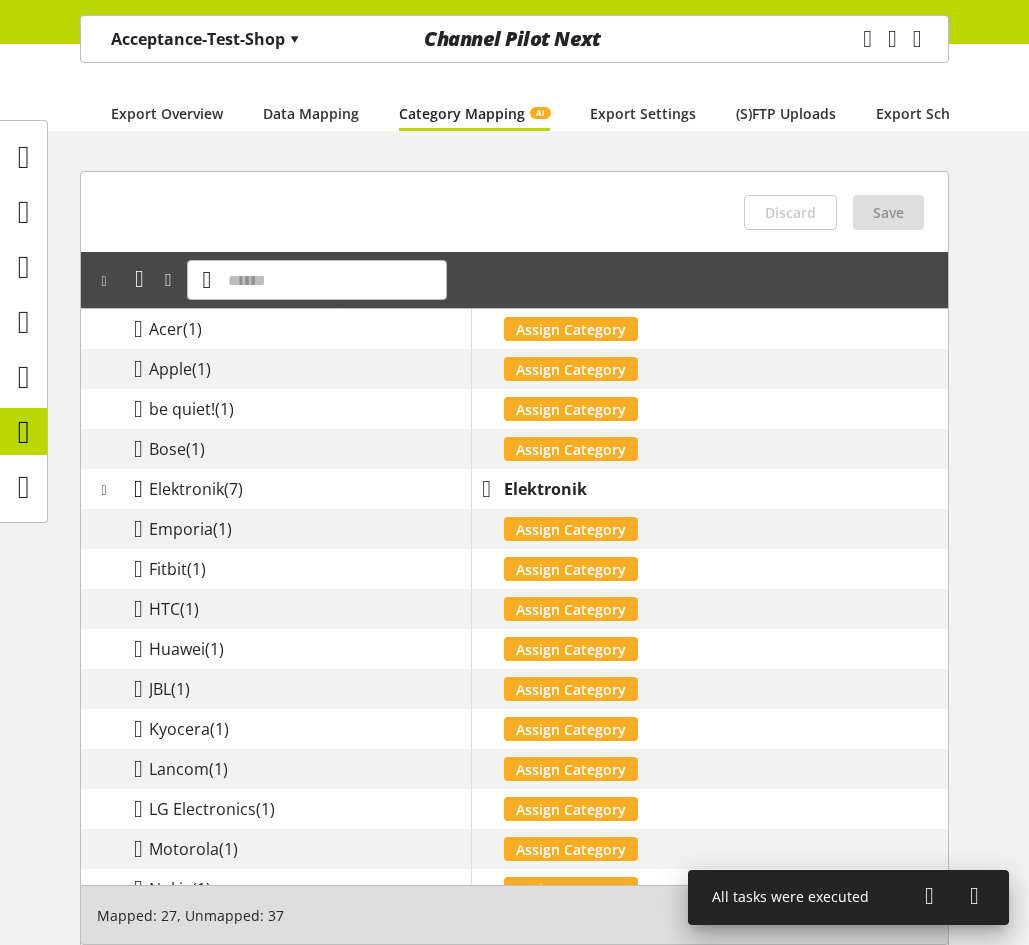 click at bounding box center (138, 489) 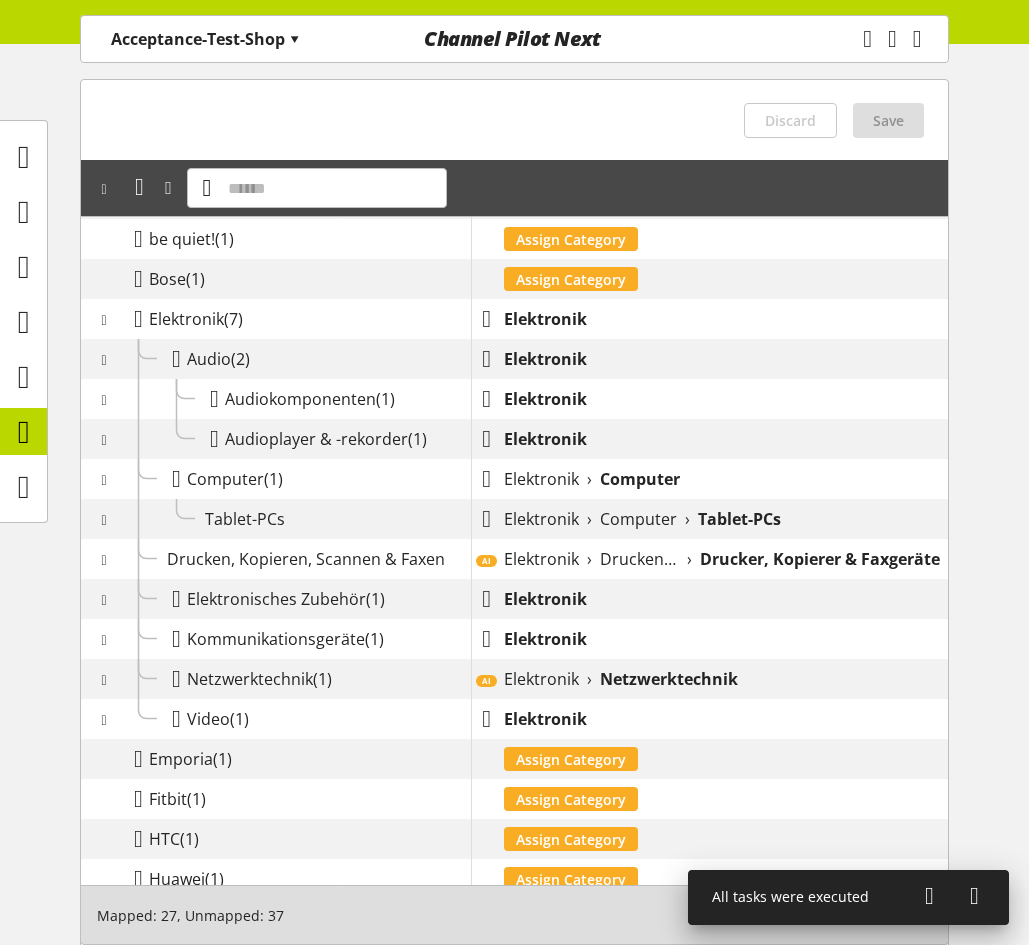 scroll, scrollTop: 400, scrollLeft: 0, axis: vertical 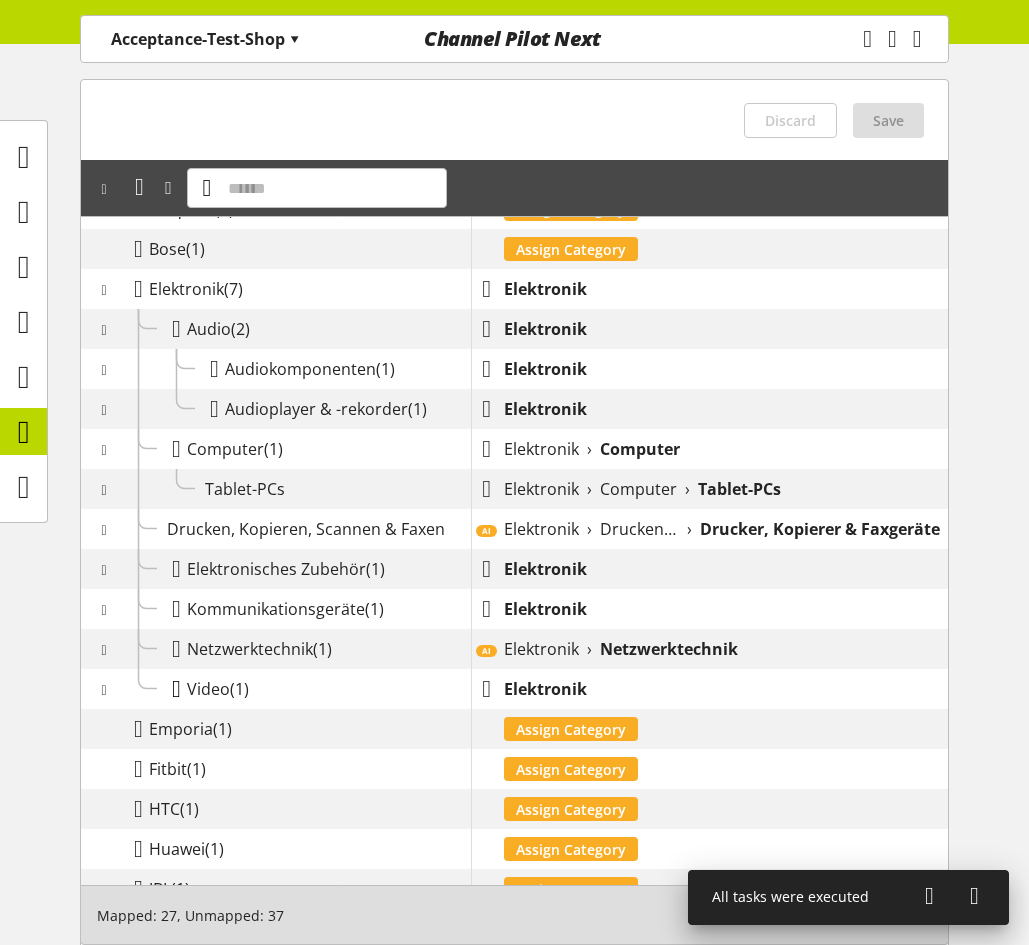 click at bounding box center [176, 689] 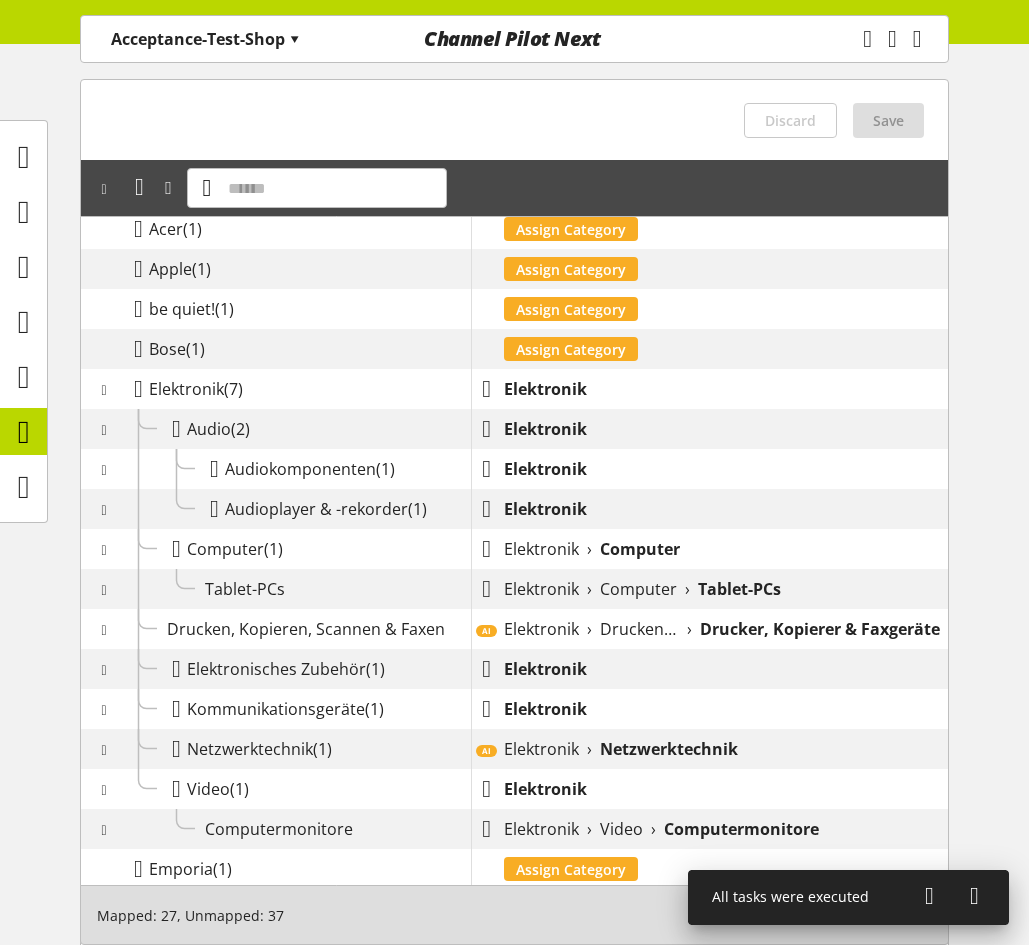 scroll, scrollTop: 100, scrollLeft: 0, axis: vertical 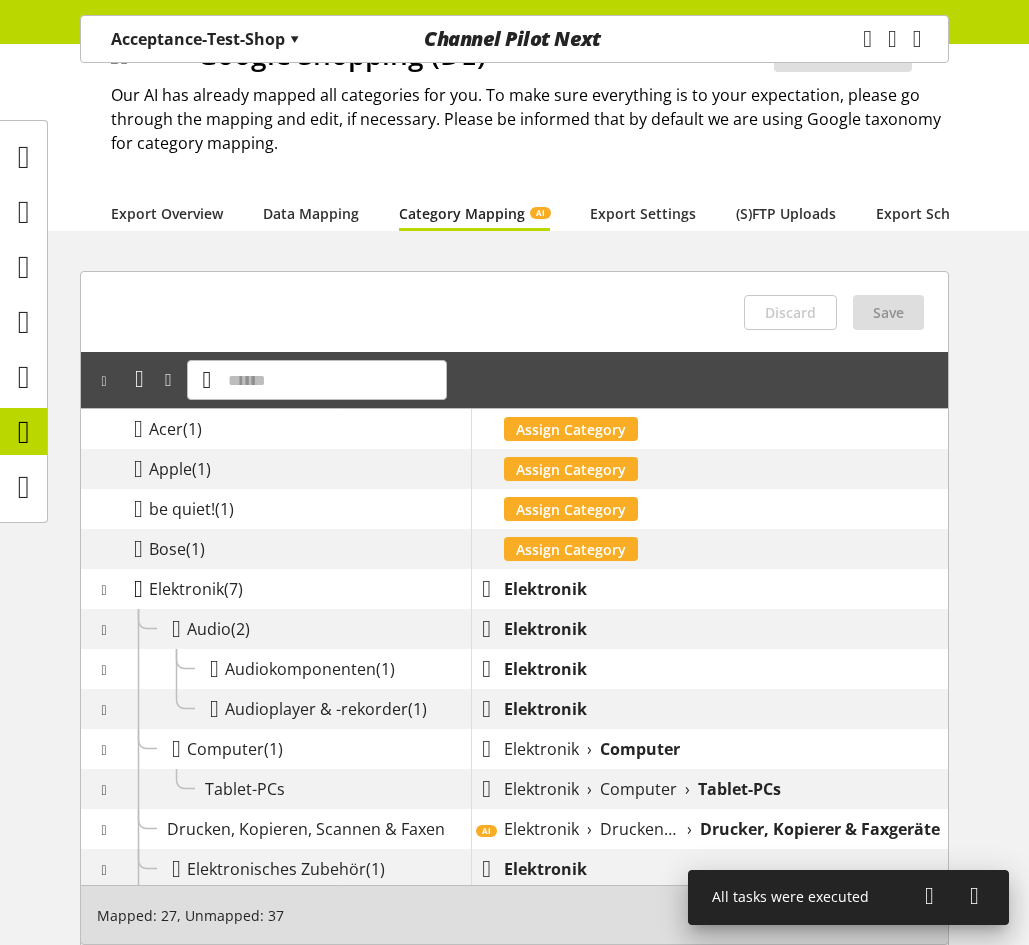 click at bounding box center (138, 589) 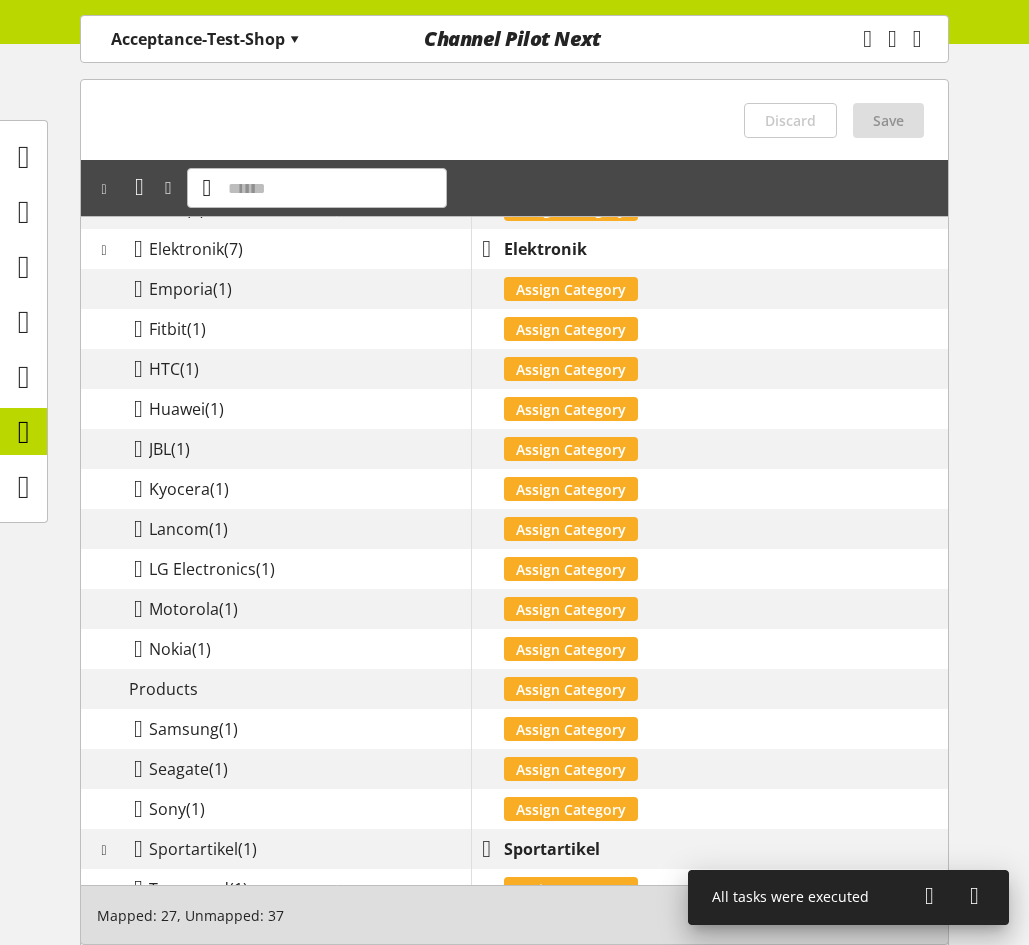 scroll, scrollTop: 634, scrollLeft: 0, axis: vertical 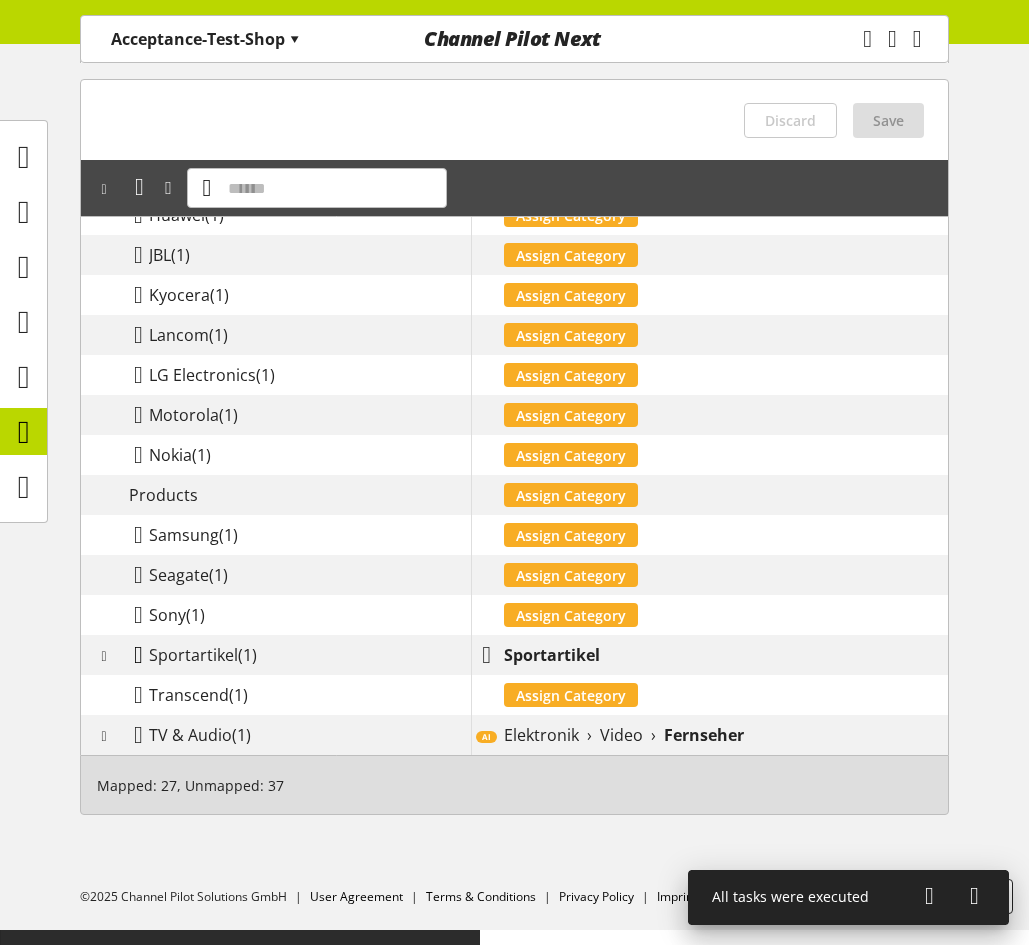 click at bounding box center (138, 655) 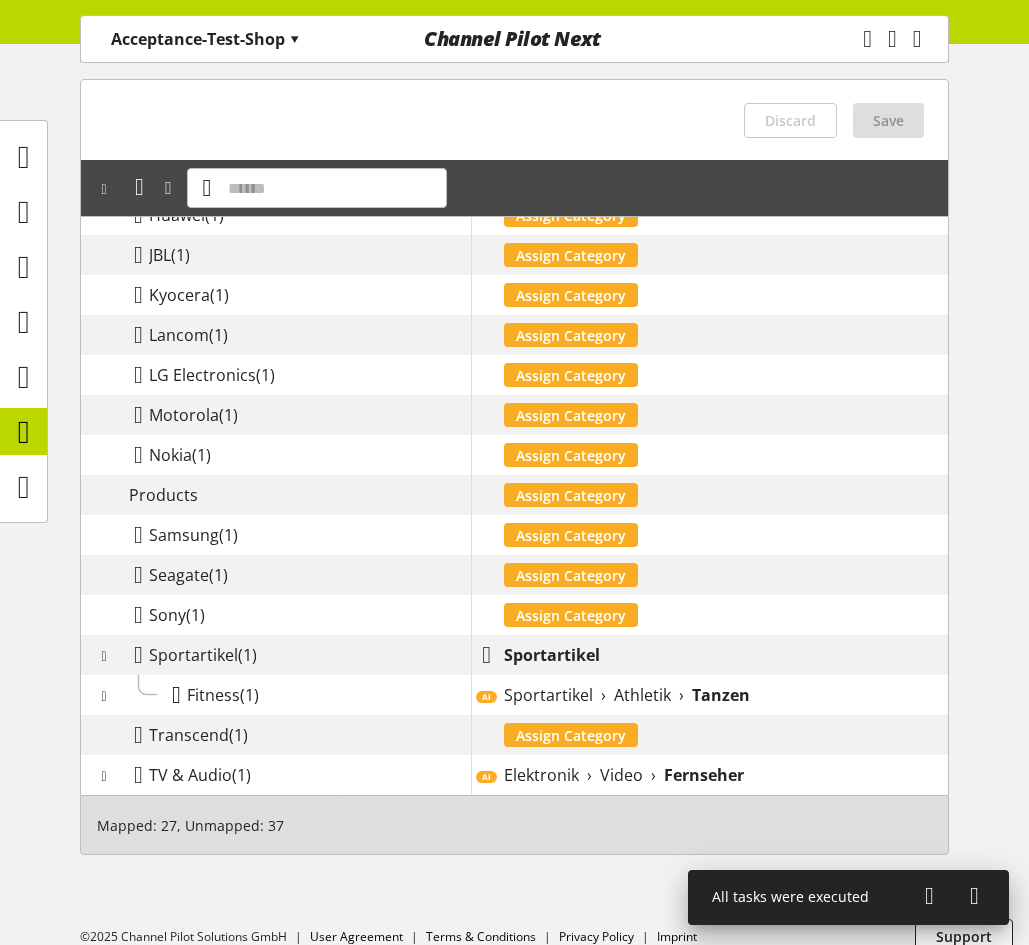 click at bounding box center (176, 695) 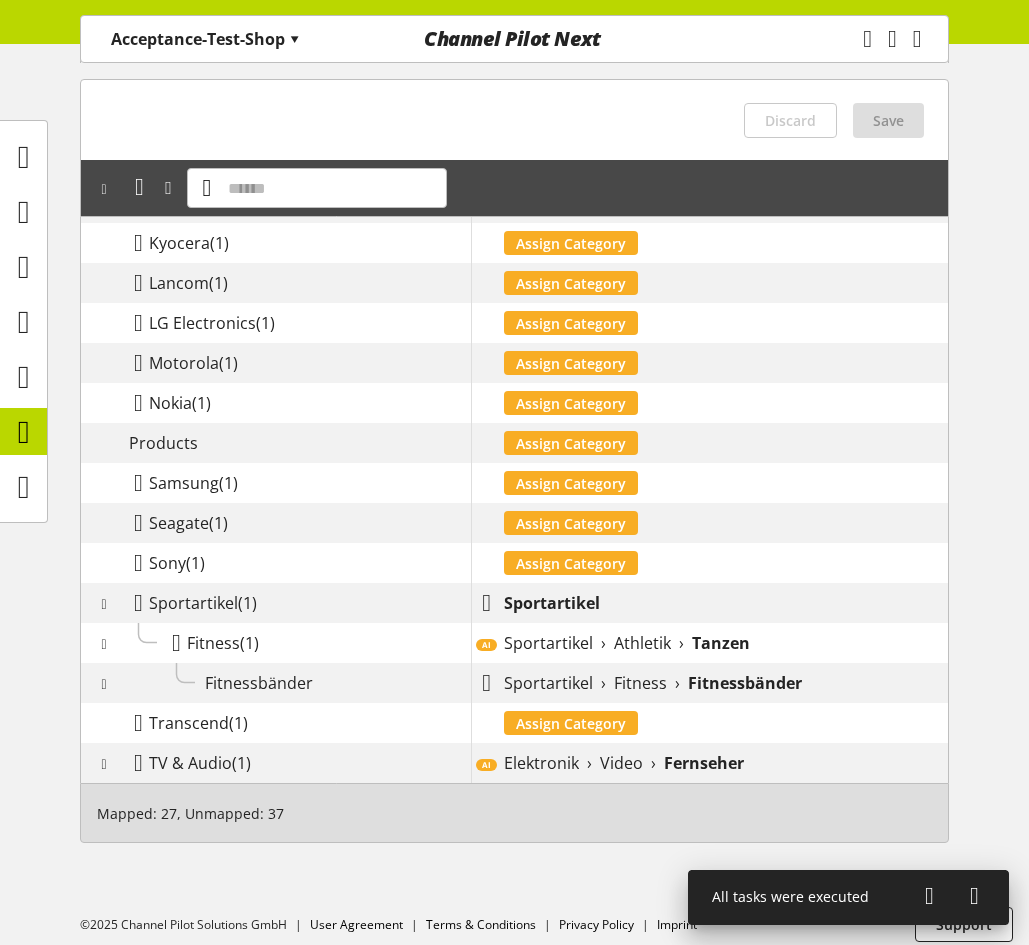 scroll, scrollTop: 714, scrollLeft: 0, axis: vertical 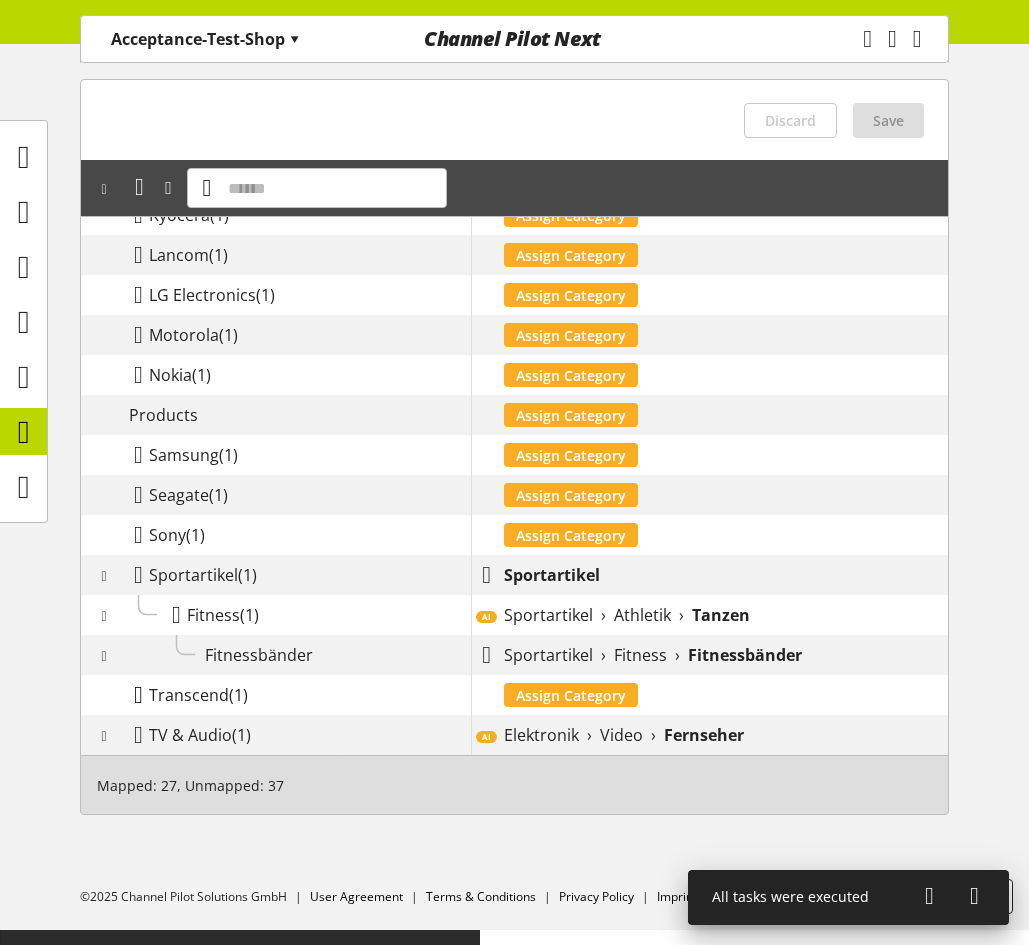 click at bounding box center [138, 695] 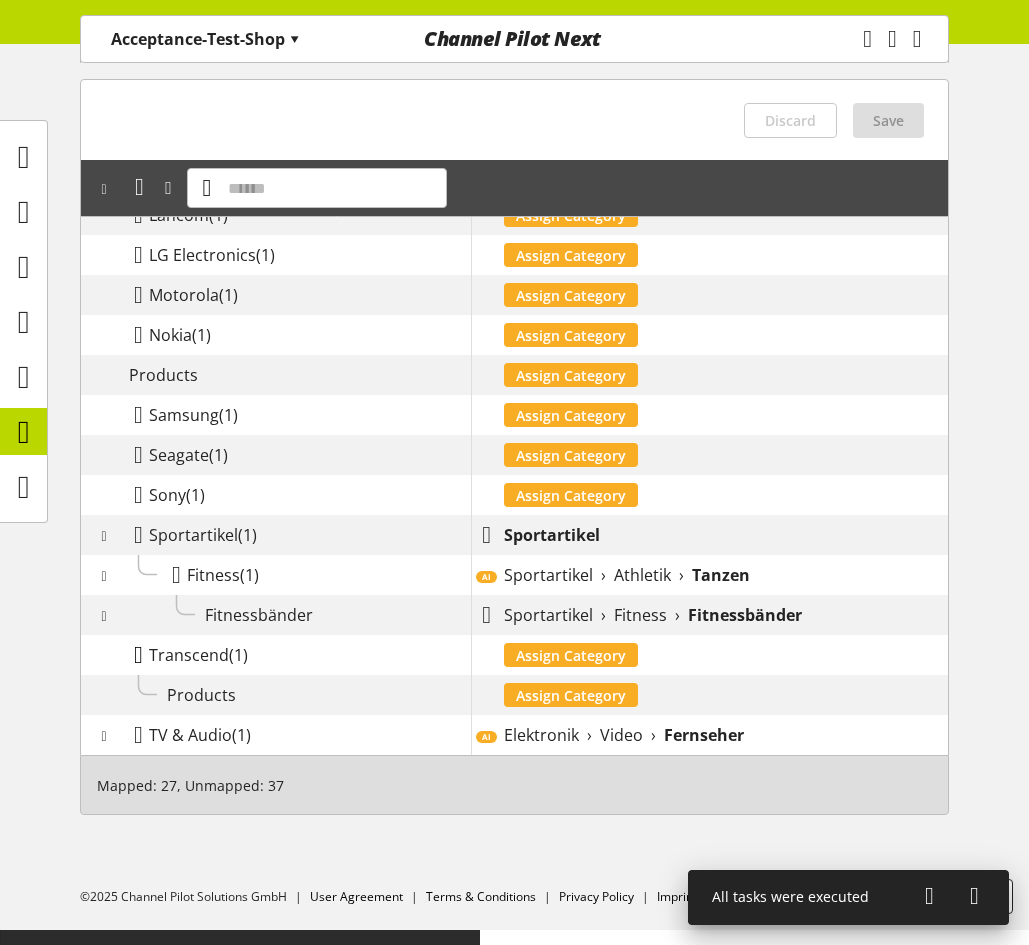 click at bounding box center [138, 655] 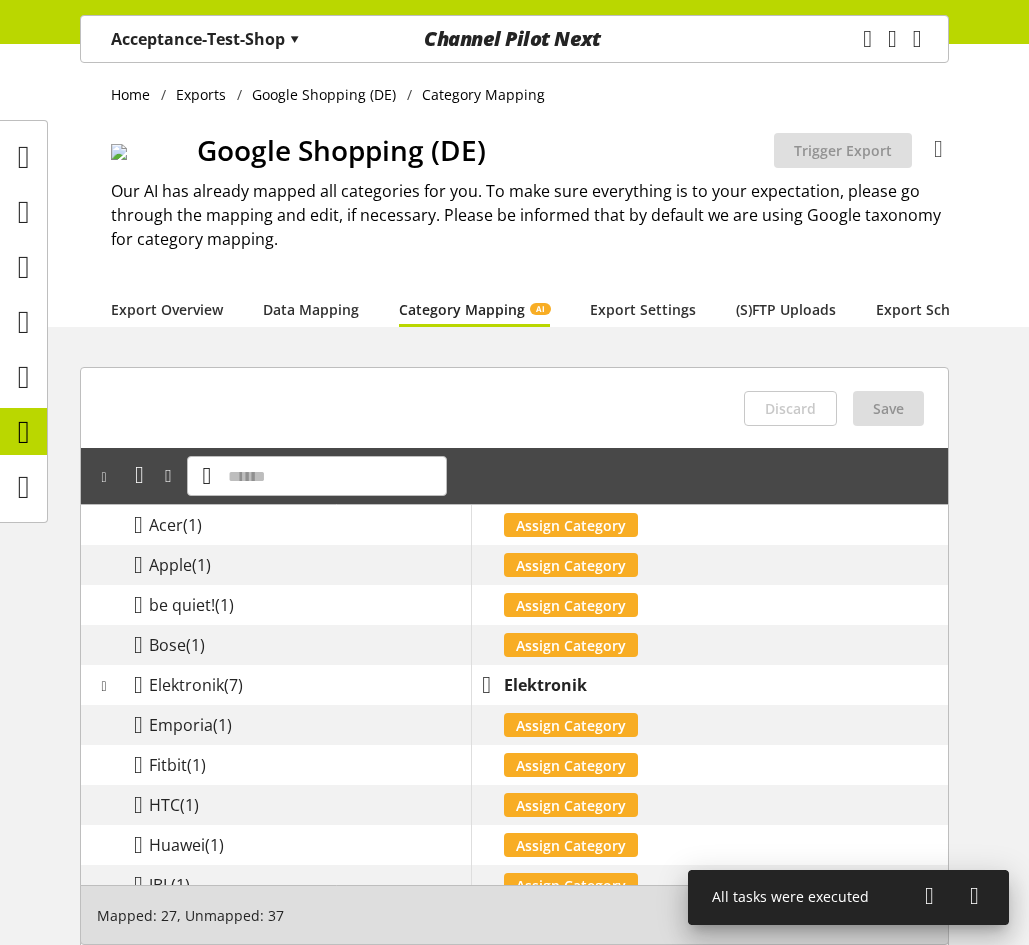 scroll, scrollTop: 0, scrollLeft: 0, axis: both 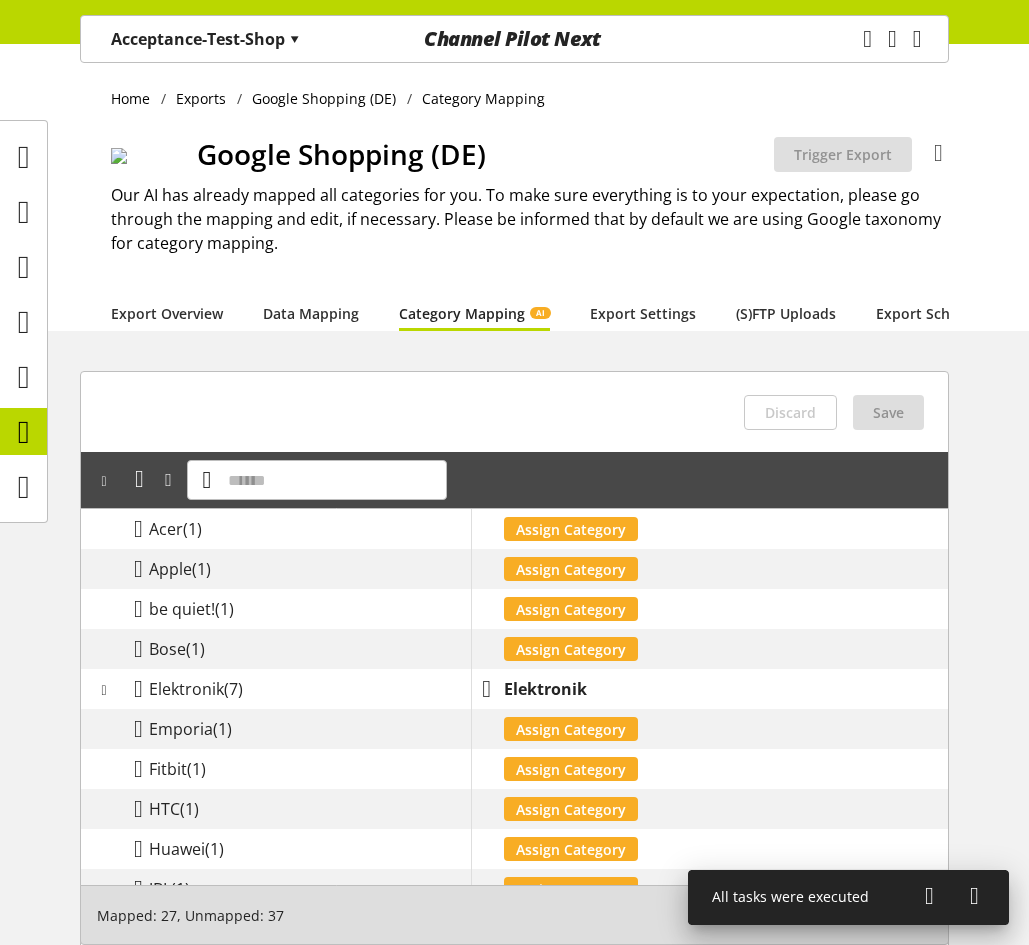 click on "▾" at bounding box center [294, 39] 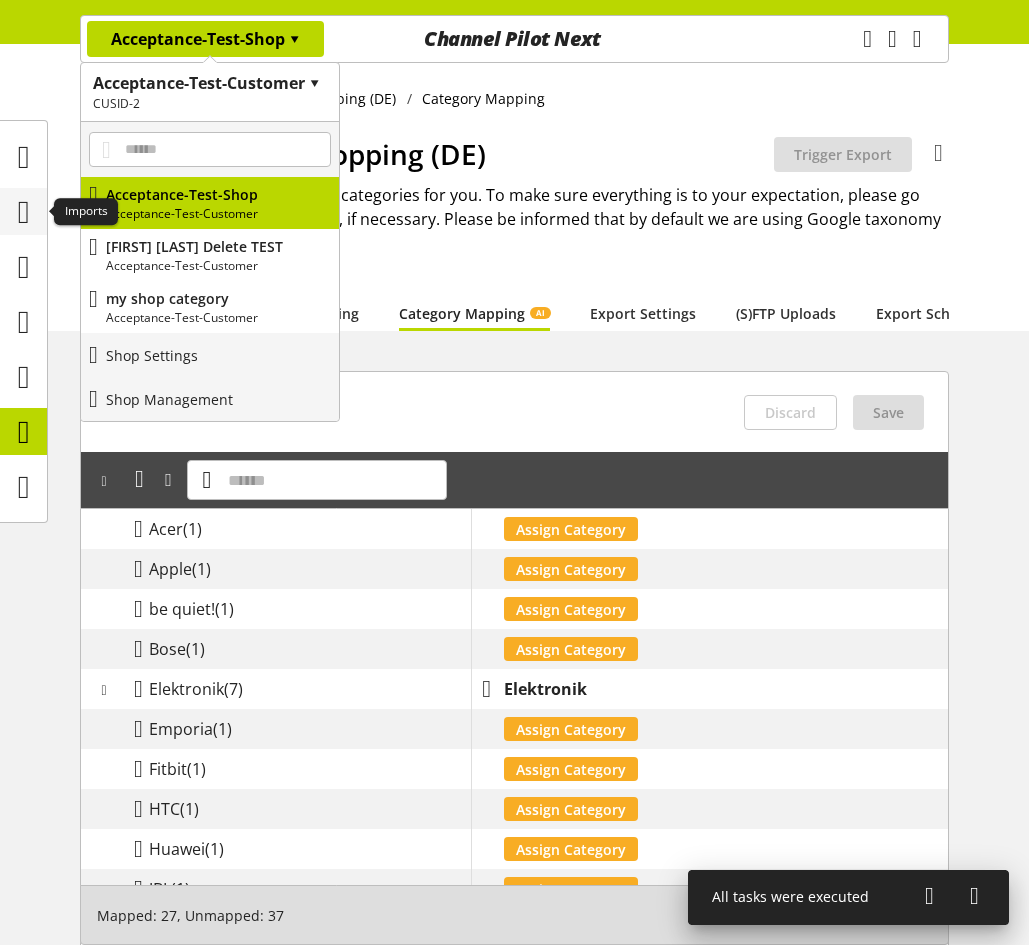 click at bounding box center (24, 212) 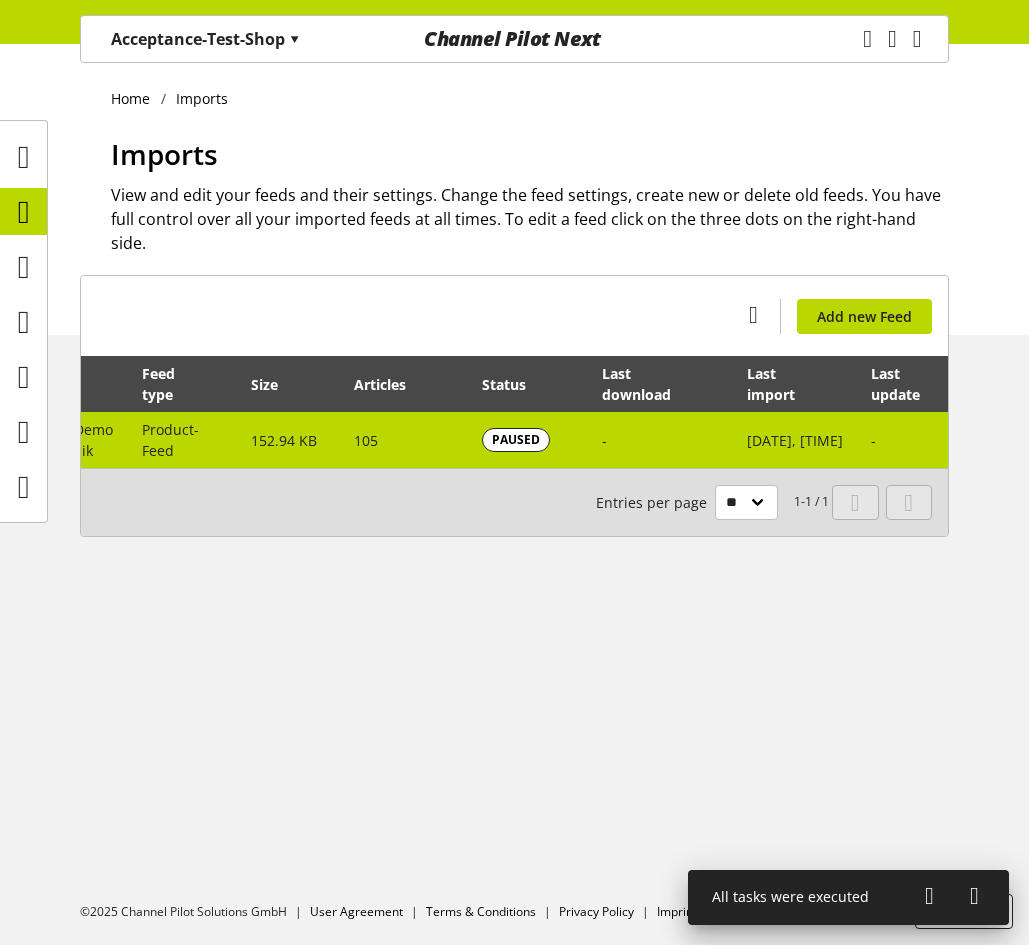scroll, scrollTop: 0, scrollLeft: 193, axis: horizontal 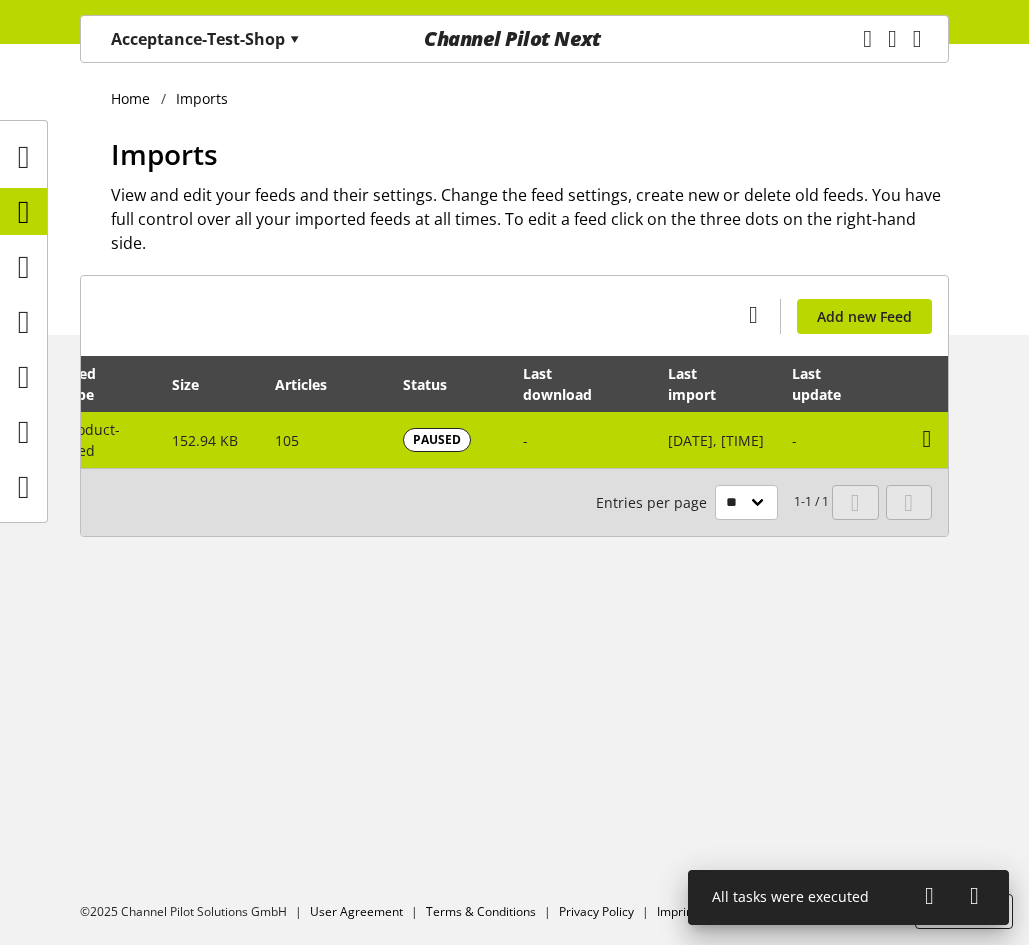 click at bounding box center (927, 439) 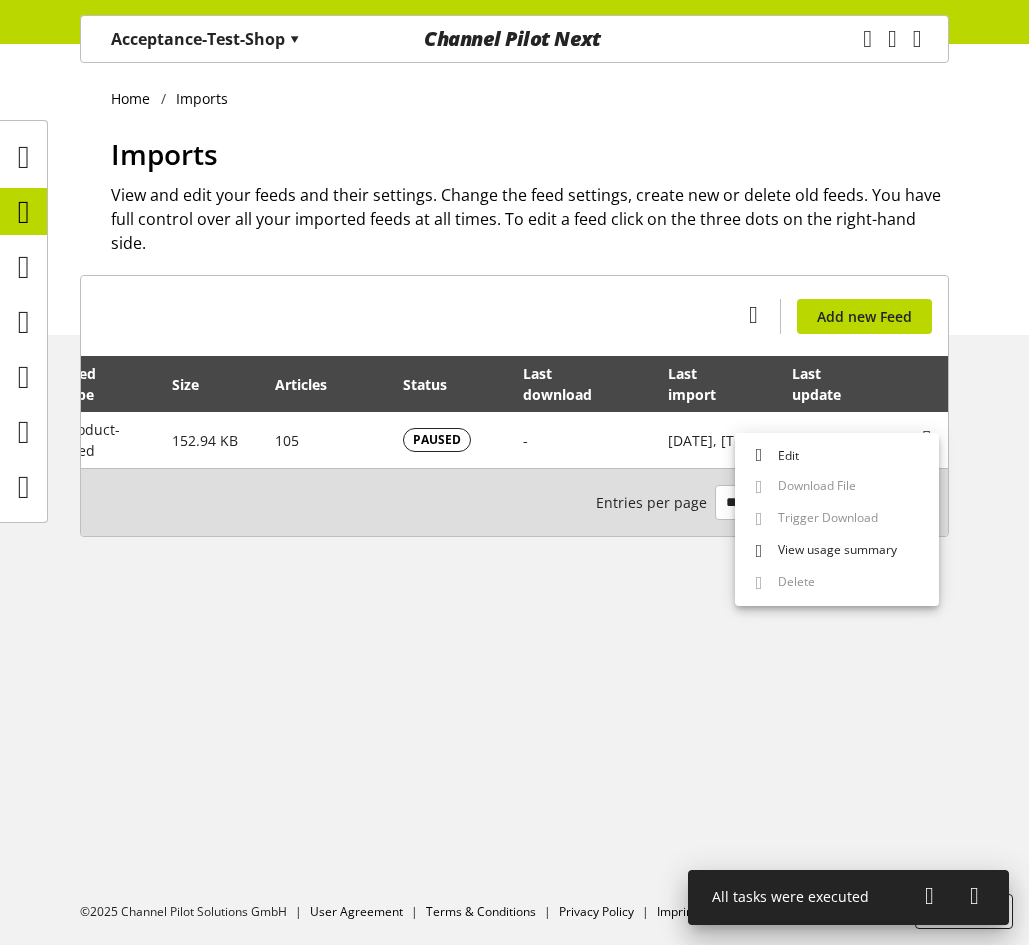 click on "Home Imports Imports View and edit your feeds and their settings. Change the feed settings, create new or delete old feeds. You have full control over all your imported feeds at all times. To edit a feed click on the three dots on the right-hand side. You don't have permission to create an import feed. Add new Feed Feed name Feed type Size Articles Status Last download Last import Last update    Export Demo Elektronik Product-Feed 152.94 KB 105 PAUSED - Jul 08, 2025, 21:32:07 -  1-1 / 1  Entries per page ** ** ** ***" at bounding box center (514, 494) 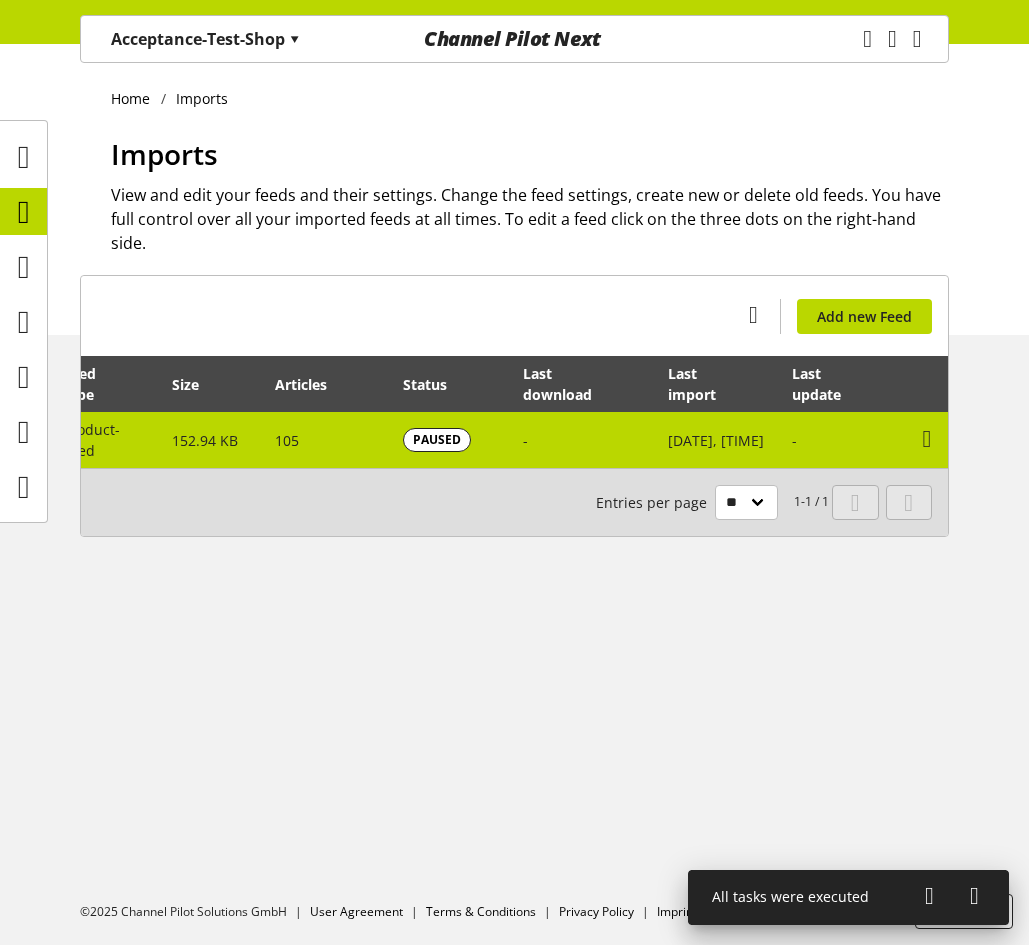 click on "-" at bounding box center [843, 440] 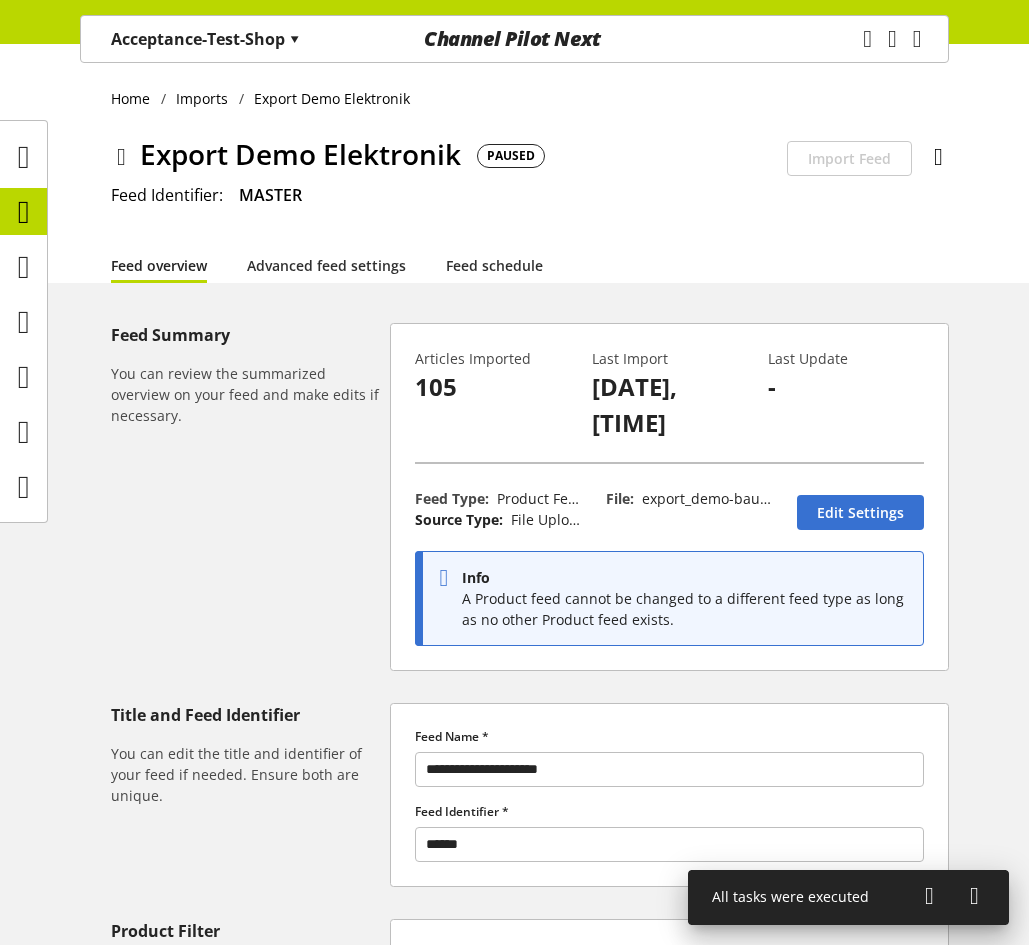 click at bounding box center [938, 157] 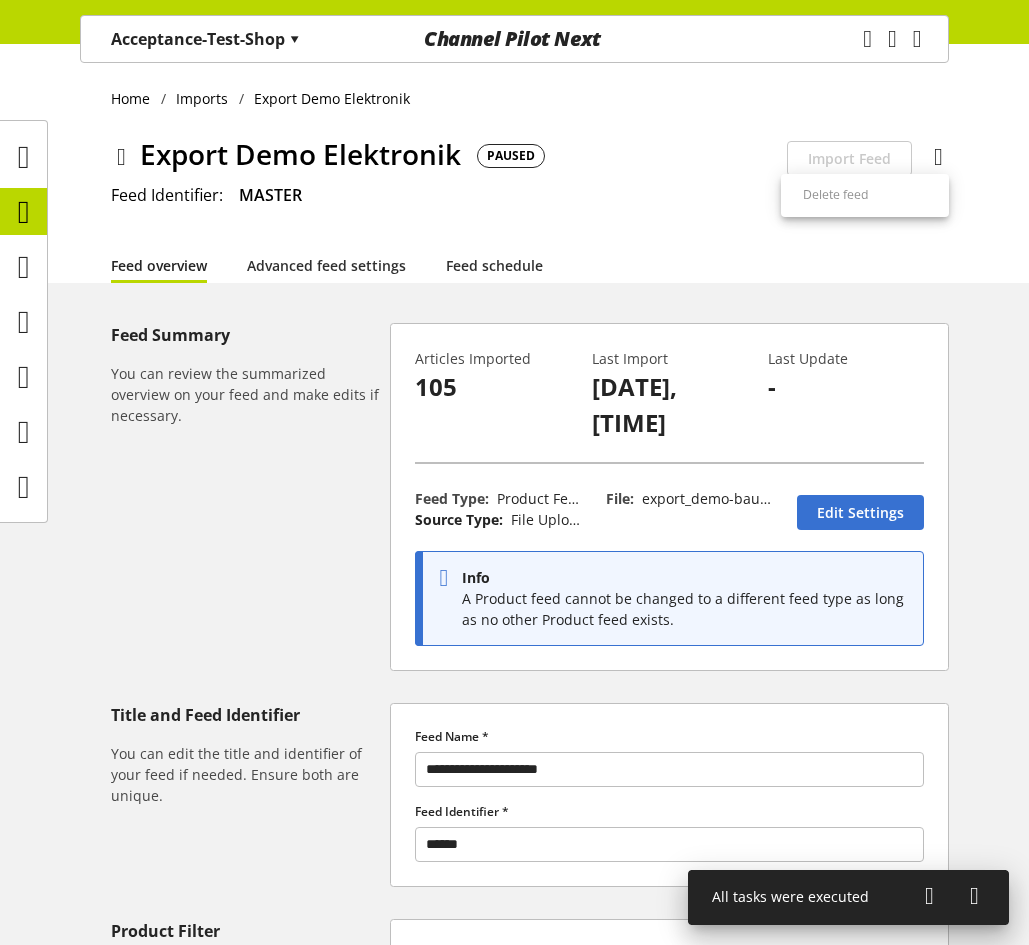 click on "**********" at bounding box center [514, 698] 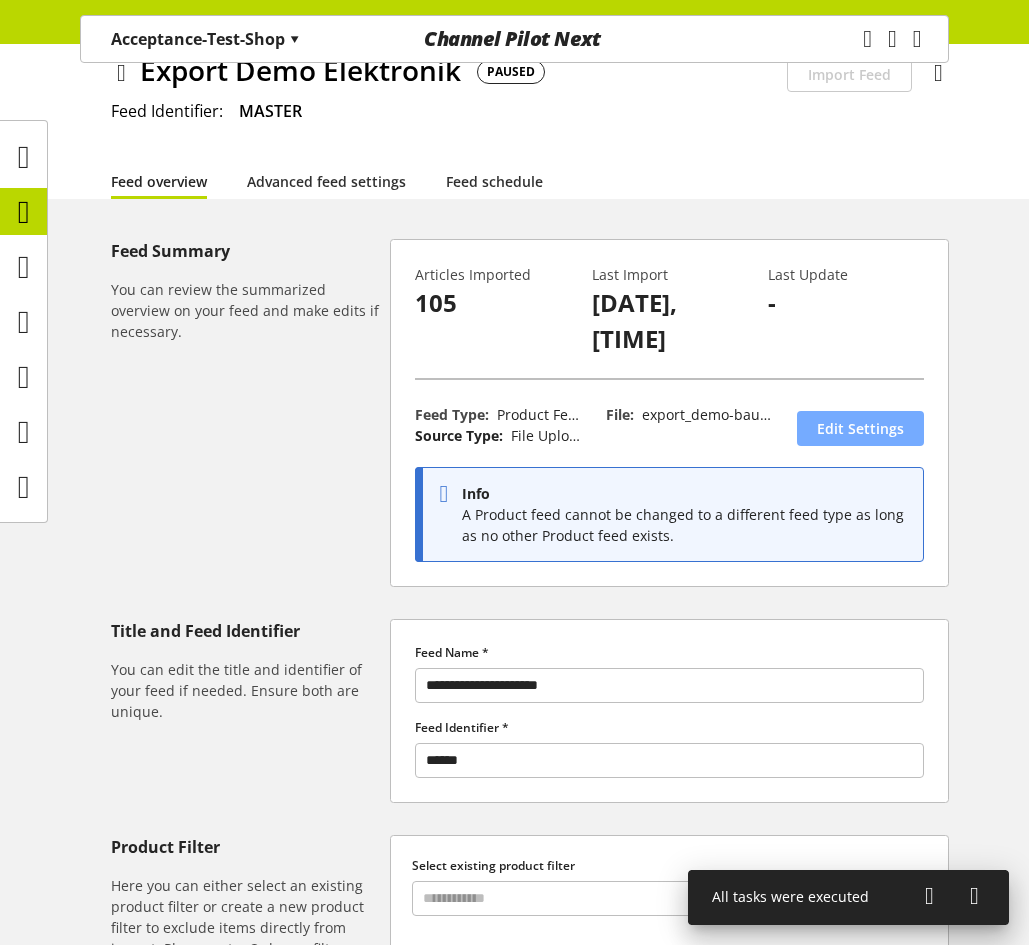 scroll, scrollTop: 200, scrollLeft: 0, axis: vertical 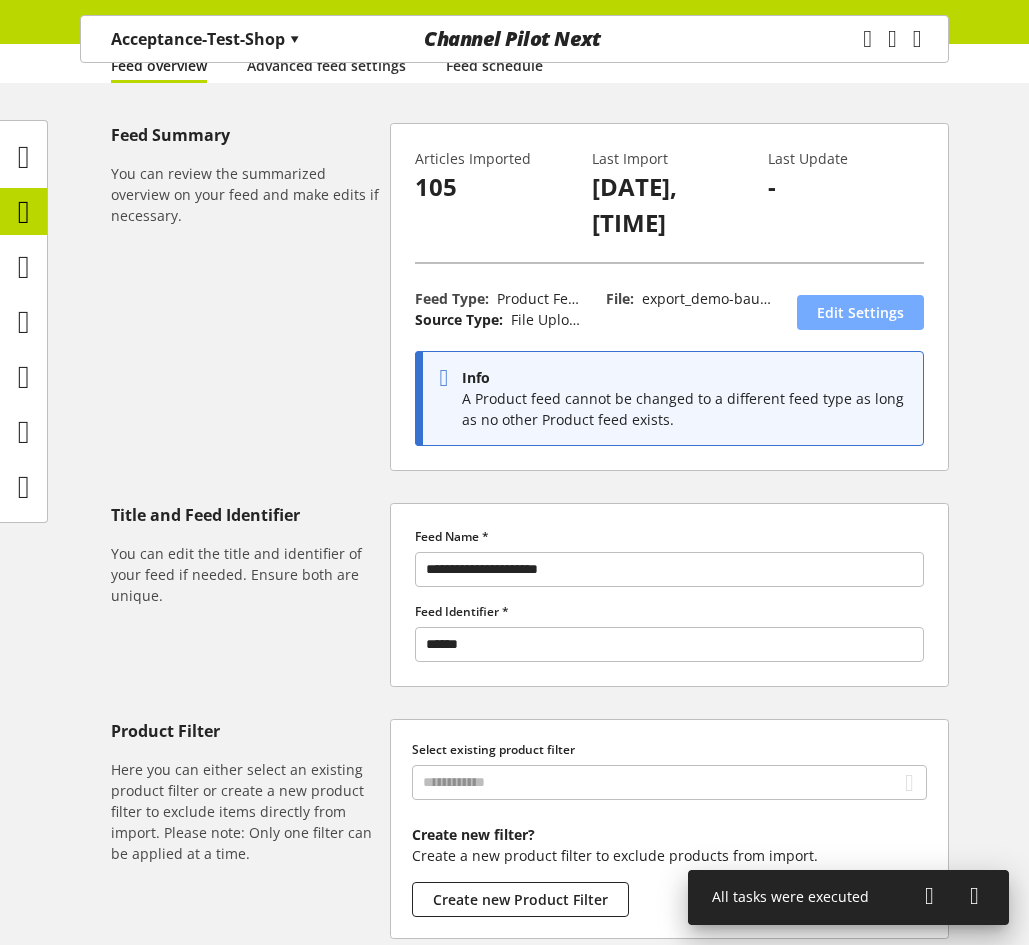 click on "Edit Settings" at bounding box center (860, 312) 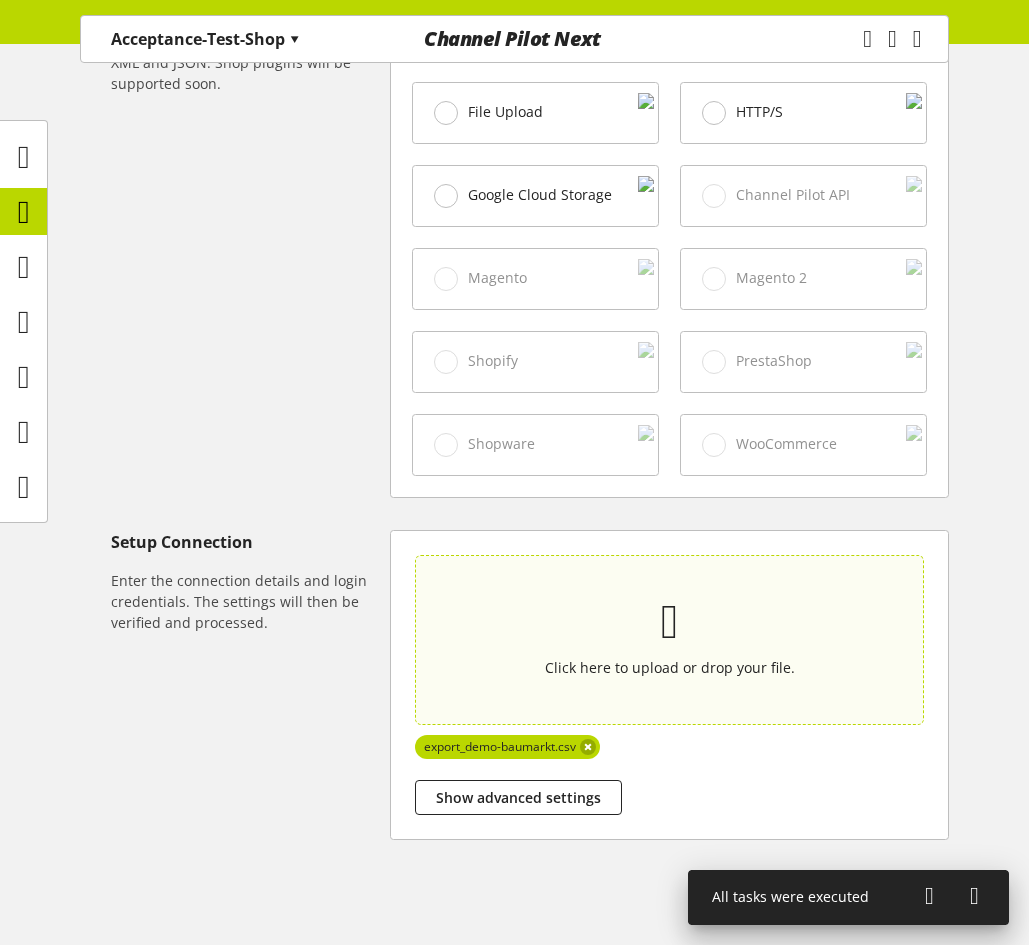 scroll, scrollTop: 809, scrollLeft: 0, axis: vertical 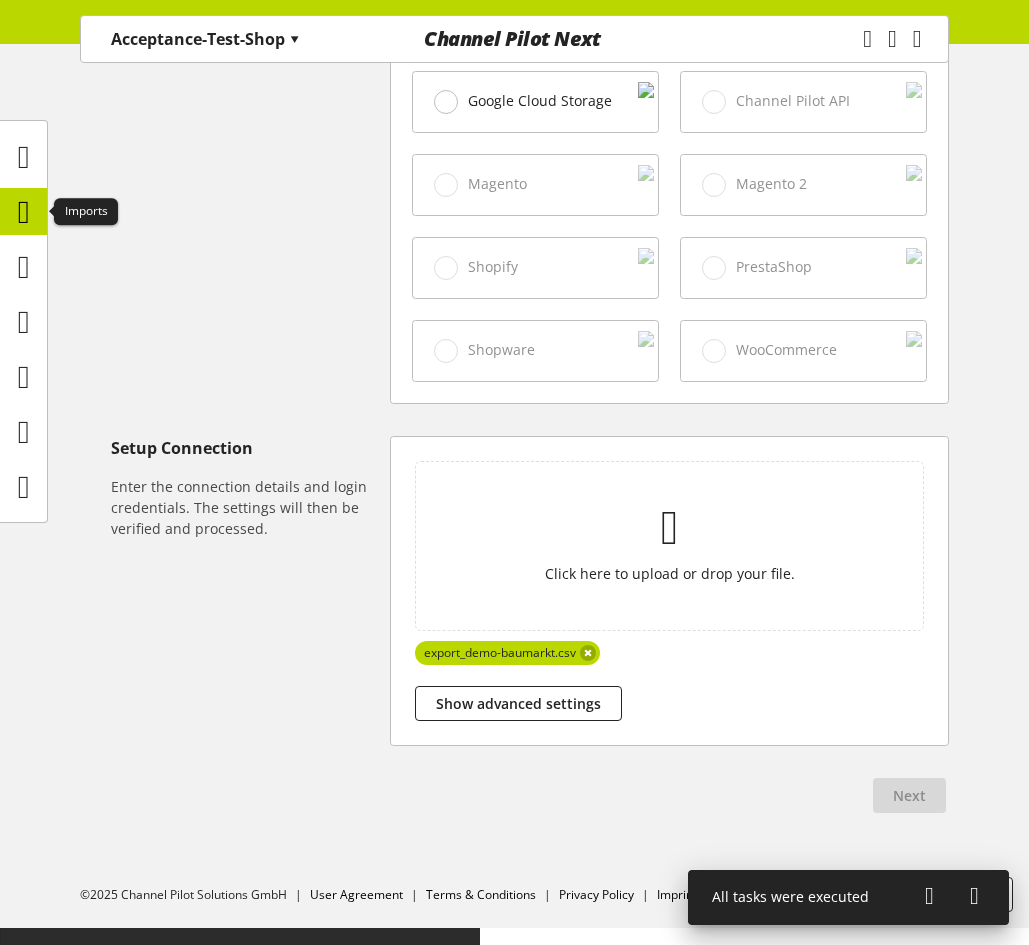click at bounding box center [24, 212] 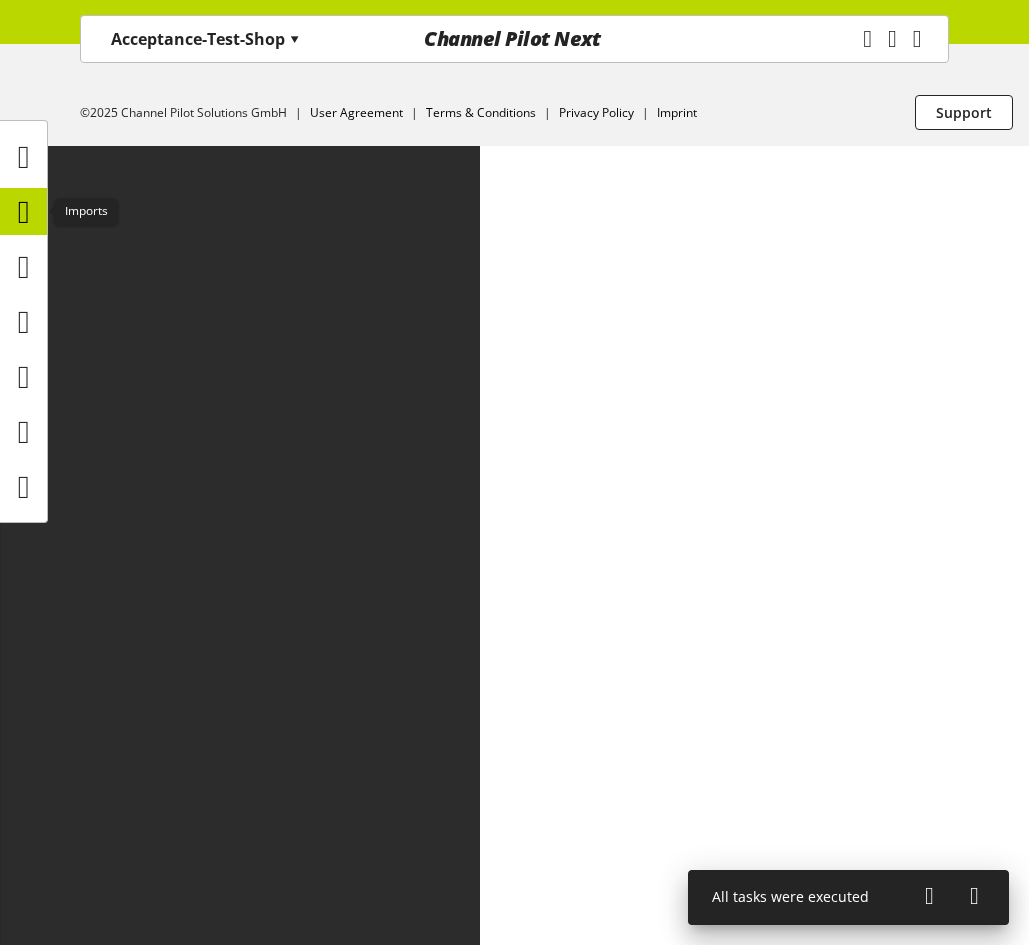 scroll, scrollTop: 0, scrollLeft: 0, axis: both 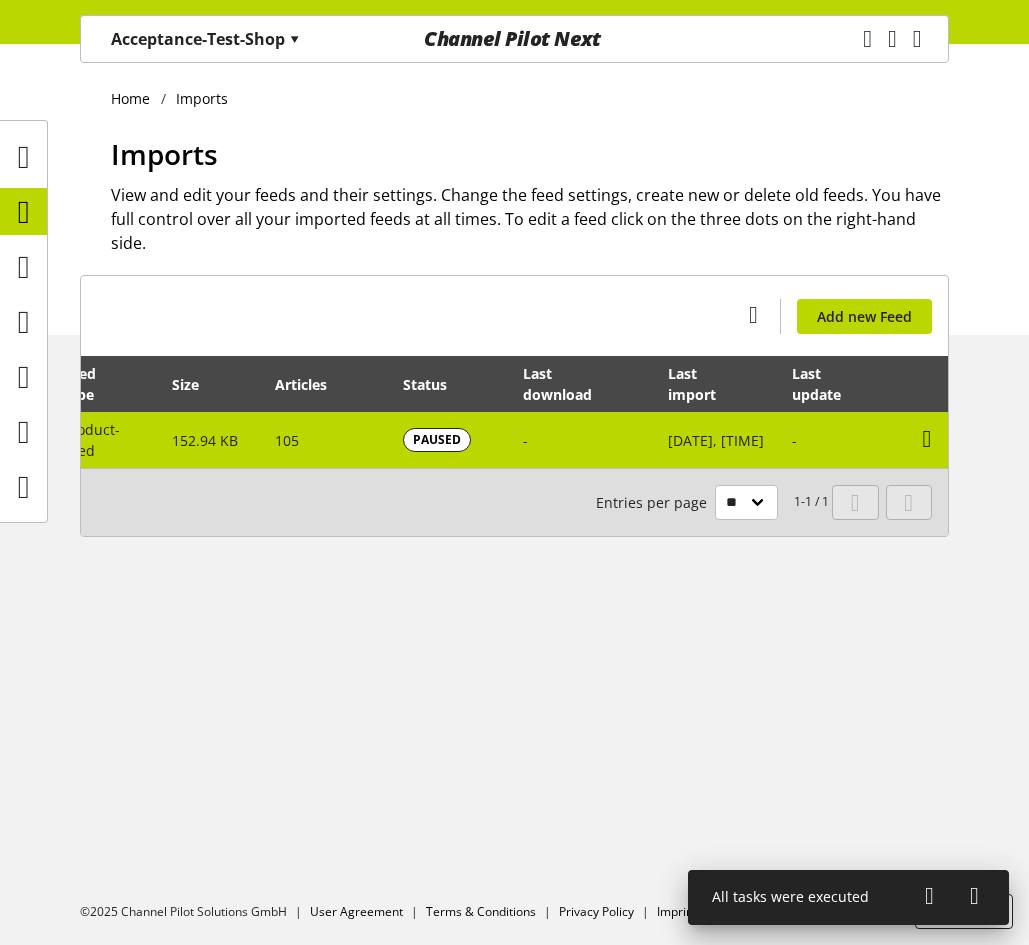 click at bounding box center [927, 439] 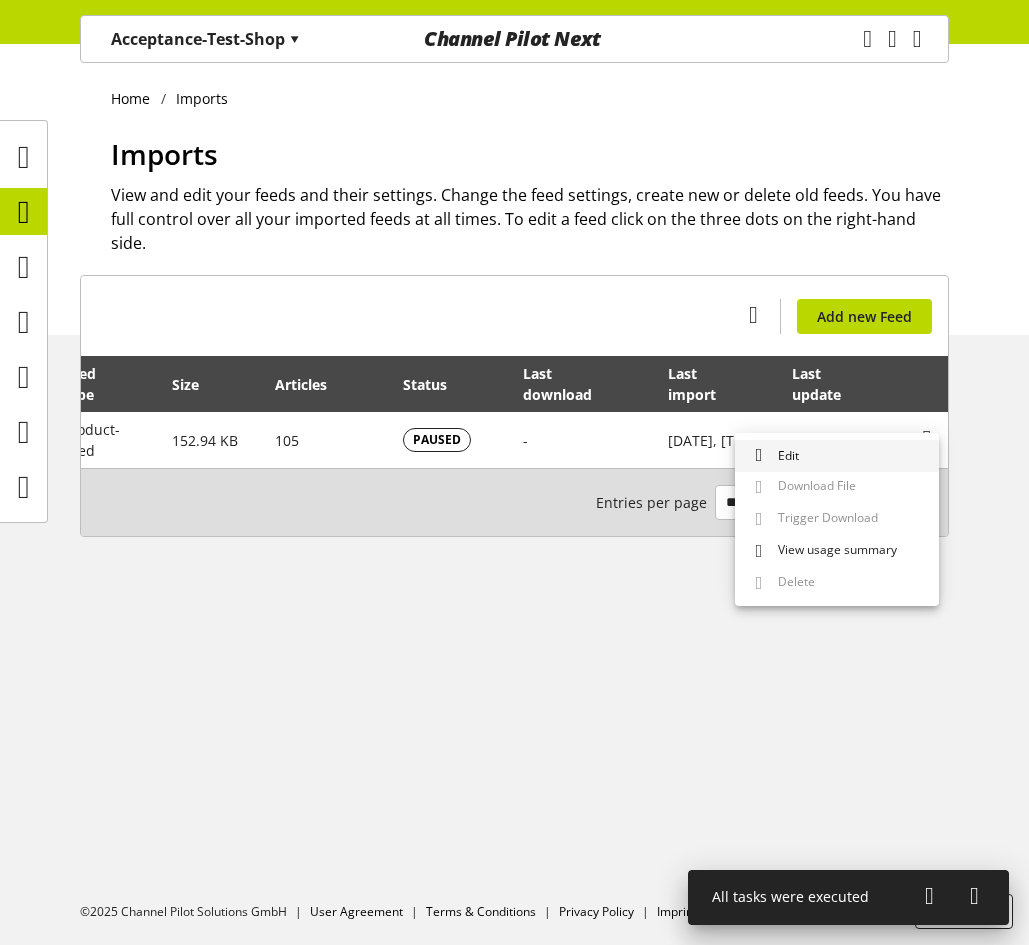 click on "Edit" at bounding box center [837, 456] 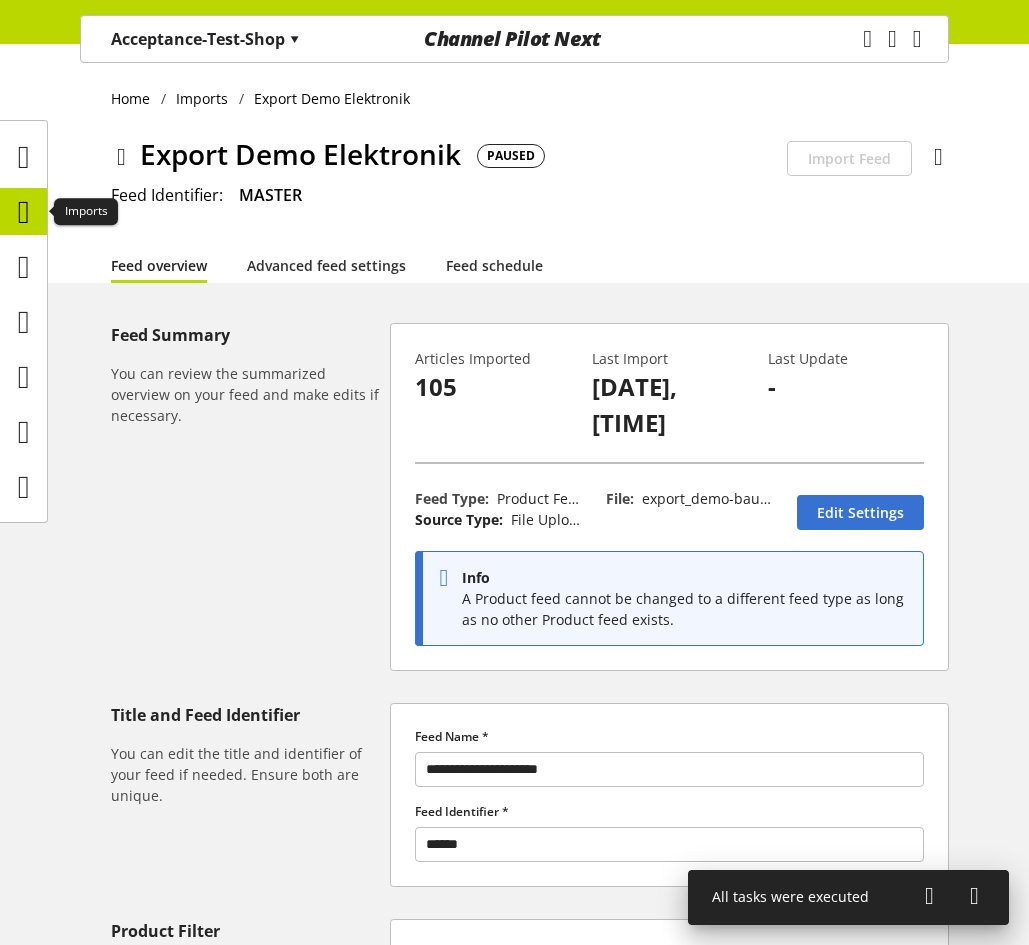click at bounding box center [24, 212] 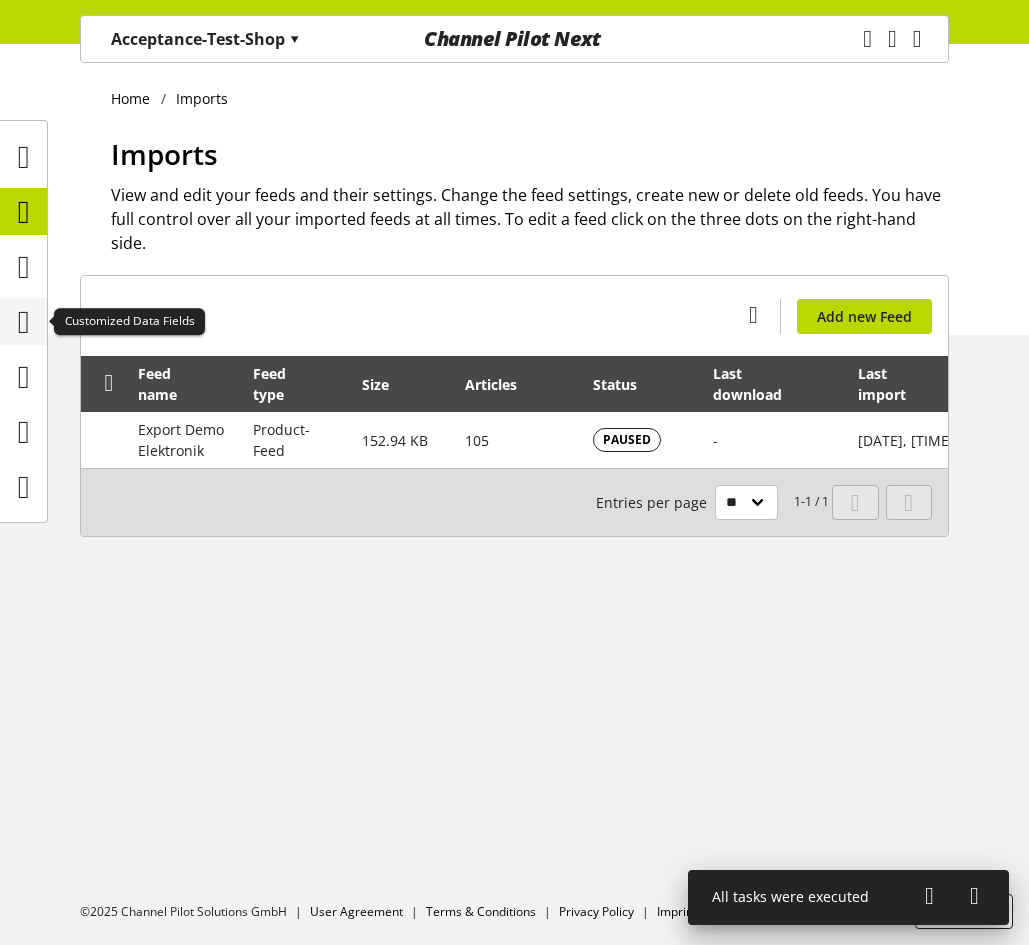 click at bounding box center (24, 322) 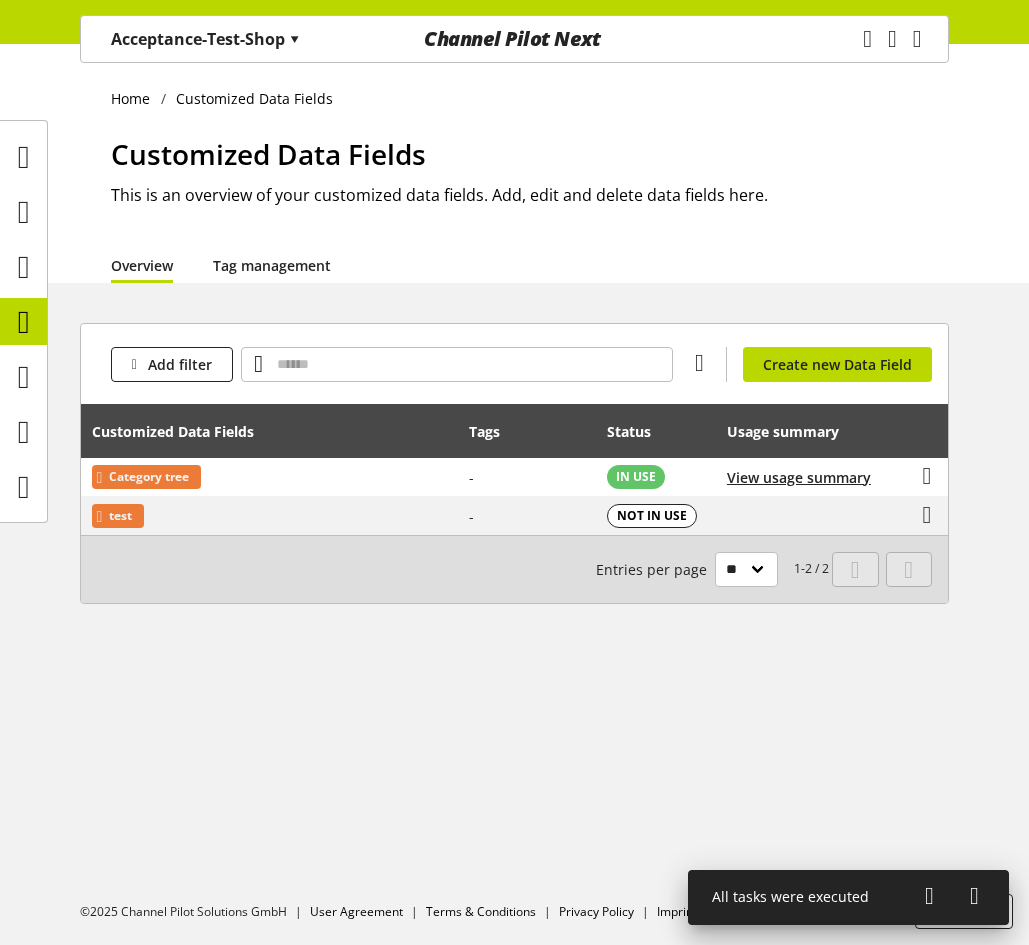 click on "Tag management" at bounding box center (272, 265) 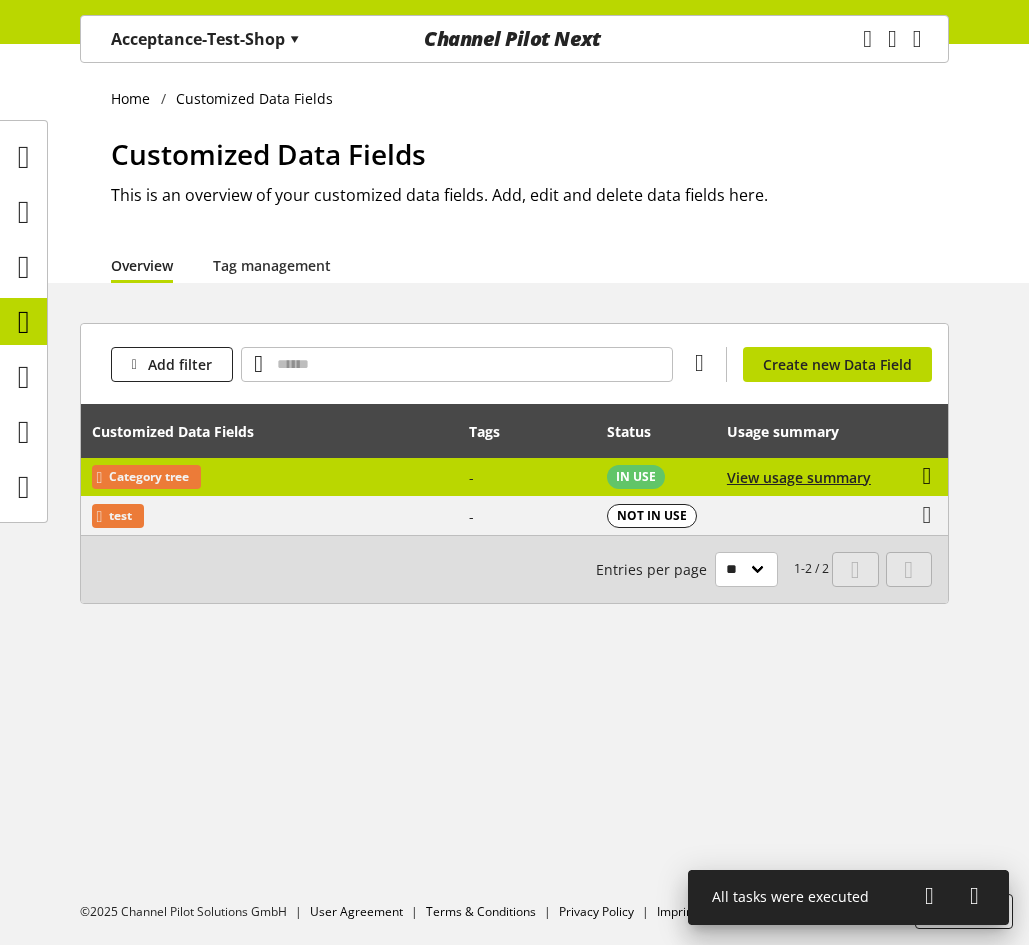 click at bounding box center (927, 476) 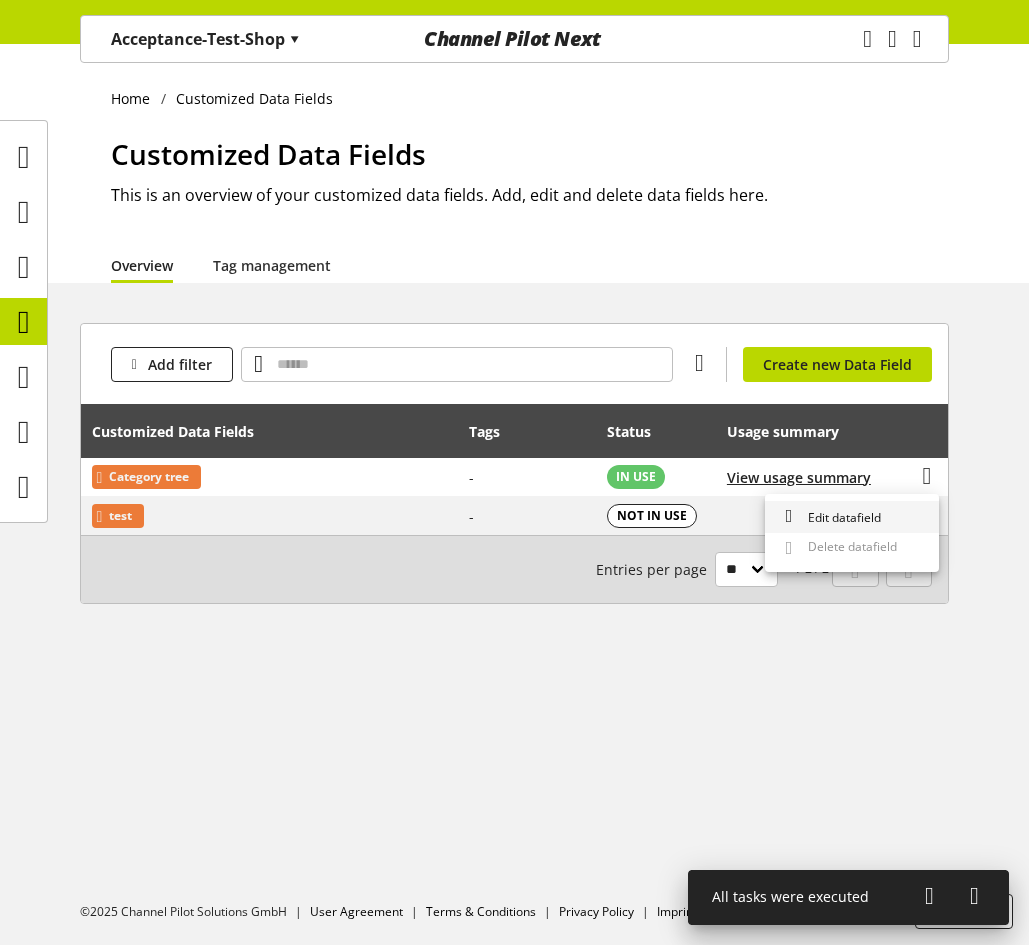 click on "Edit datafield" at bounding box center (840, 517) 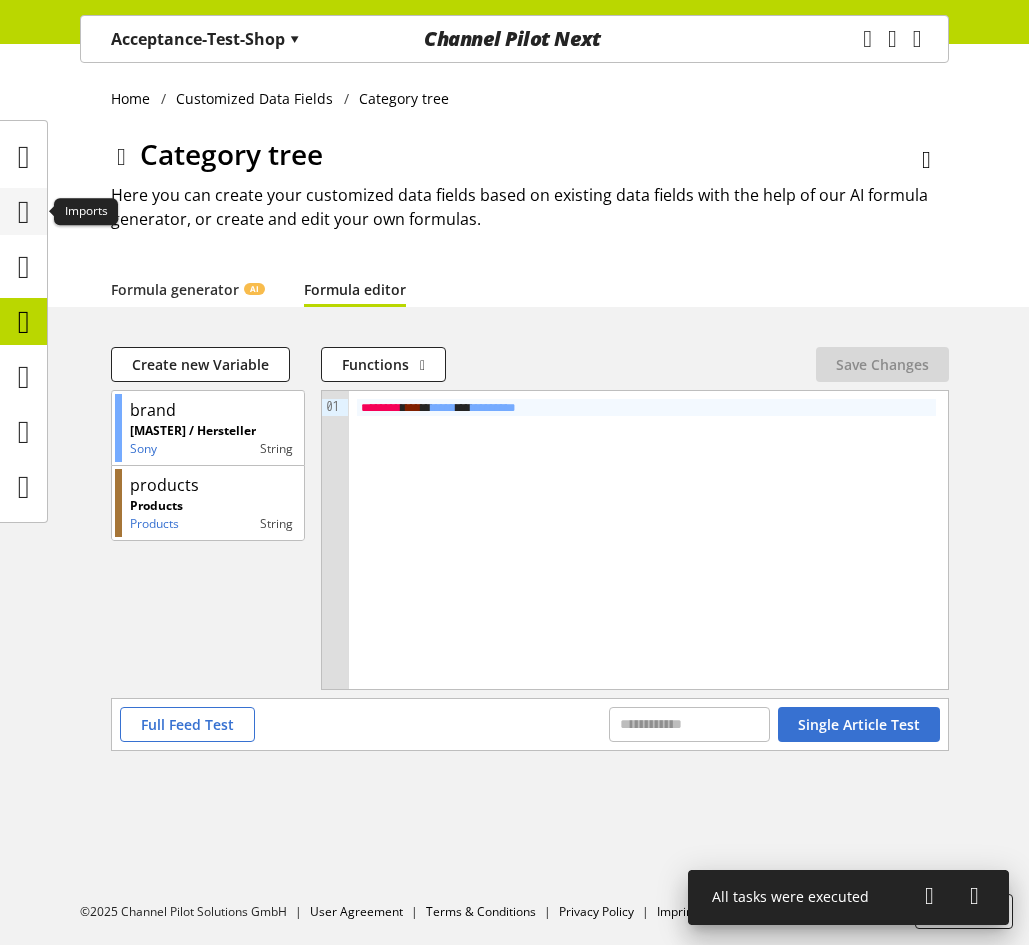 click at bounding box center [24, 212] 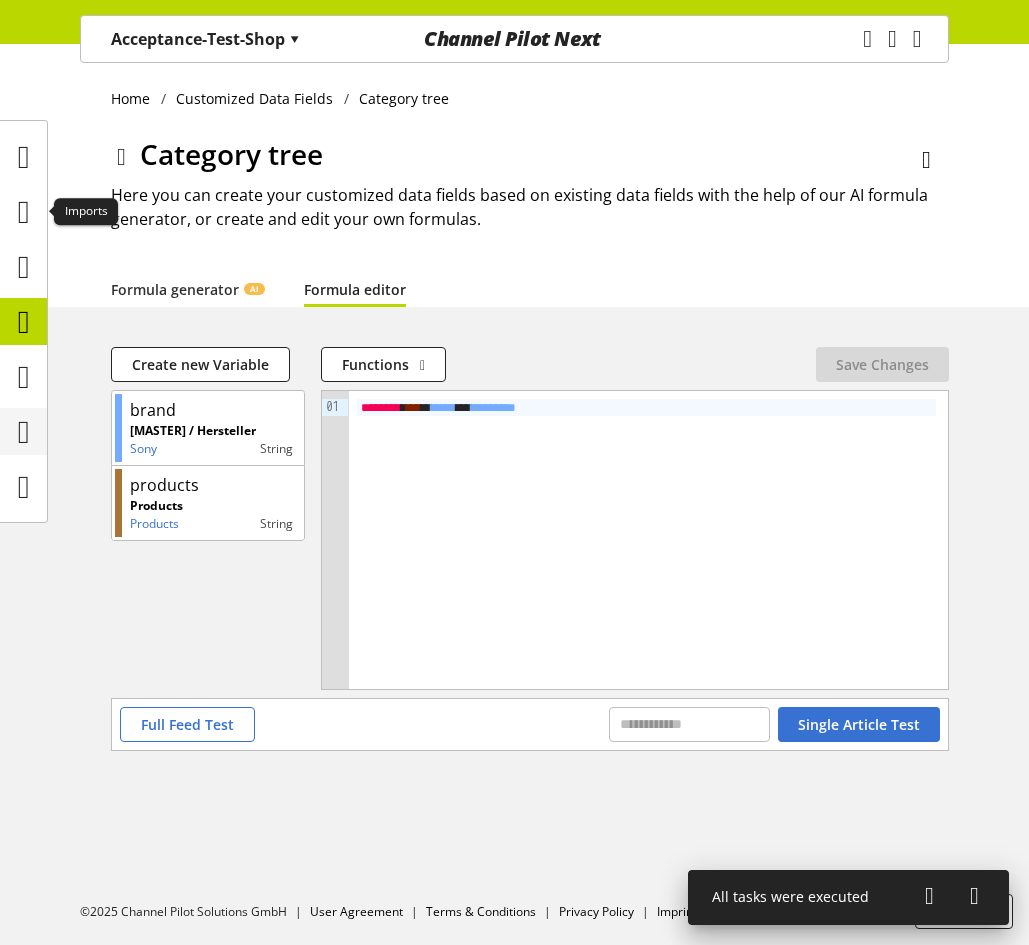 click at bounding box center [24, 432] 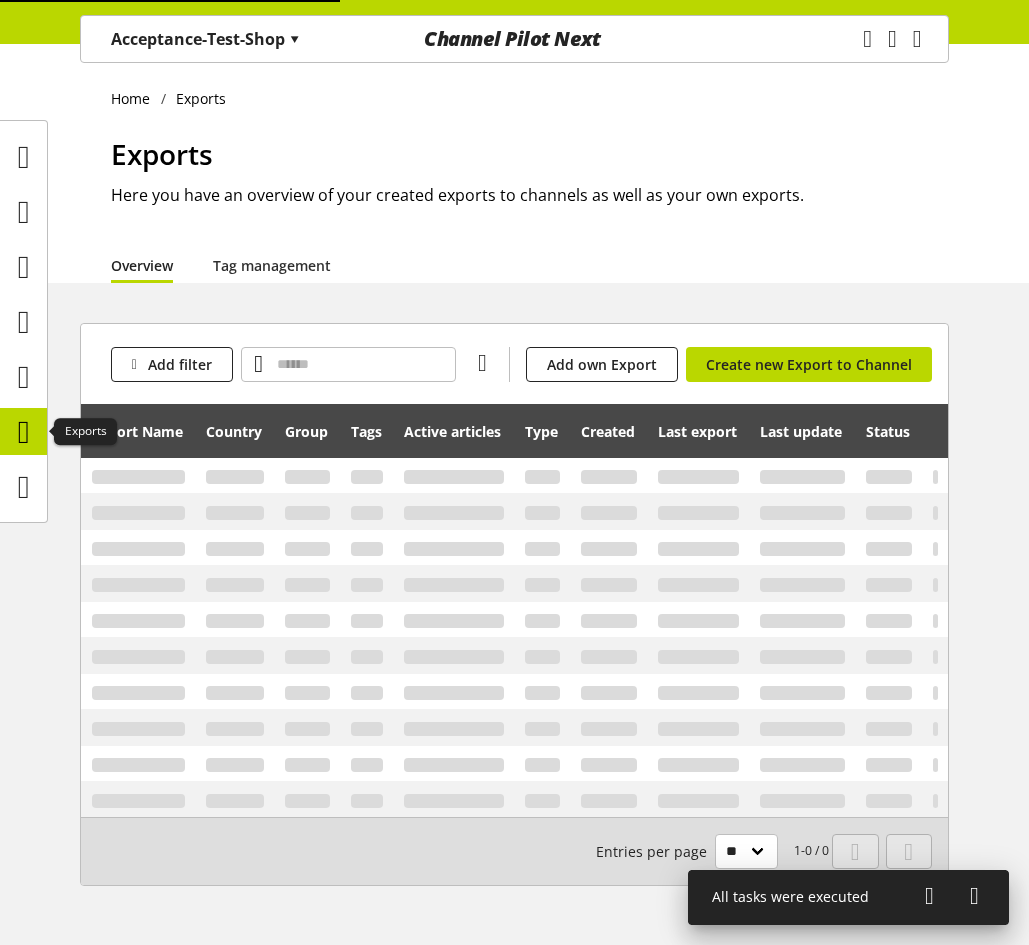 click at bounding box center (24, 432) 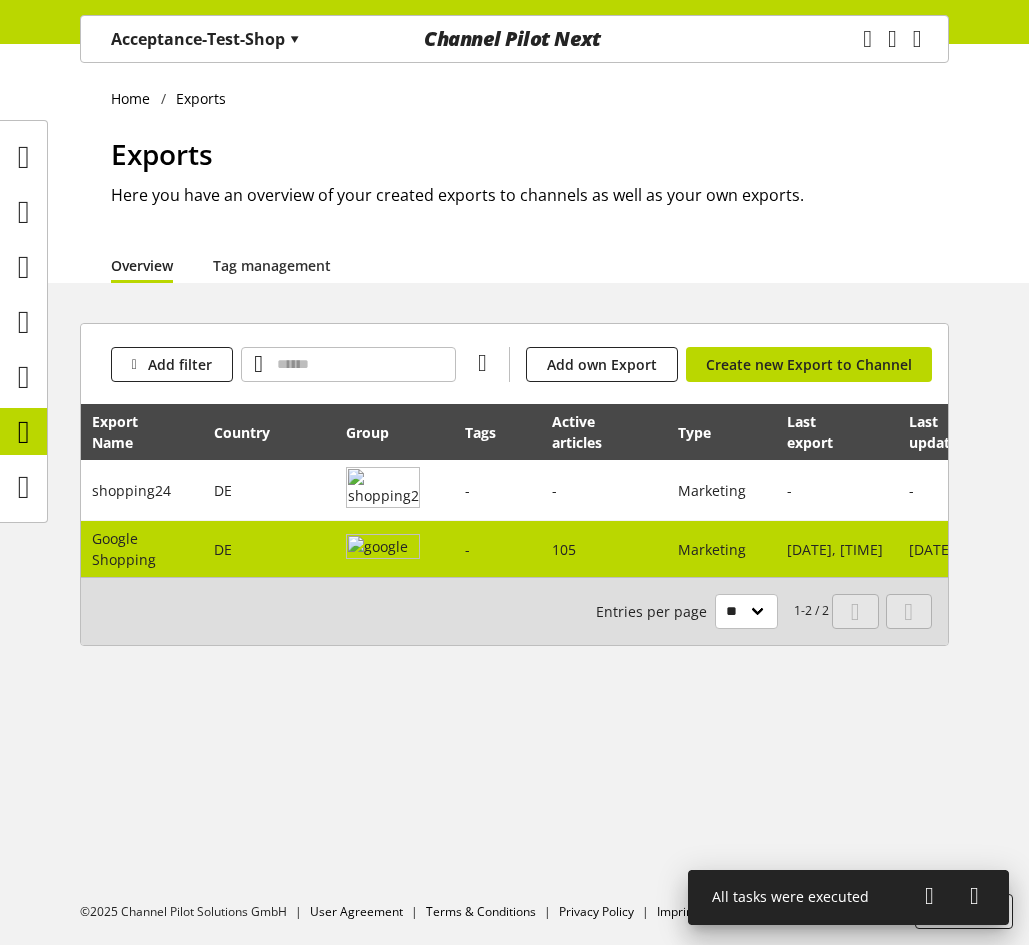 click on "-" at bounding box center [497, 549] 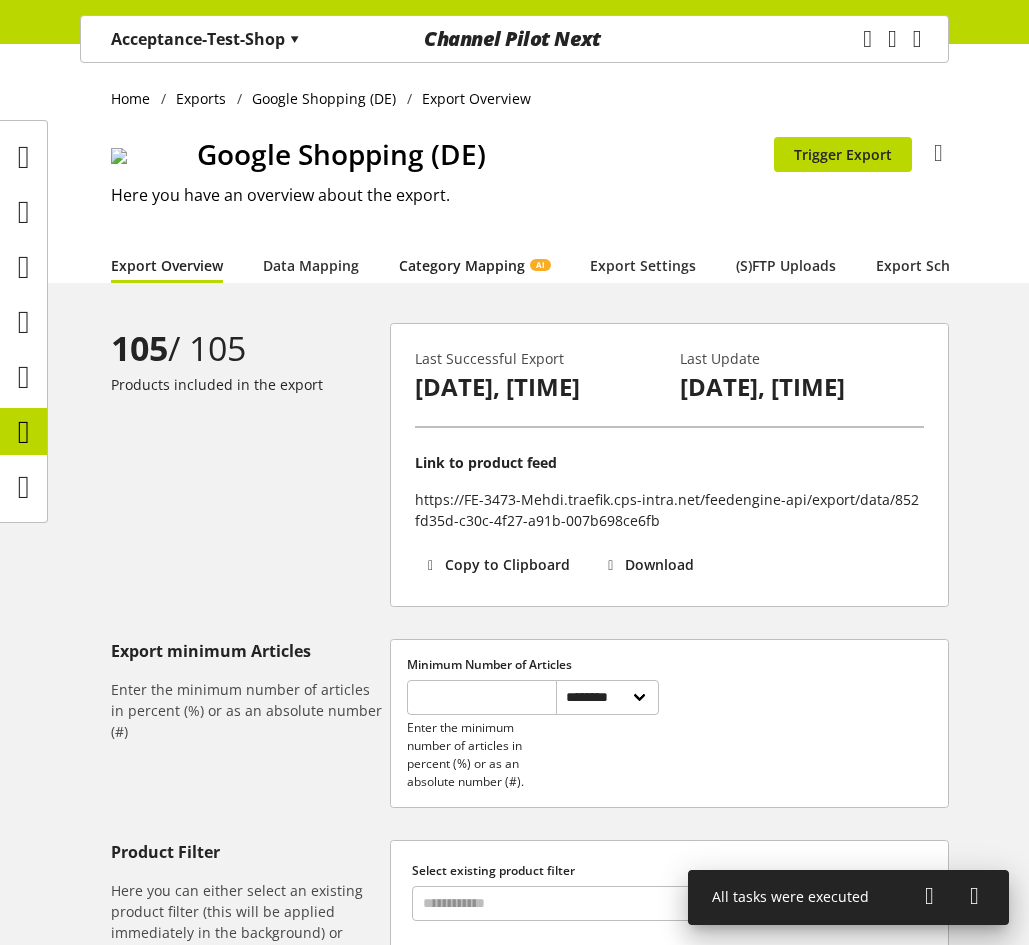click on "Category Mapping AI" at bounding box center (474, 265) 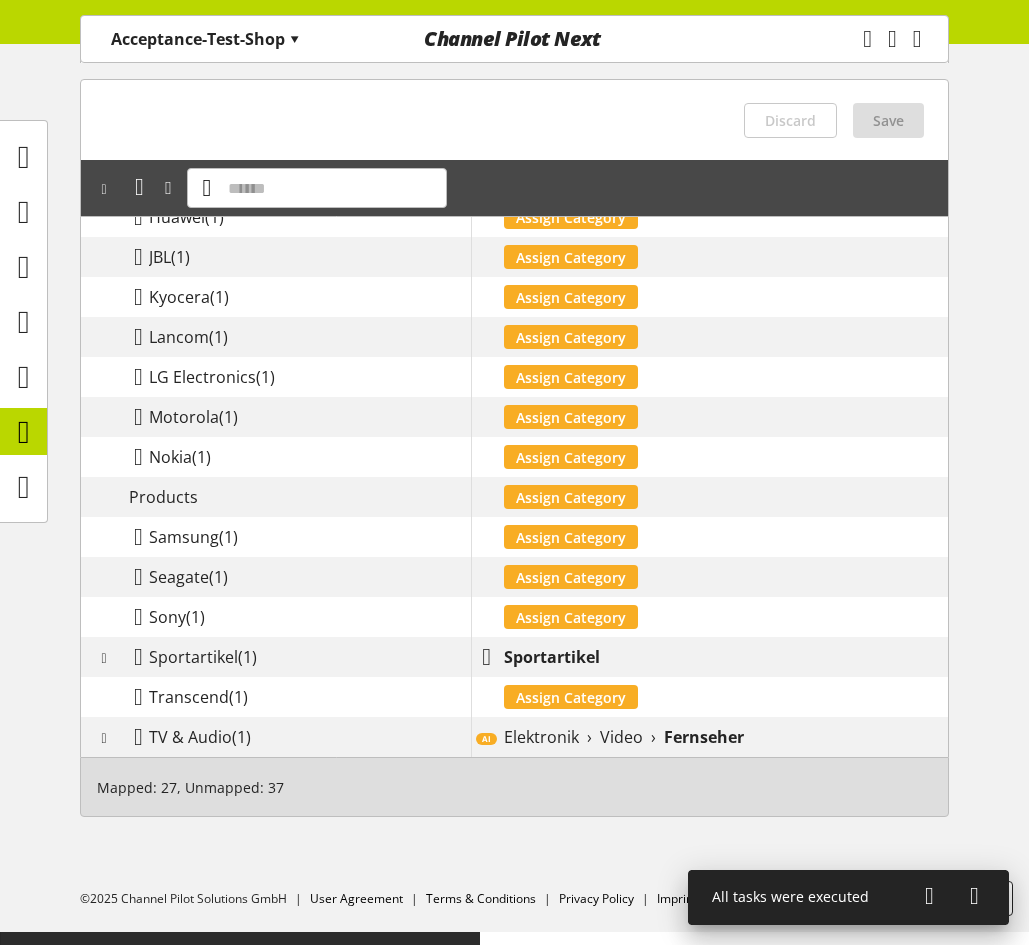 scroll, scrollTop: 634, scrollLeft: 0, axis: vertical 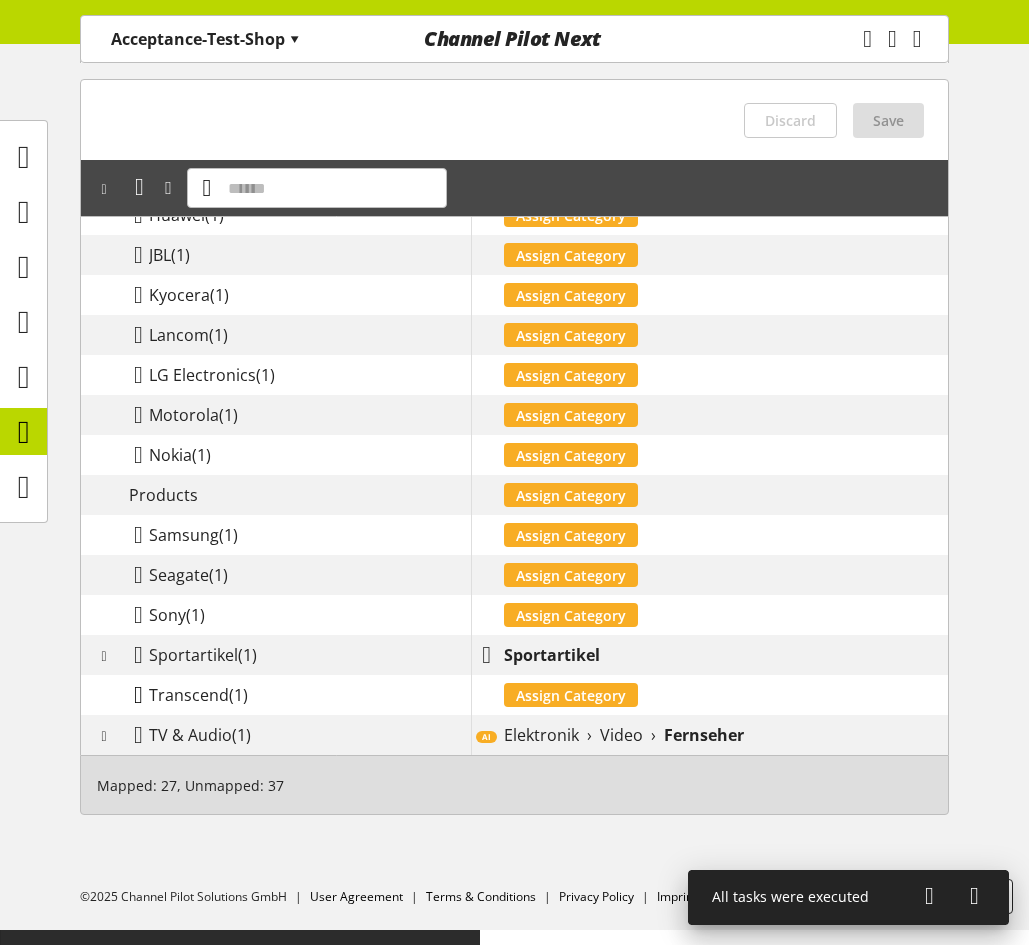 click at bounding box center [138, 695] 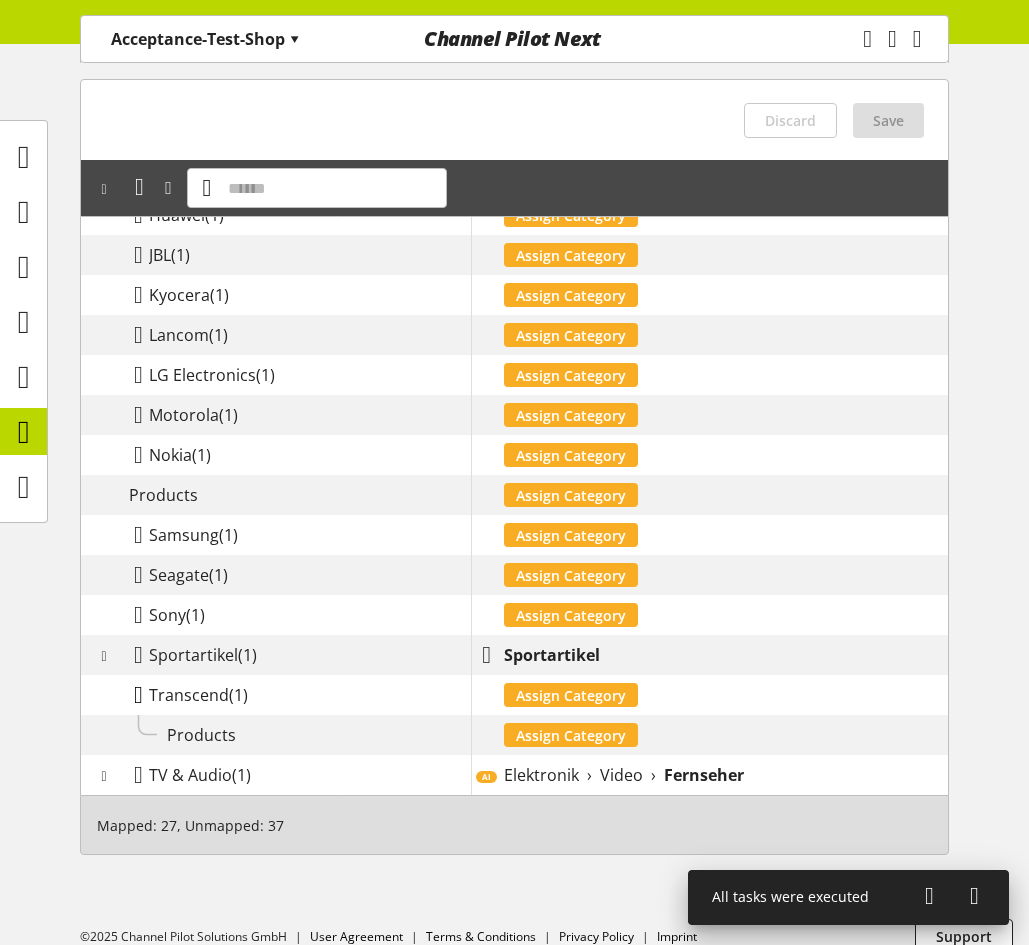 click at bounding box center [138, 695] 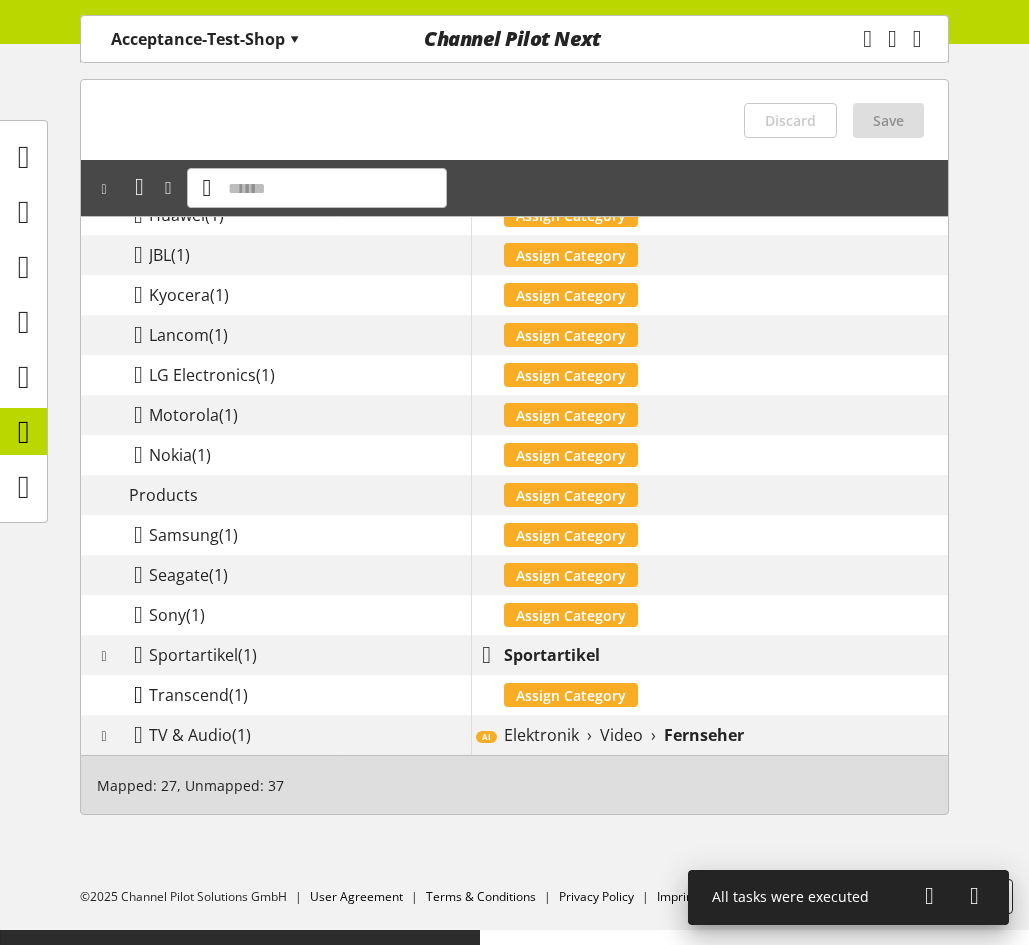 click at bounding box center [138, 695] 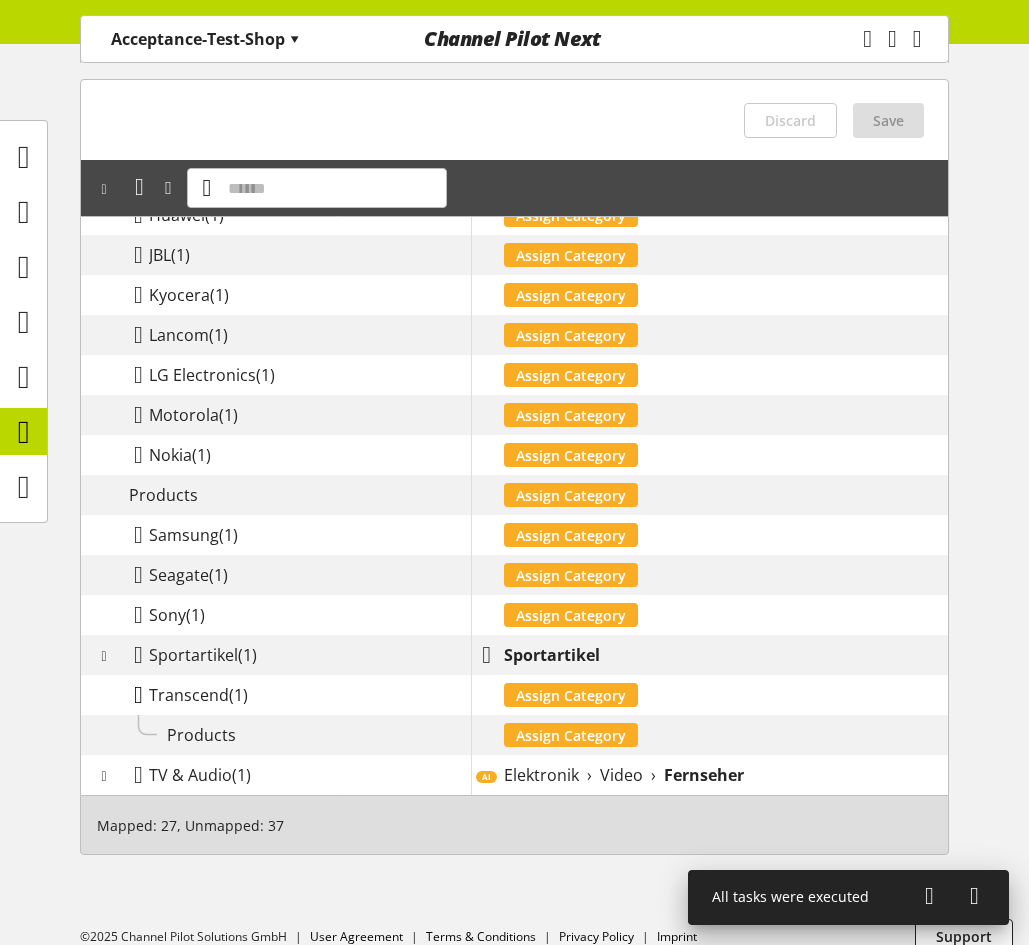 click at bounding box center (138, 695) 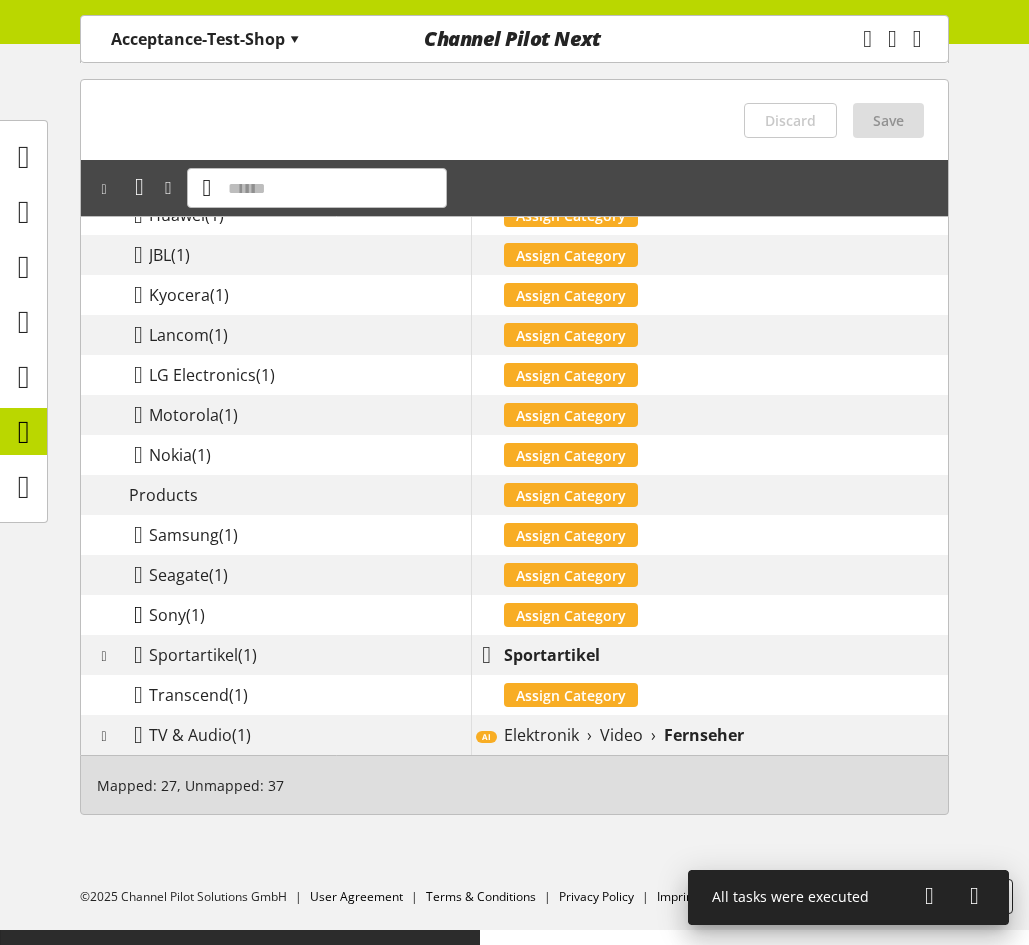 click at bounding box center (138, 615) 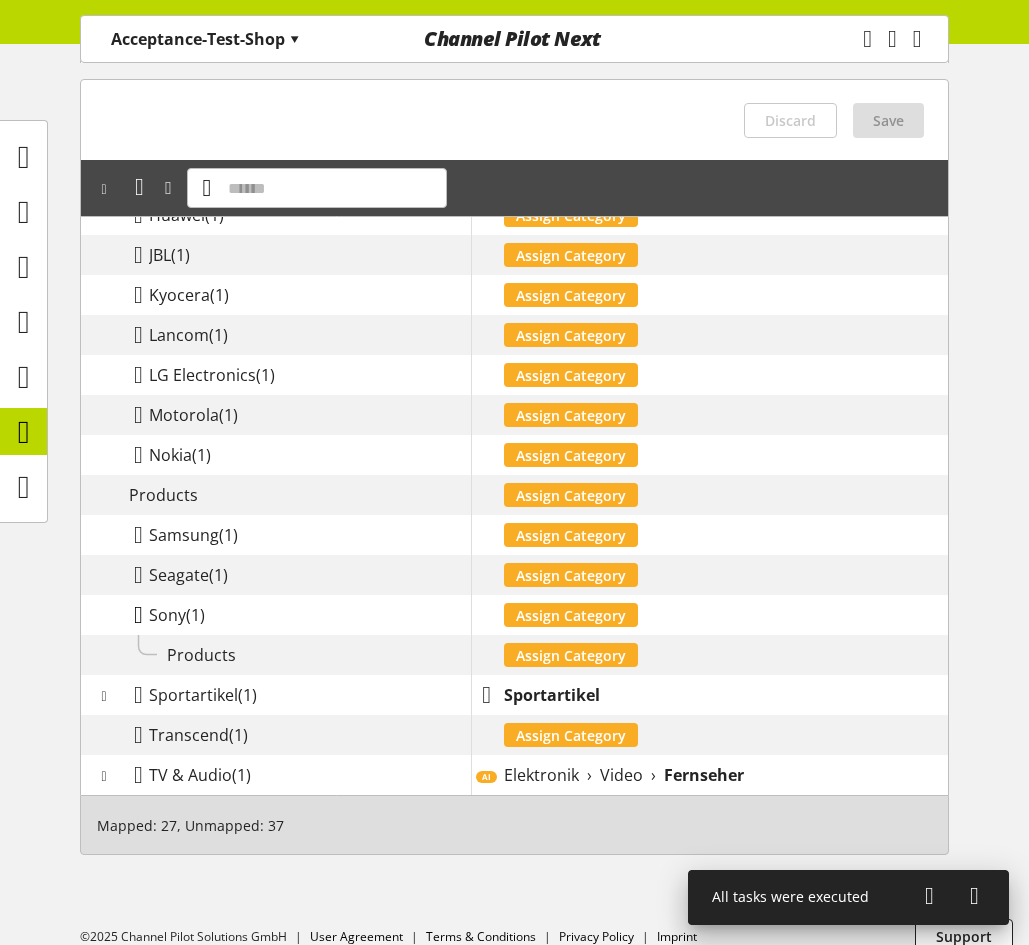 click at bounding box center (138, 615) 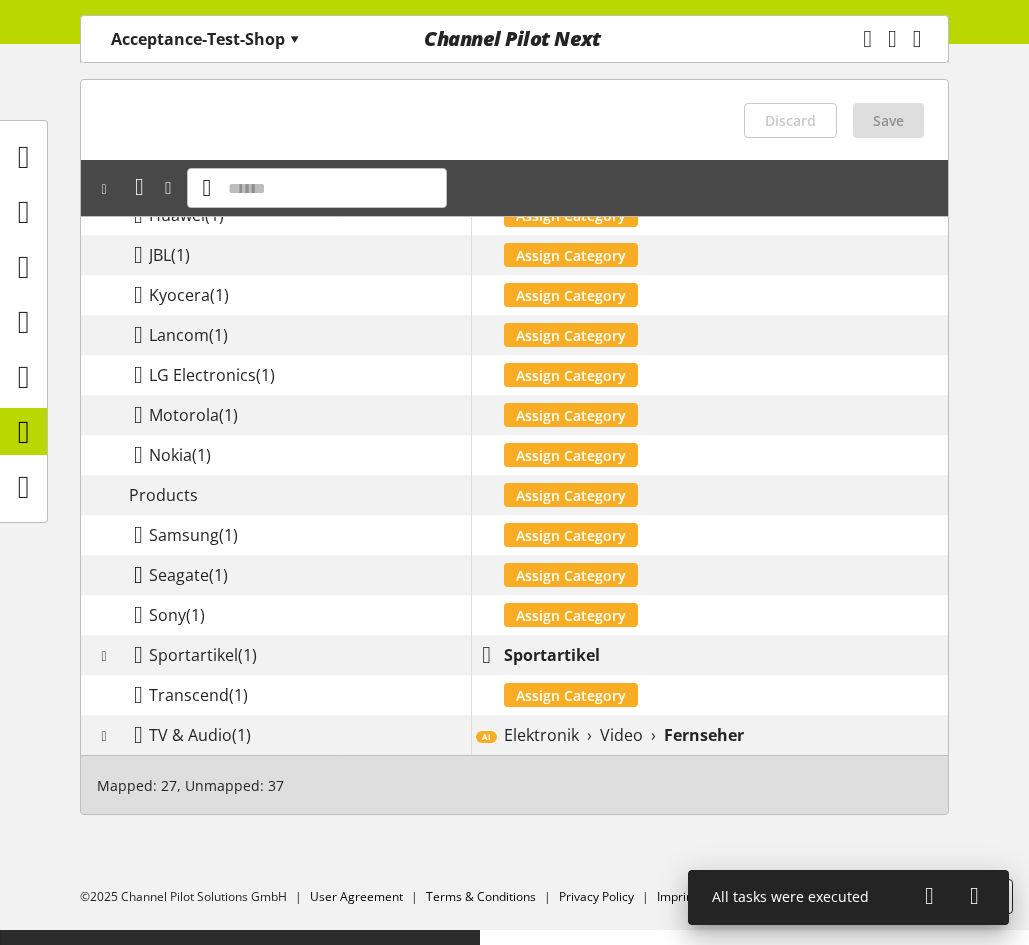 click at bounding box center [138, 575] 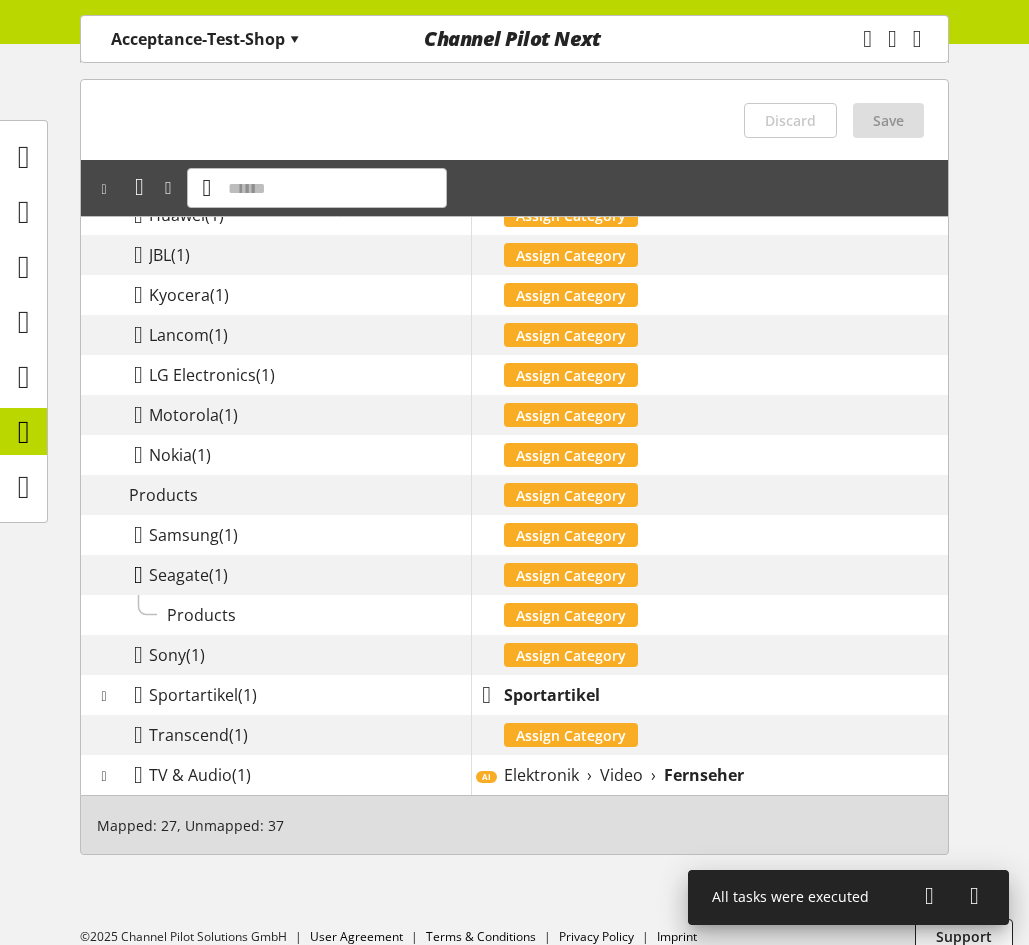 click at bounding box center (138, 575) 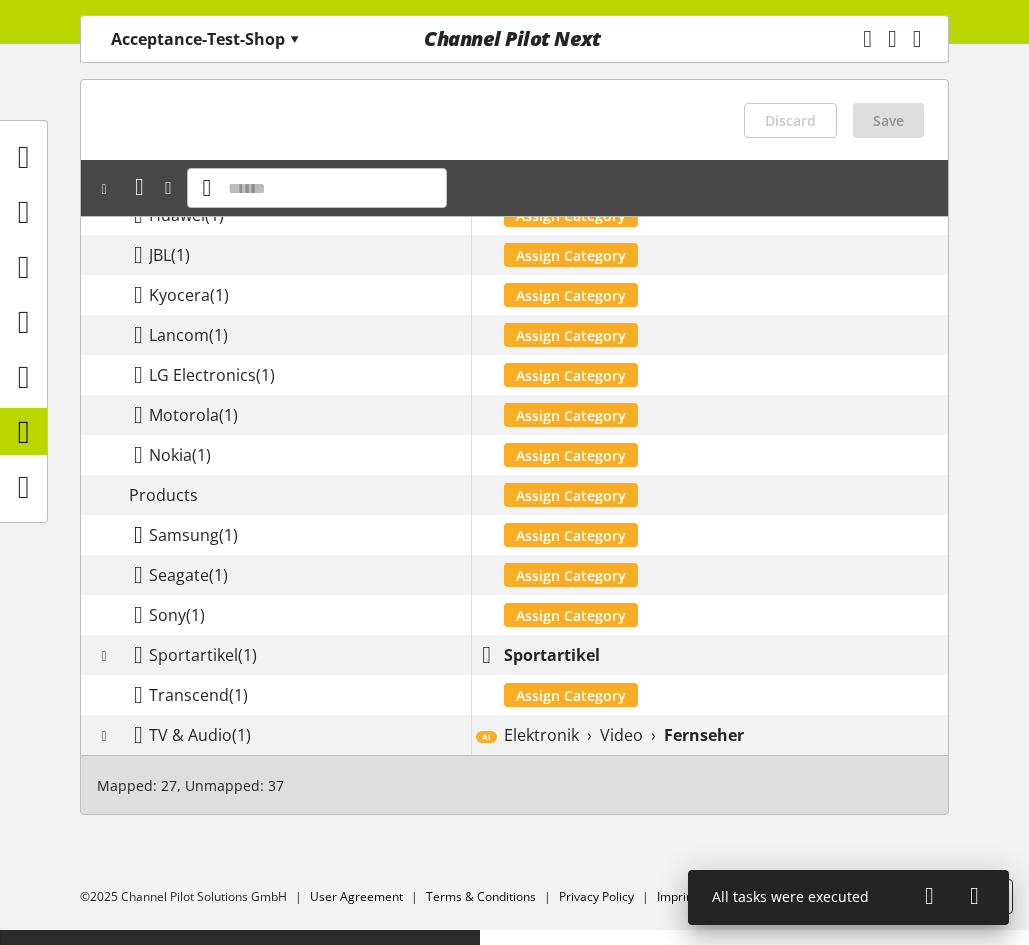 click at bounding box center [138, 535] 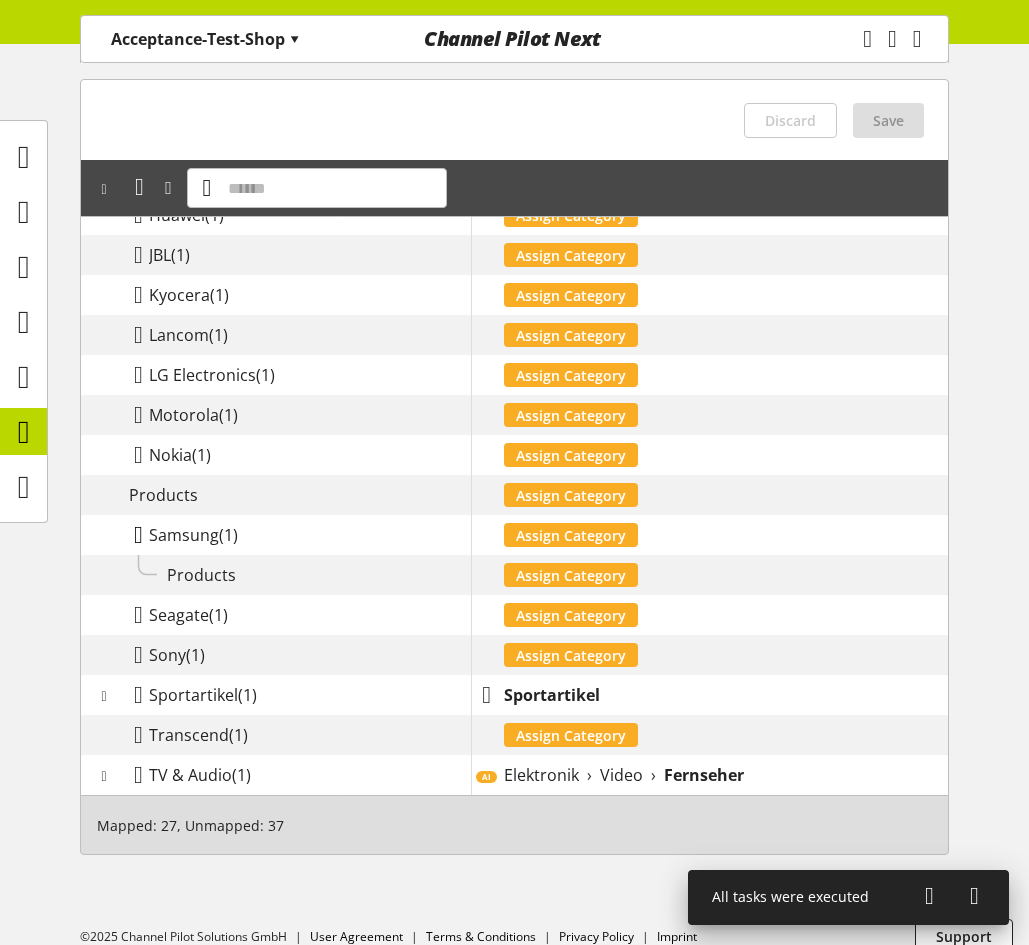 click at bounding box center (138, 535) 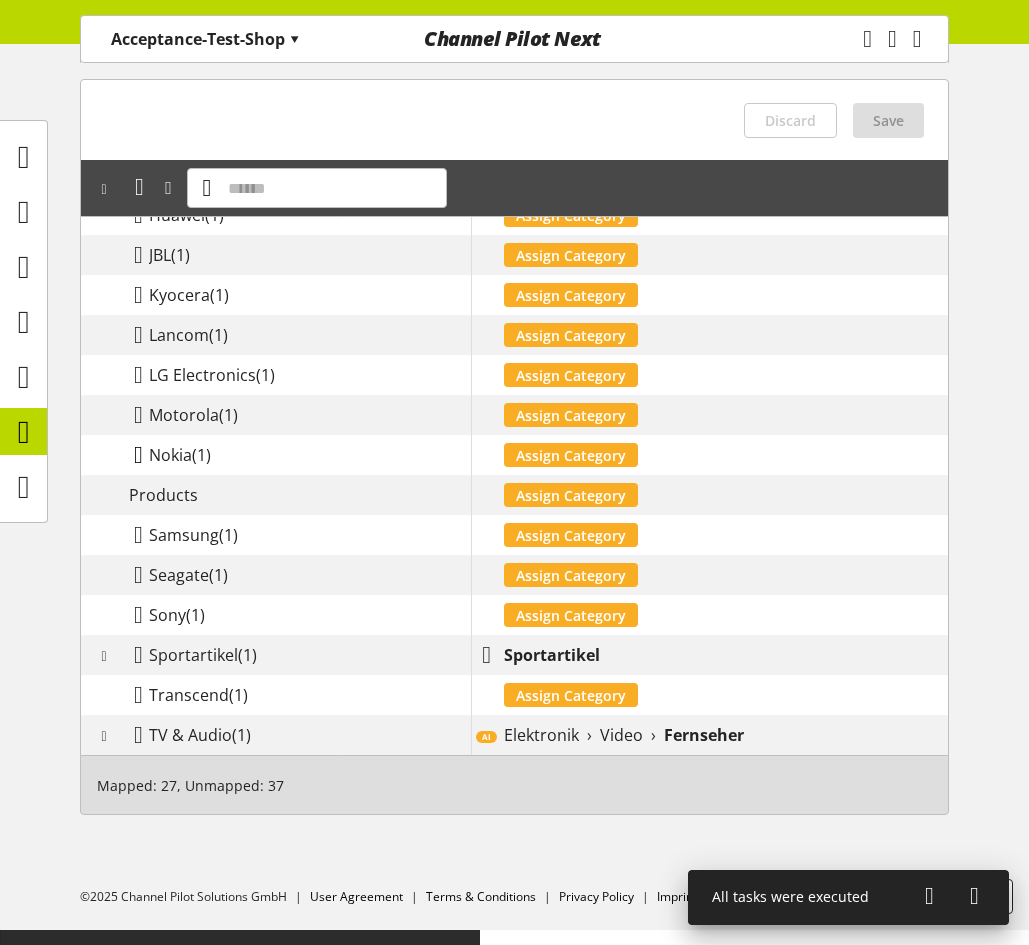click at bounding box center (138, 455) 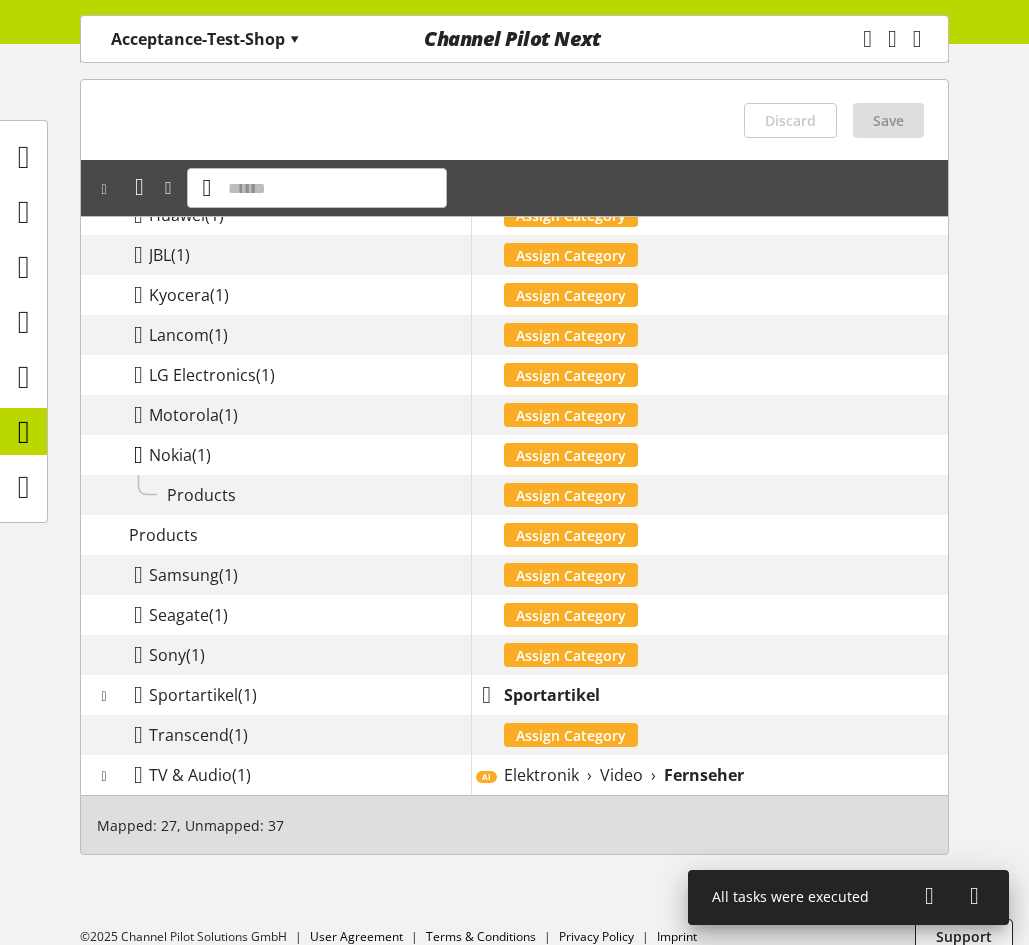 click at bounding box center (138, 455) 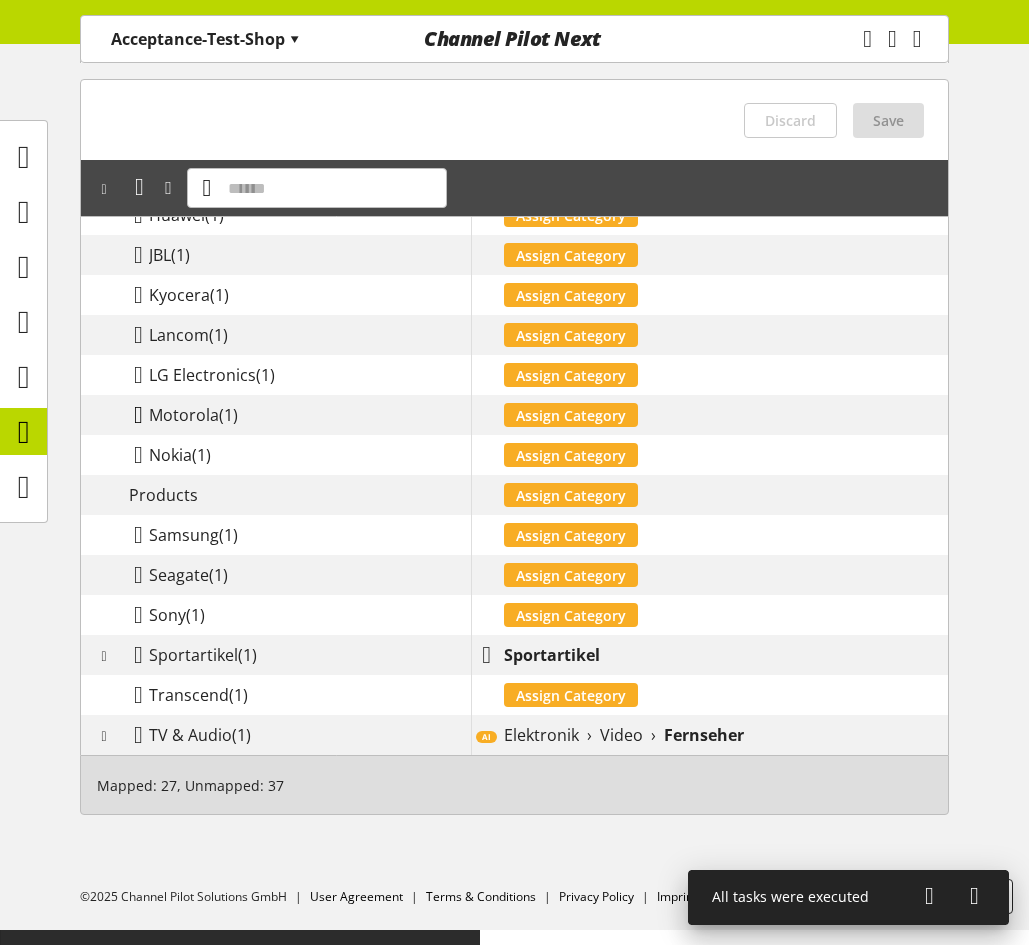 click at bounding box center (138, 415) 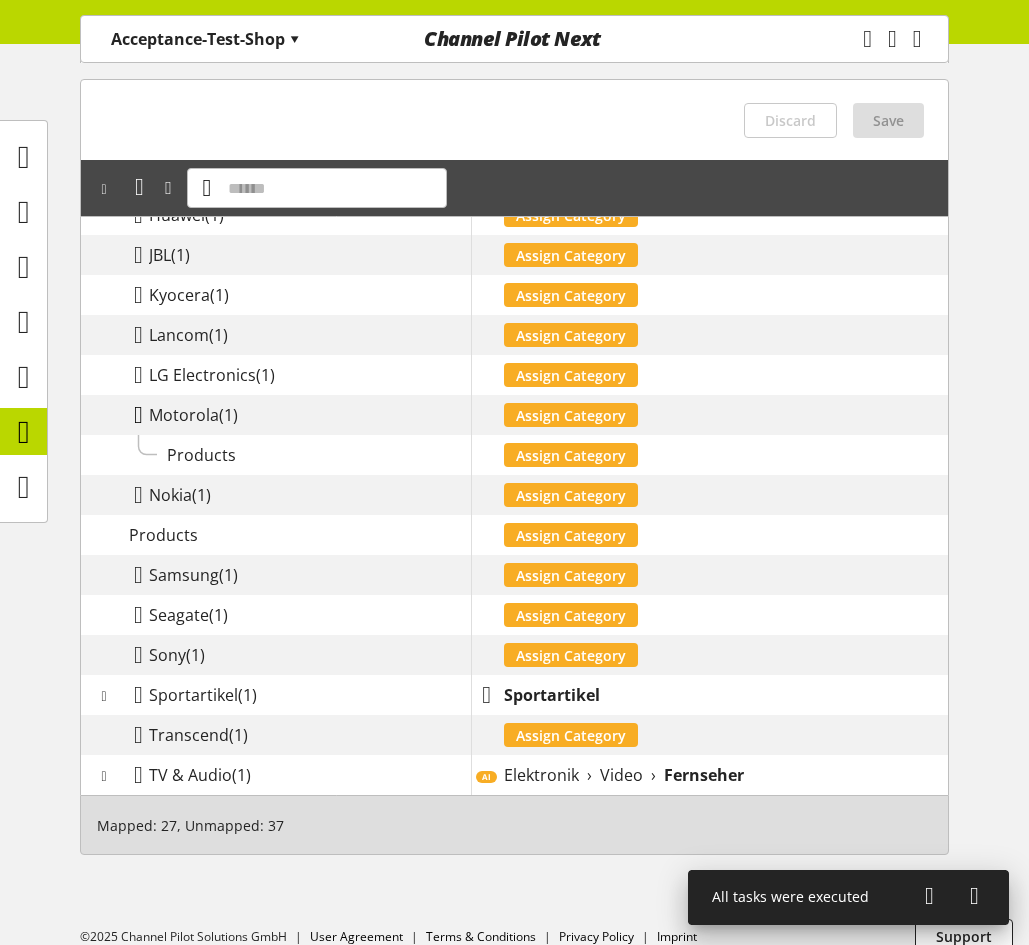 click at bounding box center [138, 415] 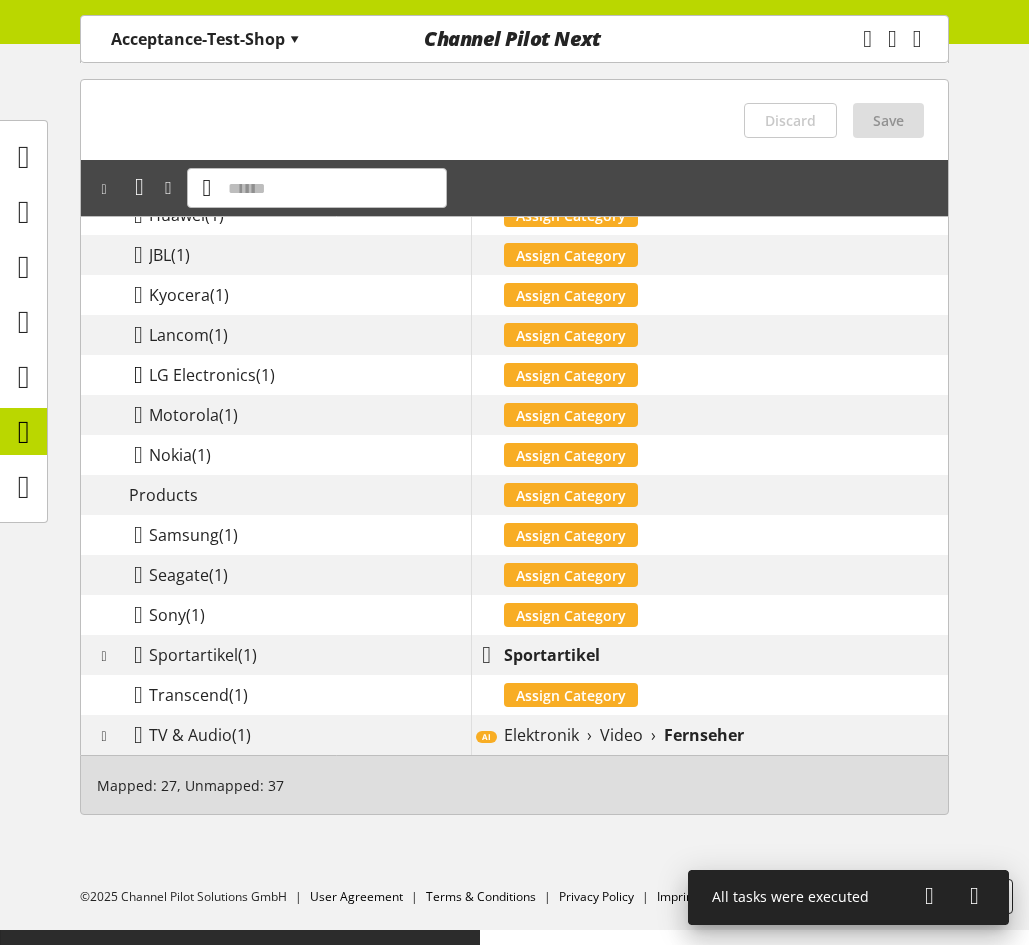 click at bounding box center (138, 375) 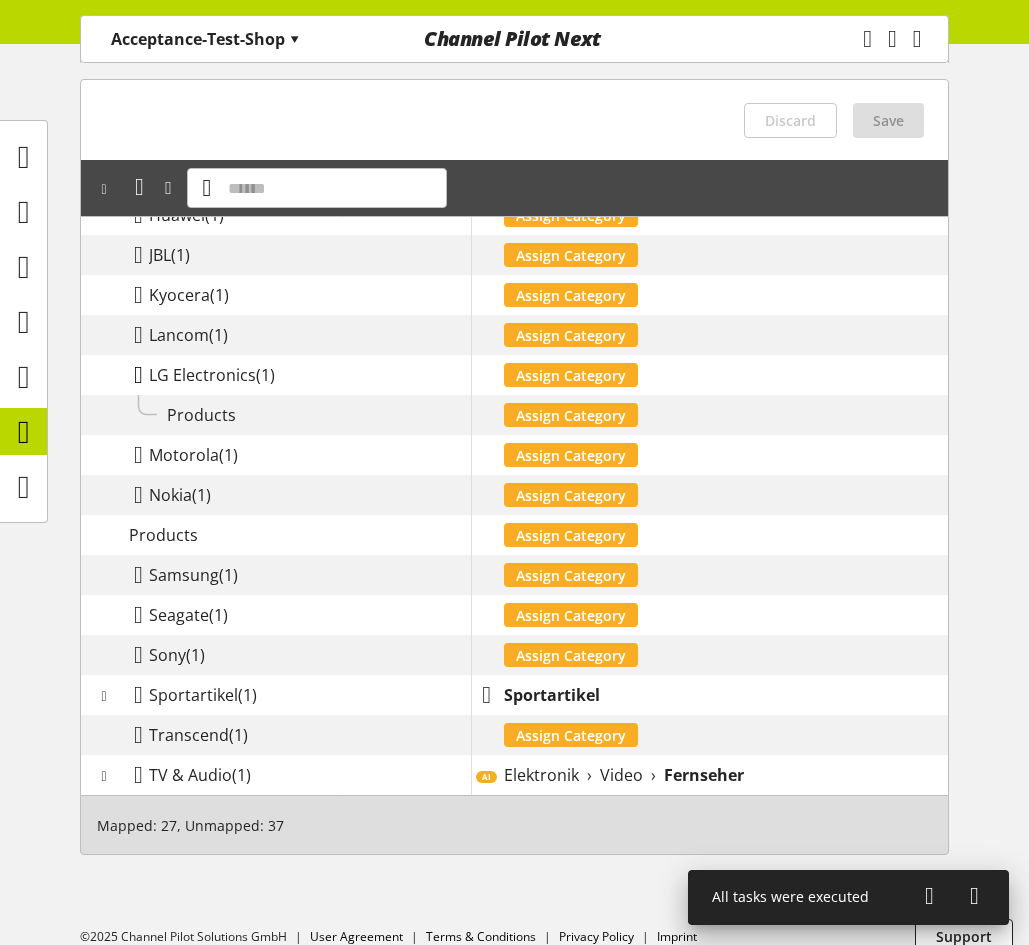 click at bounding box center [138, 375] 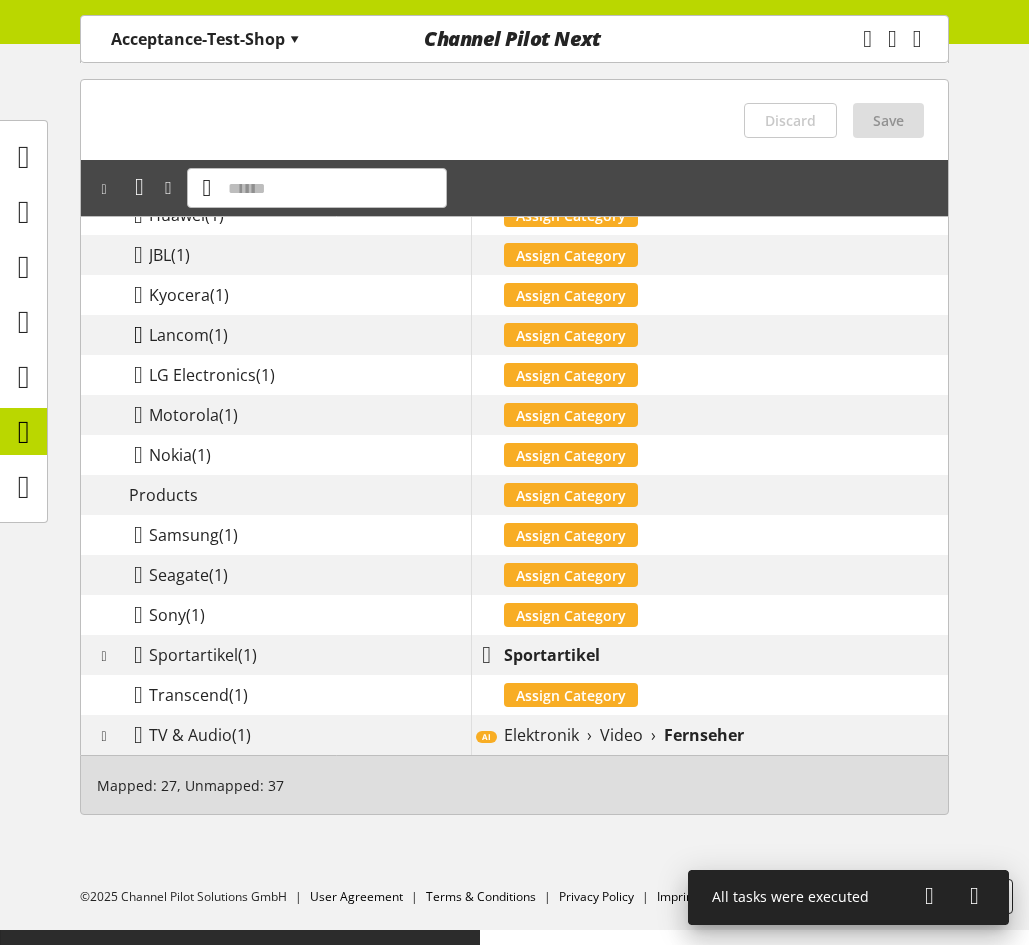 click at bounding box center (138, 335) 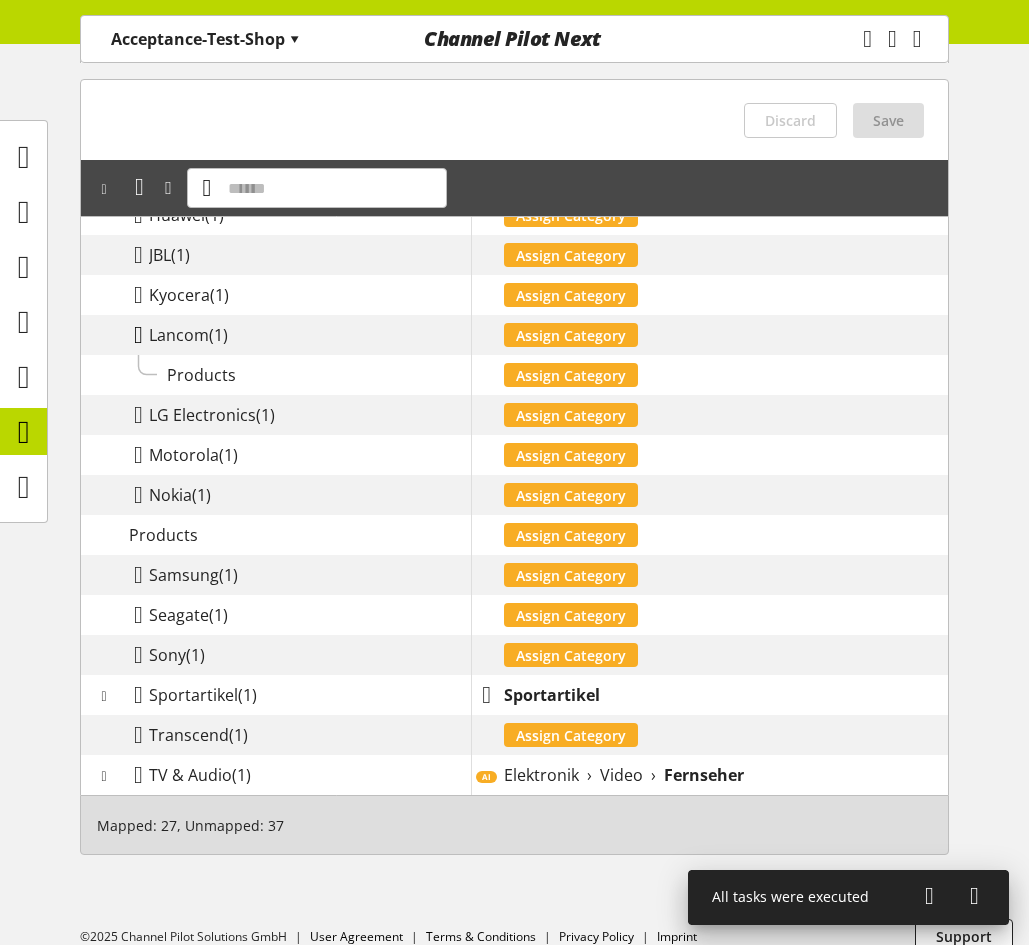 click at bounding box center [138, 335] 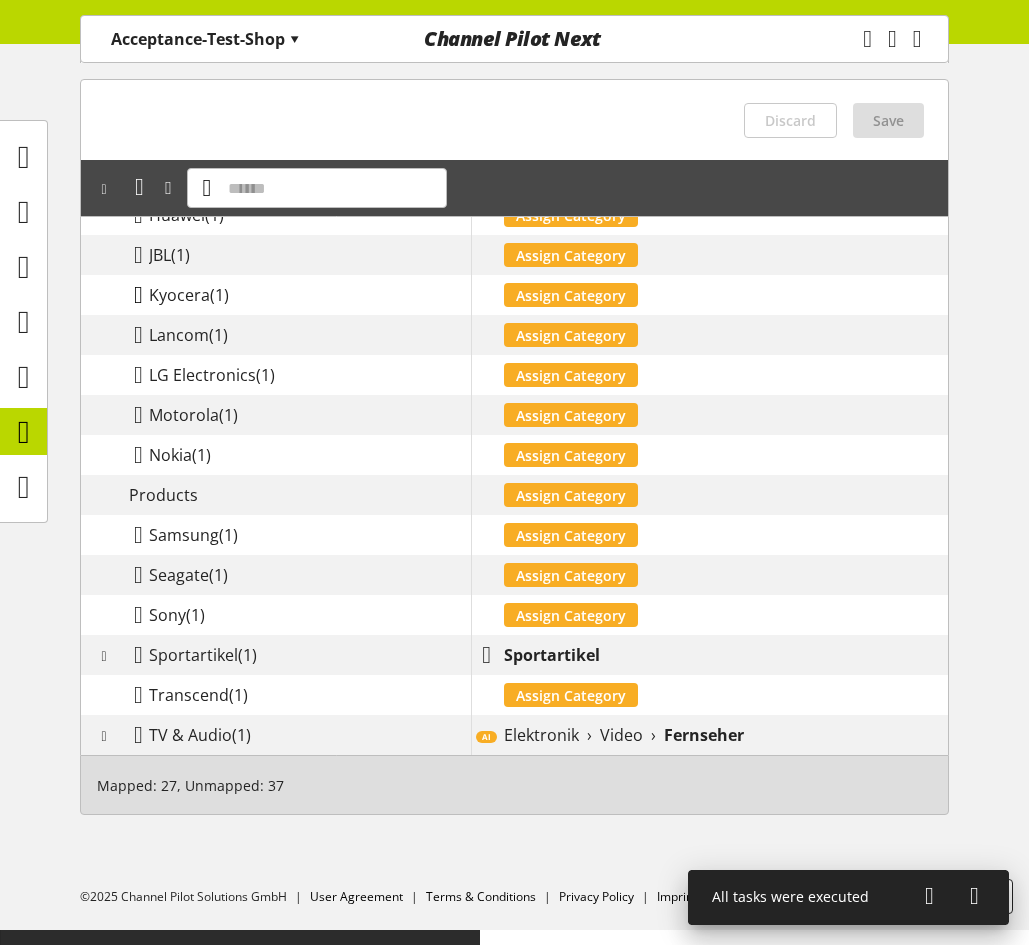 click at bounding box center (138, 295) 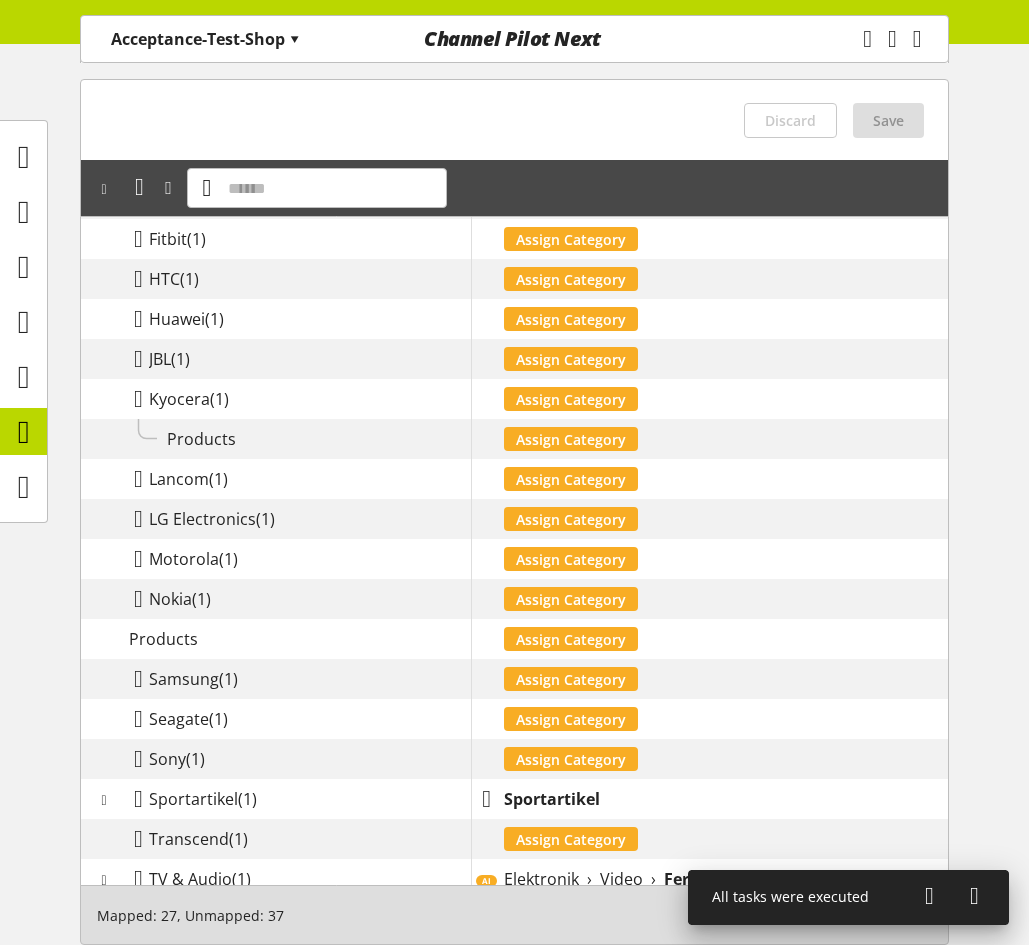 scroll, scrollTop: 434, scrollLeft: 0, axis: vertical 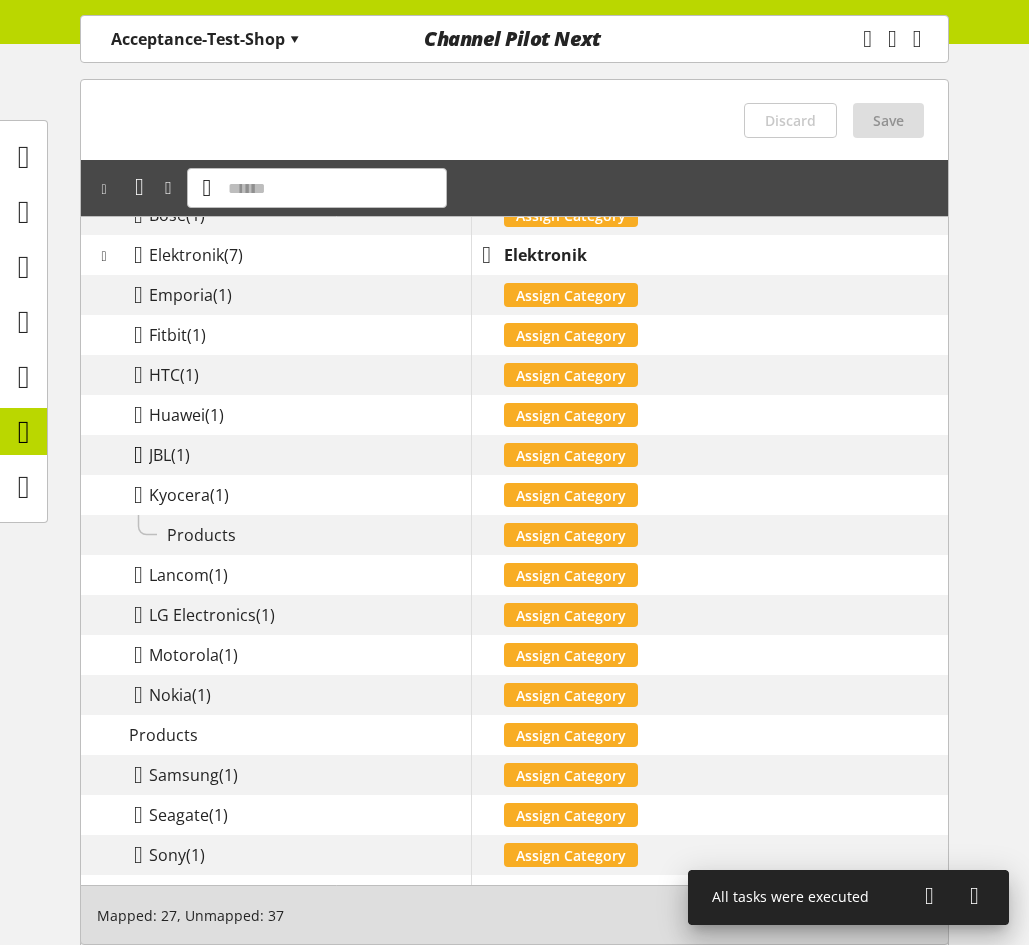 click at bounding box center [138, 455] 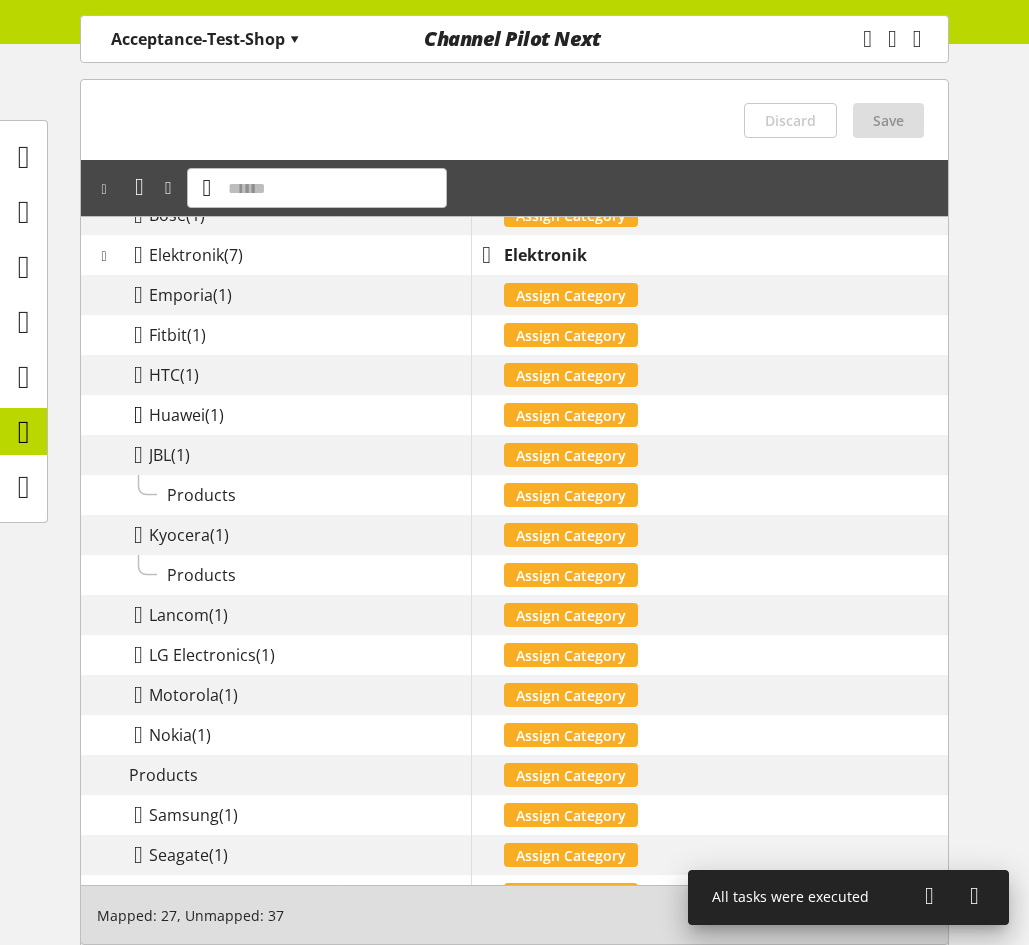 click at bounding box center (138, 415) 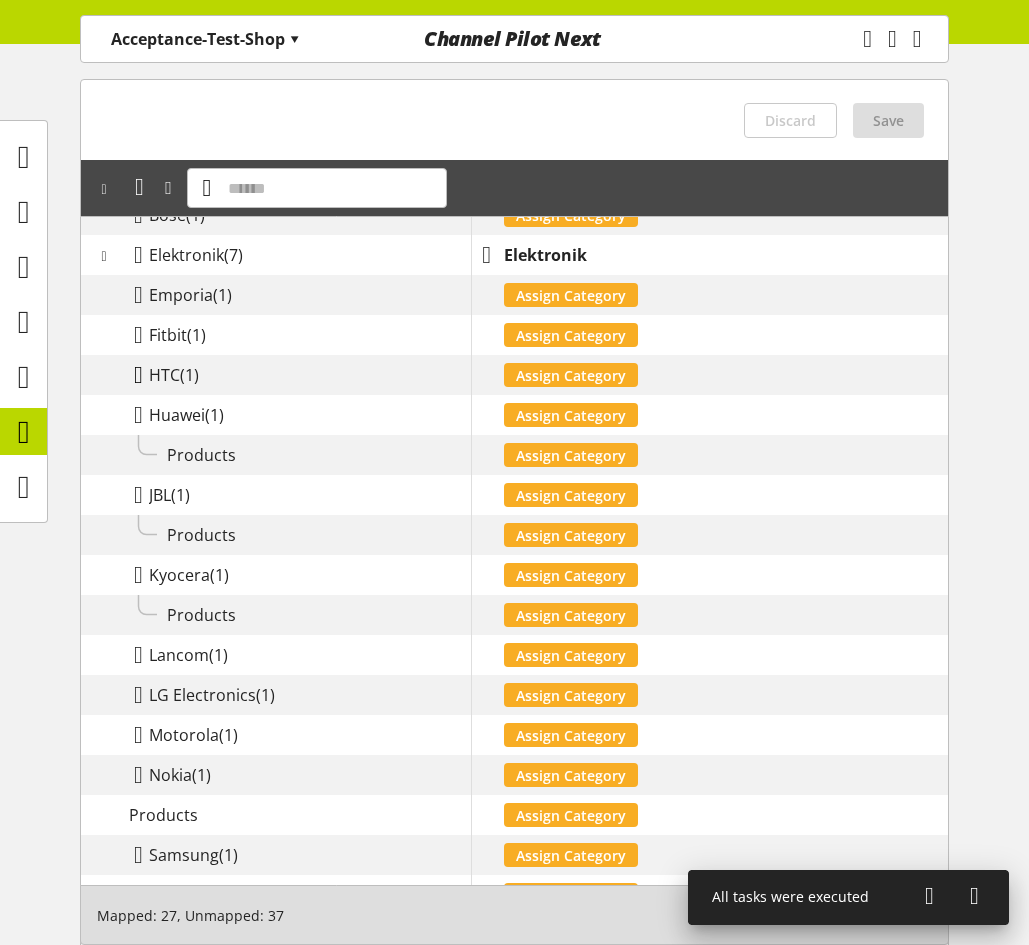 click at bounding box center [138, 375] 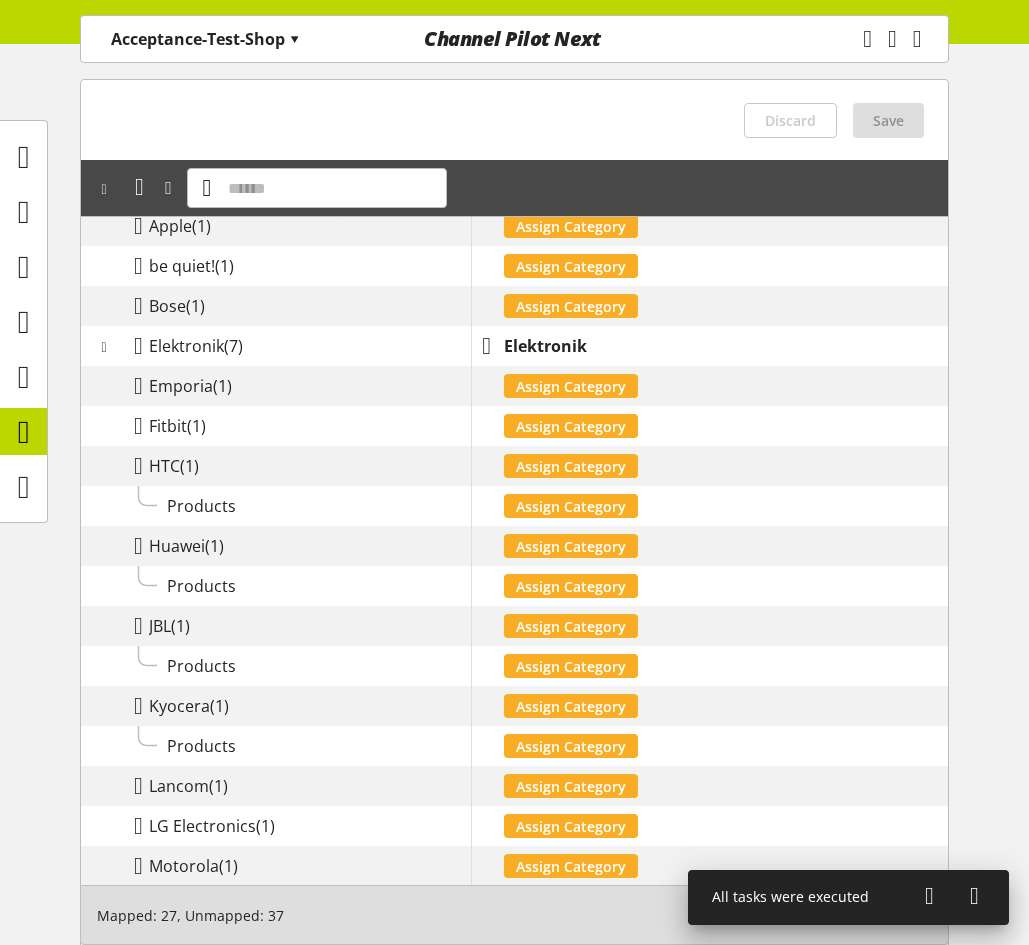 scroll, scrollTop: 234, scrollLeft: 0, axis: vertical 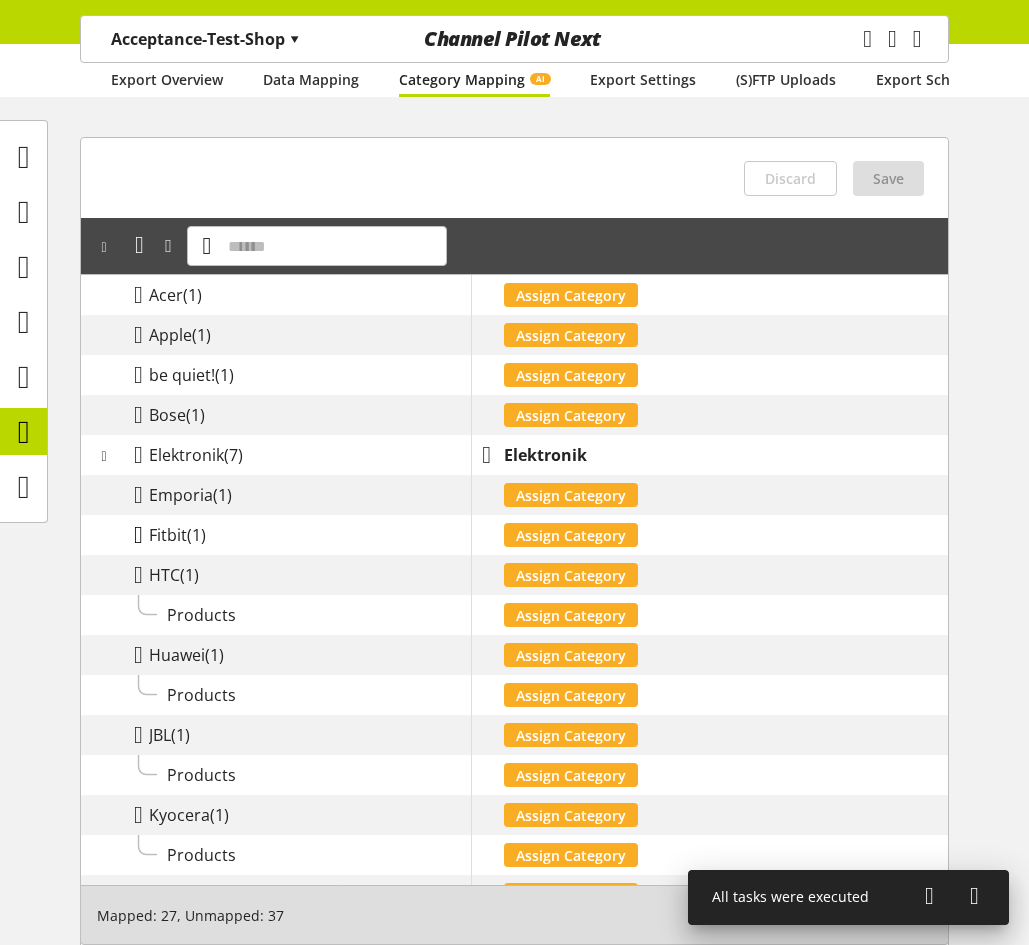 click at bounding box center (138, 535) 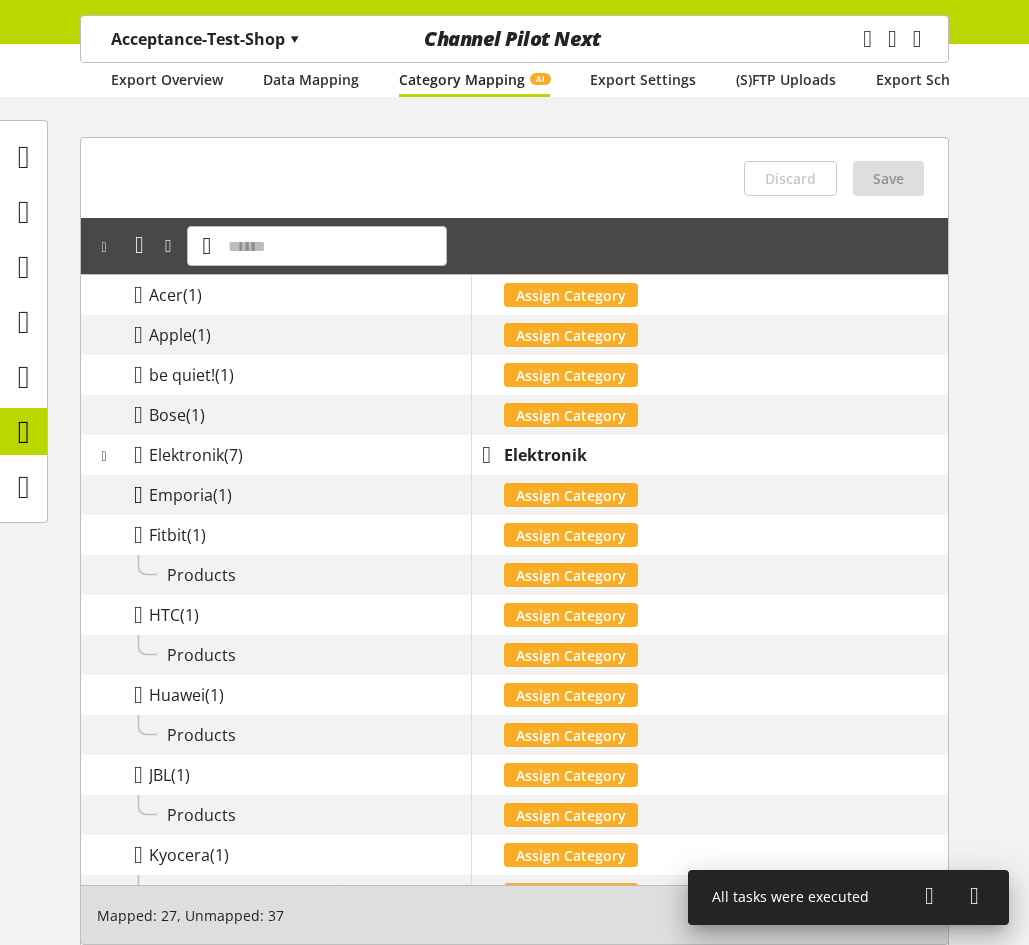click at bounding box center (138, 495) 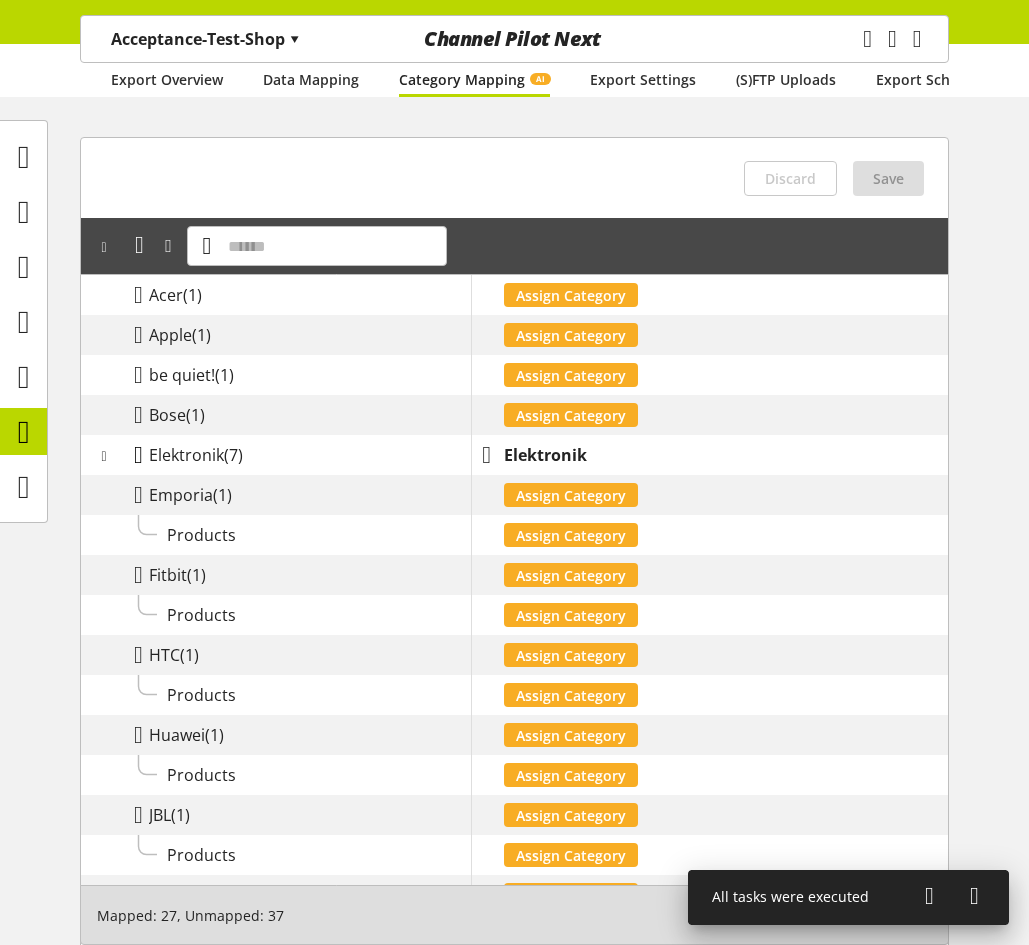 click at bounding box center [138, 455] 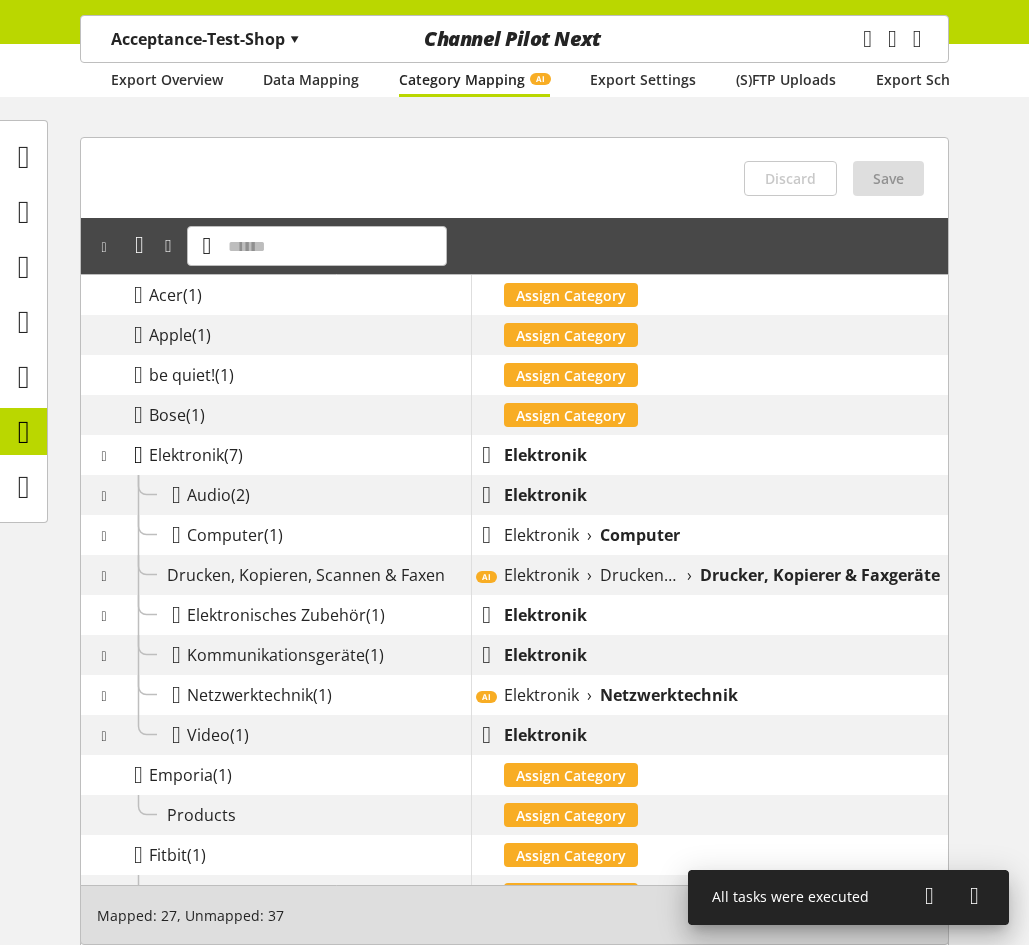 click at bounding box center [138, 455] 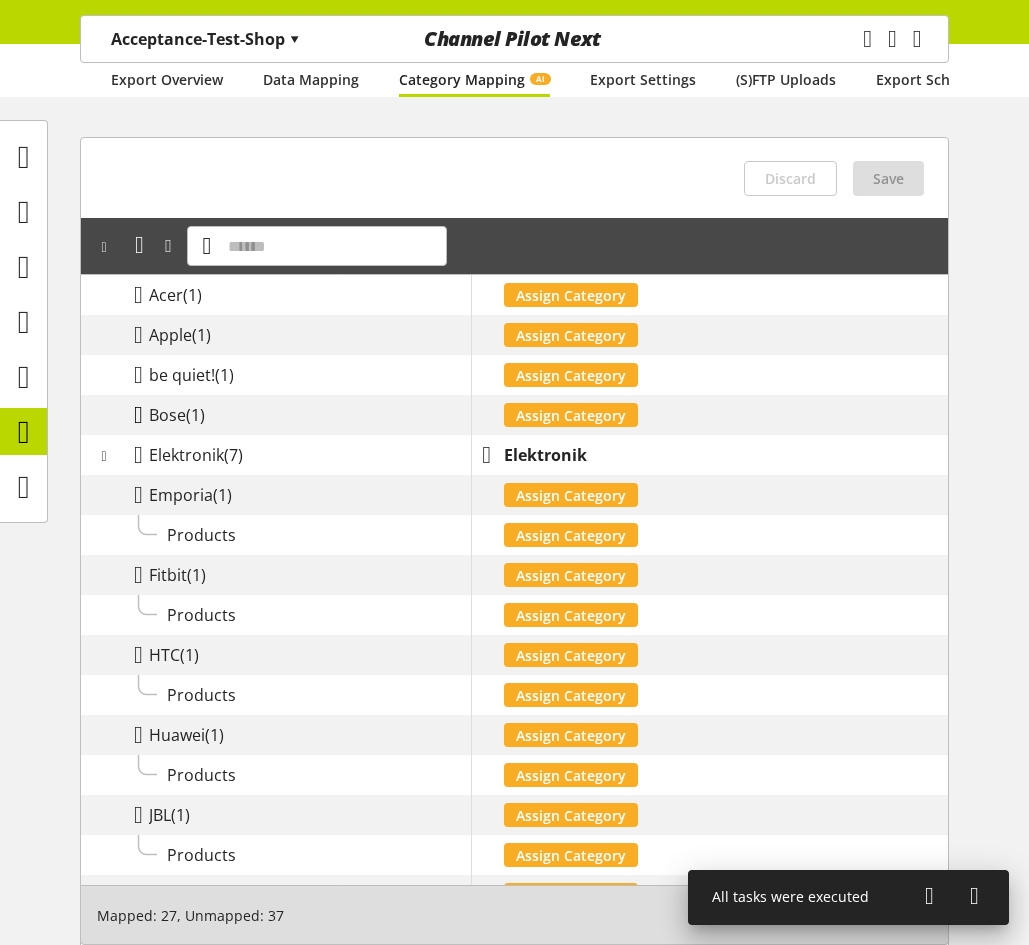 click at bounding box center (138, 415) 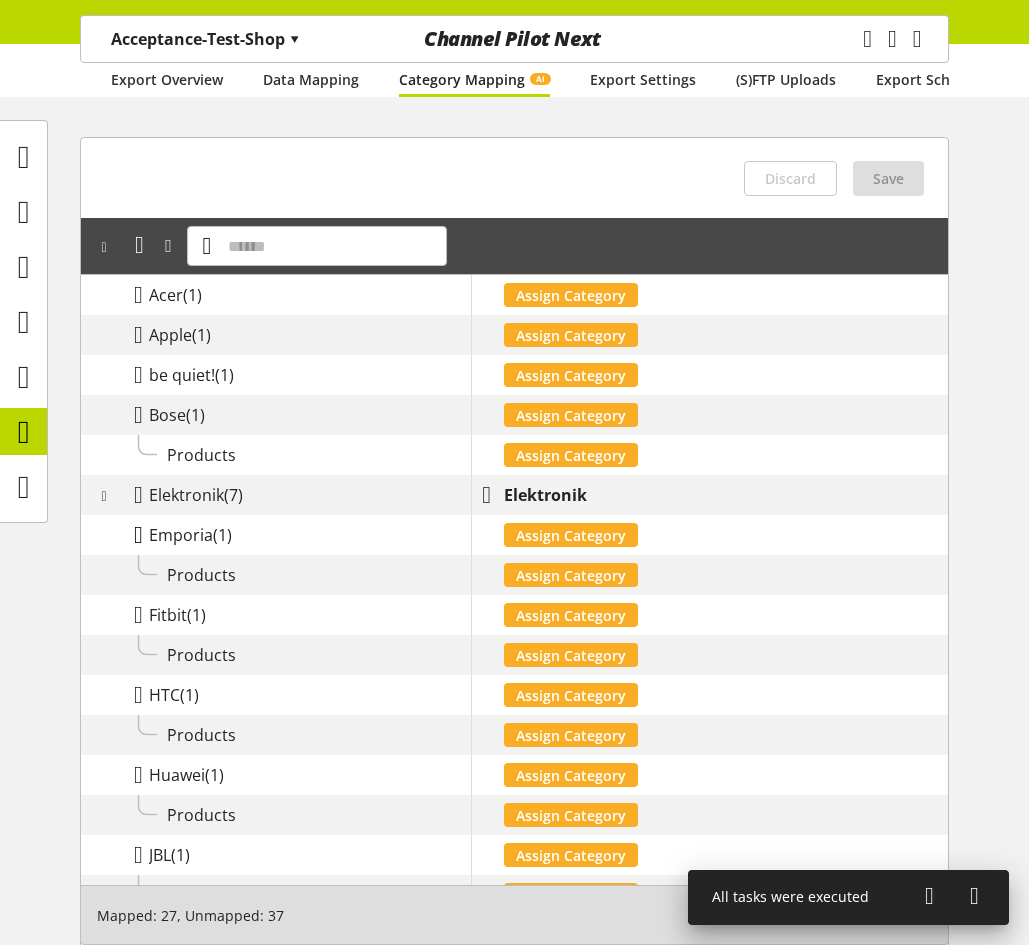 click at bounding box center (138, 535) 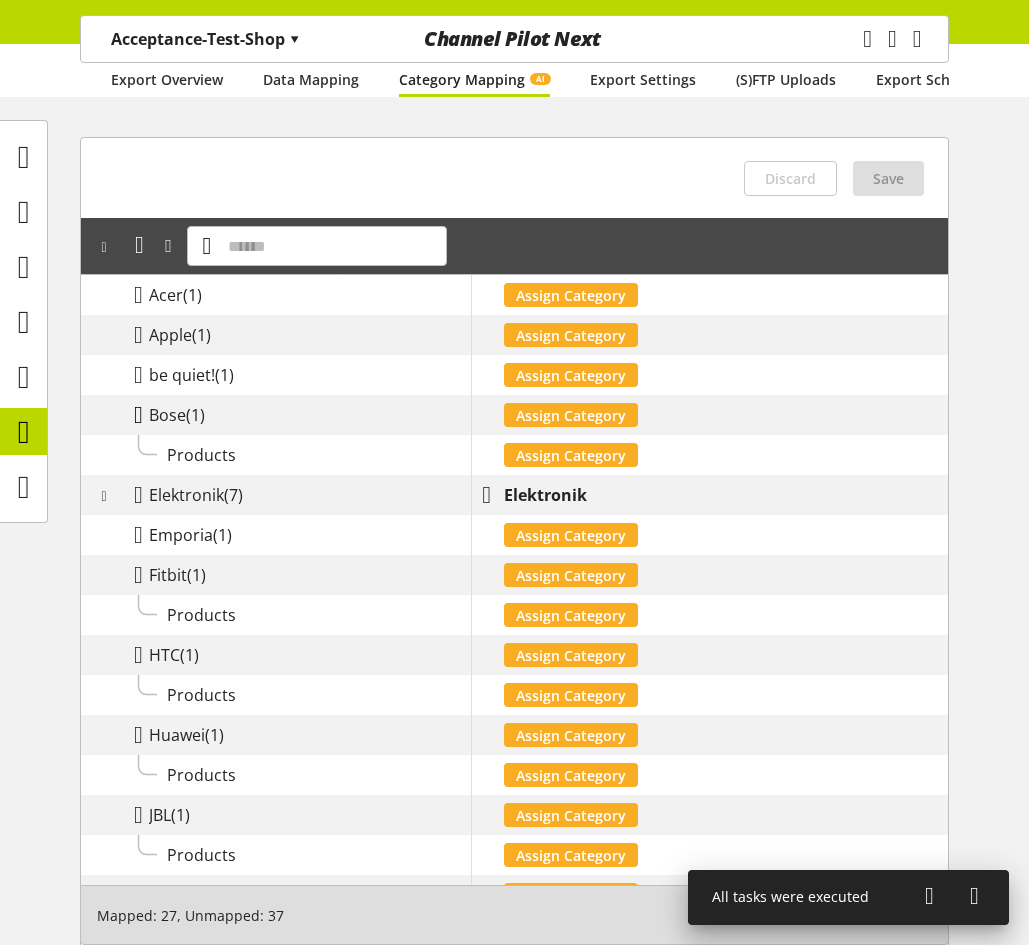 click at bounding box center [138, 415] 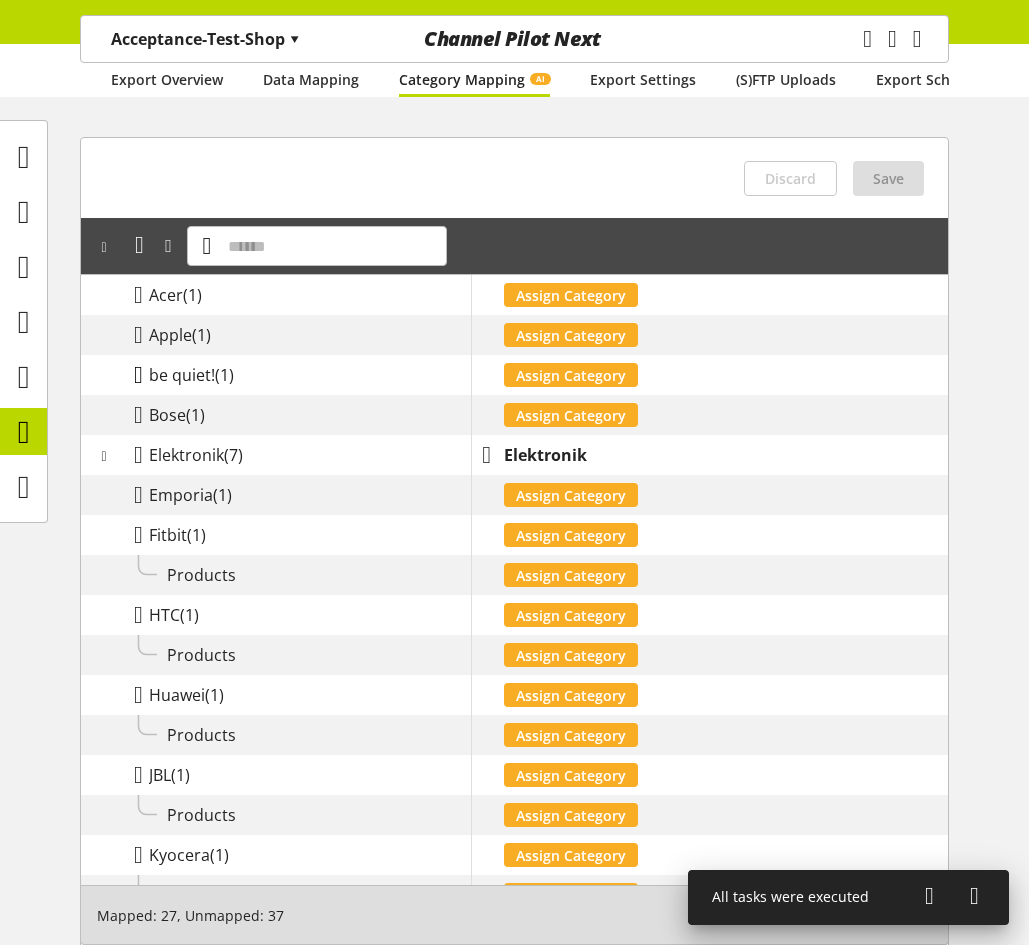 click at bounding box center [138, 375] 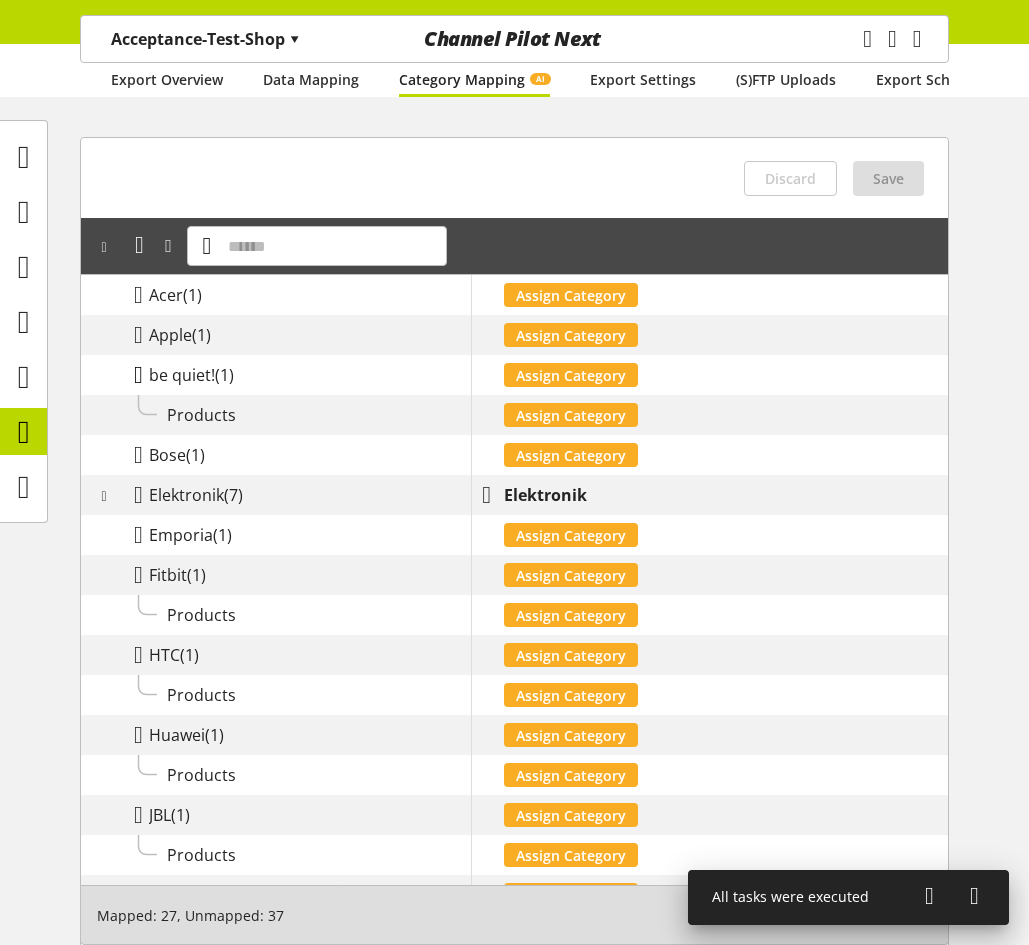 click at bounding box center [138, 375] 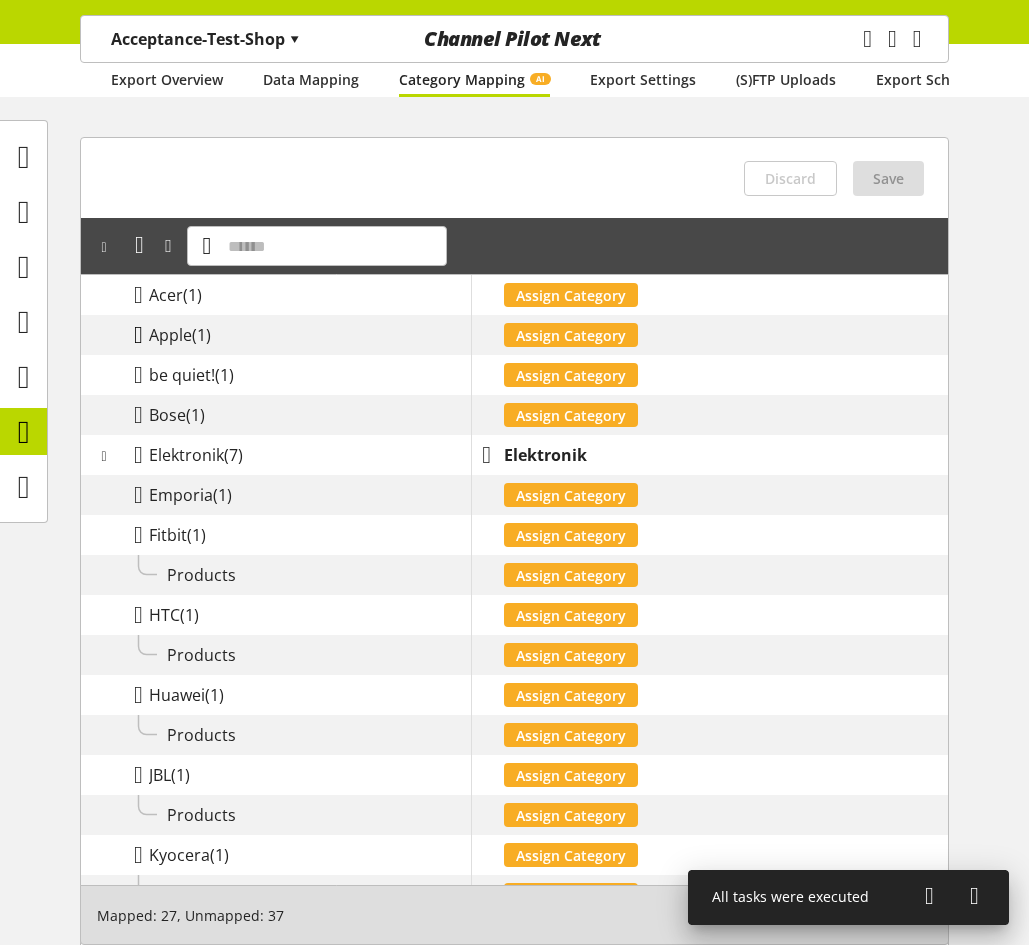 click at bounding box center [138, 335] 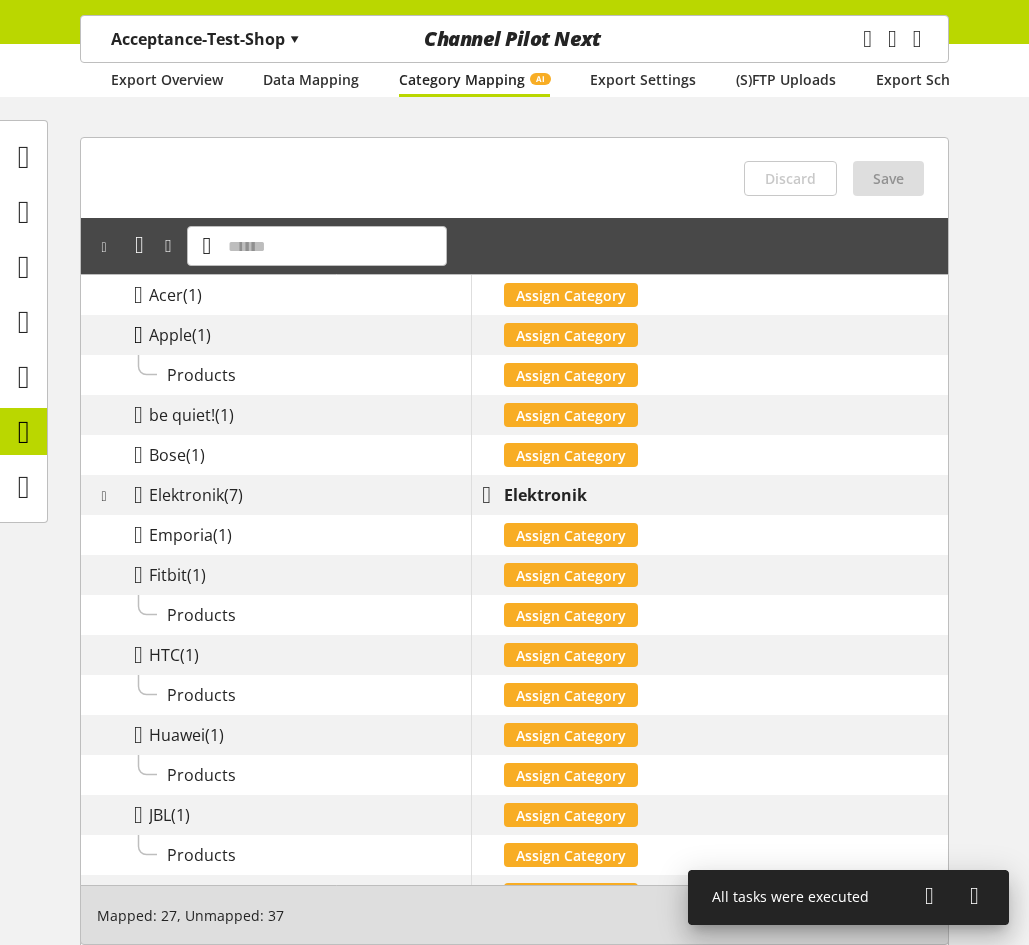 click at bounding box center (138, 335) 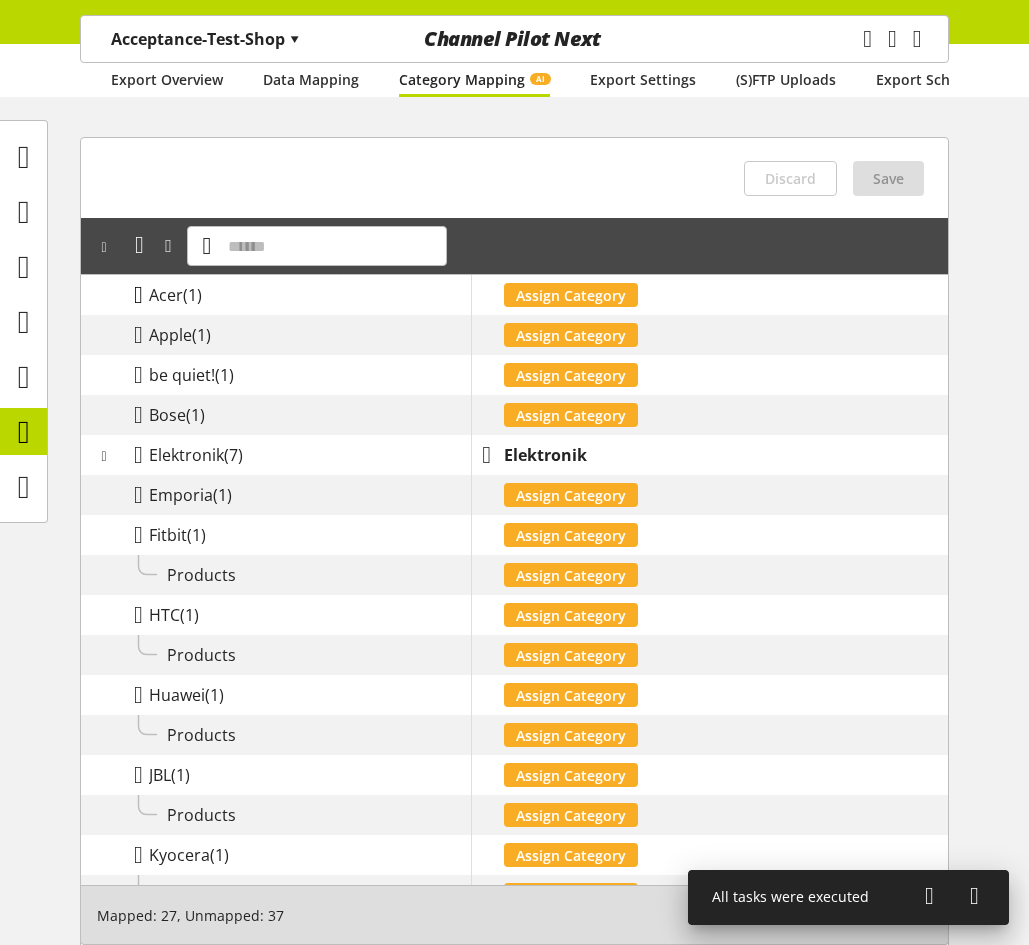 click at bounding box center (138, 295) 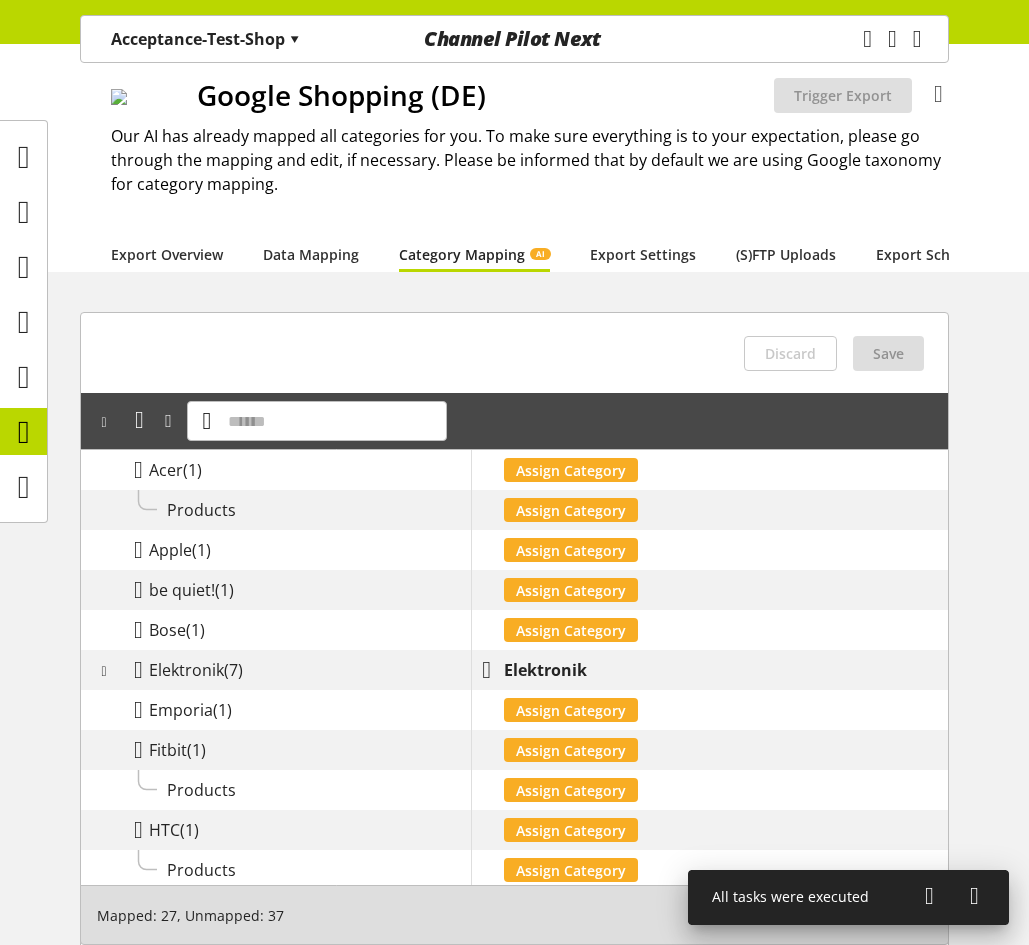 scroll, scrollTop: 34, scrollLeft: 0, axis: vertical 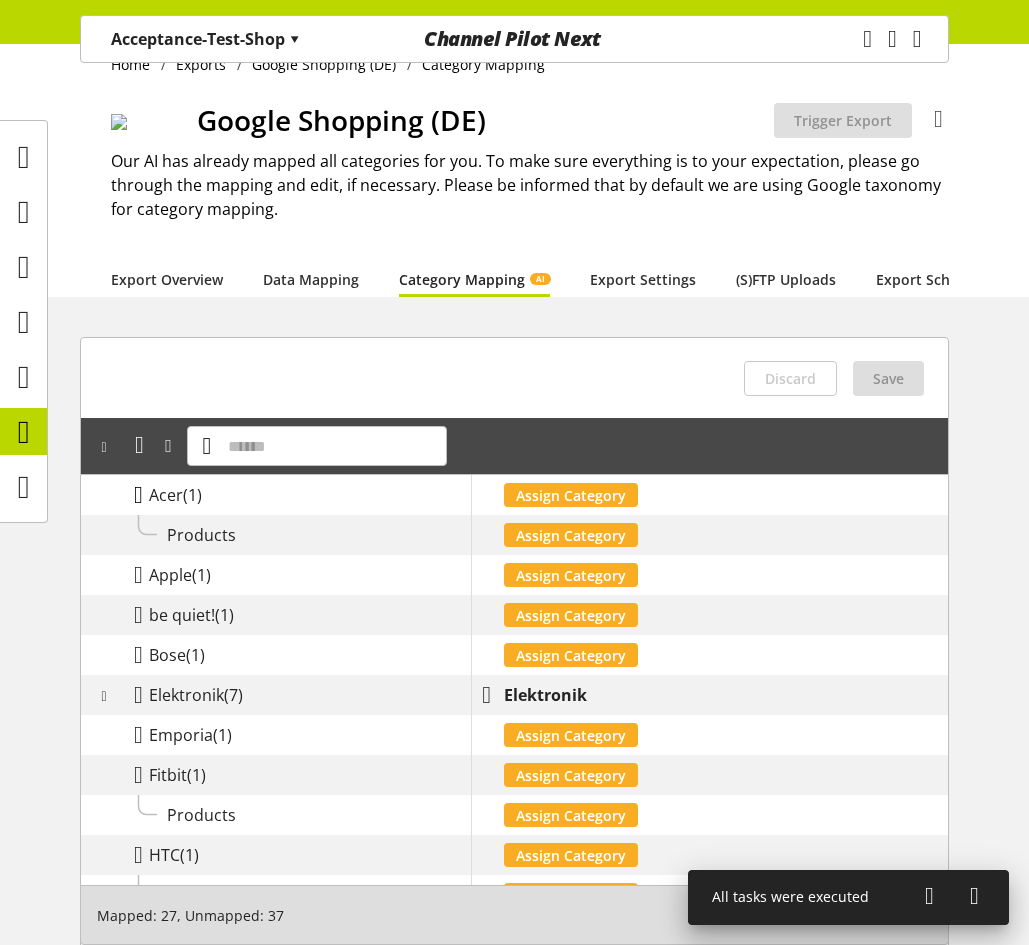 click at bounding box center [138, 495] 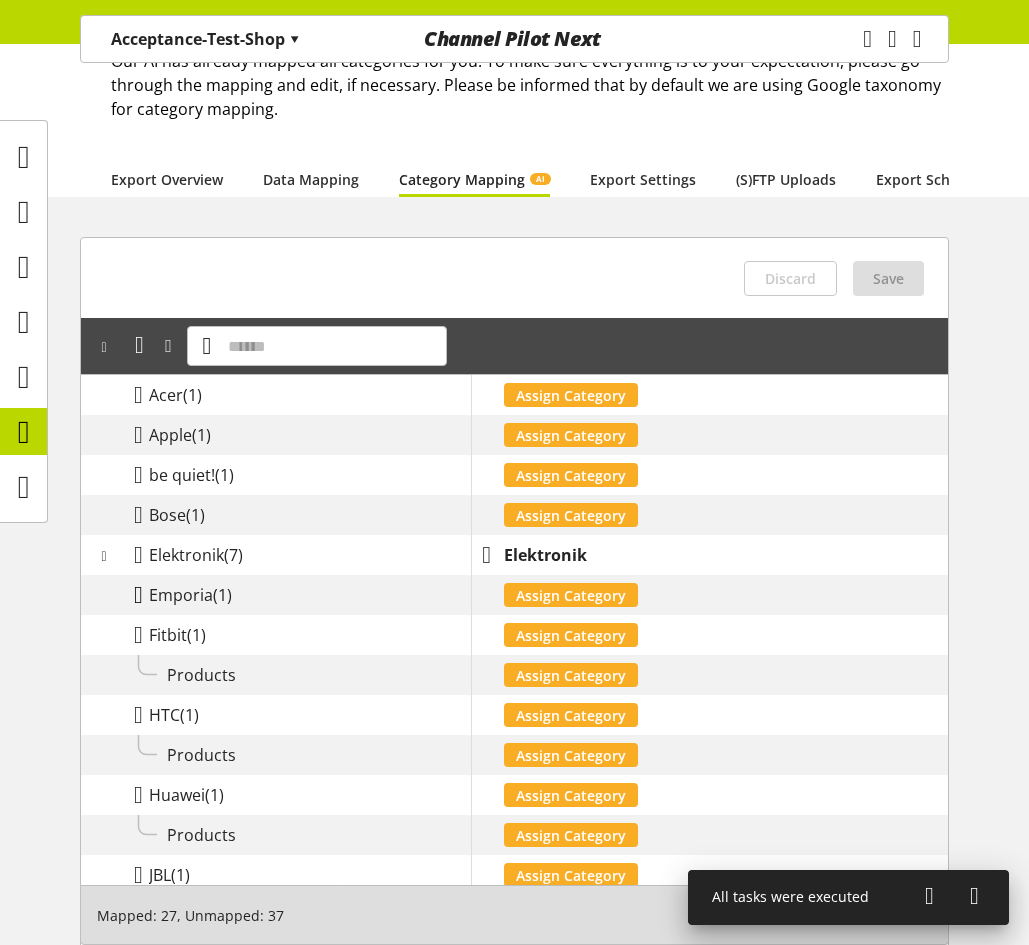 scroll, scrollTop: 234, scrollLeft: 0, axis: vertical 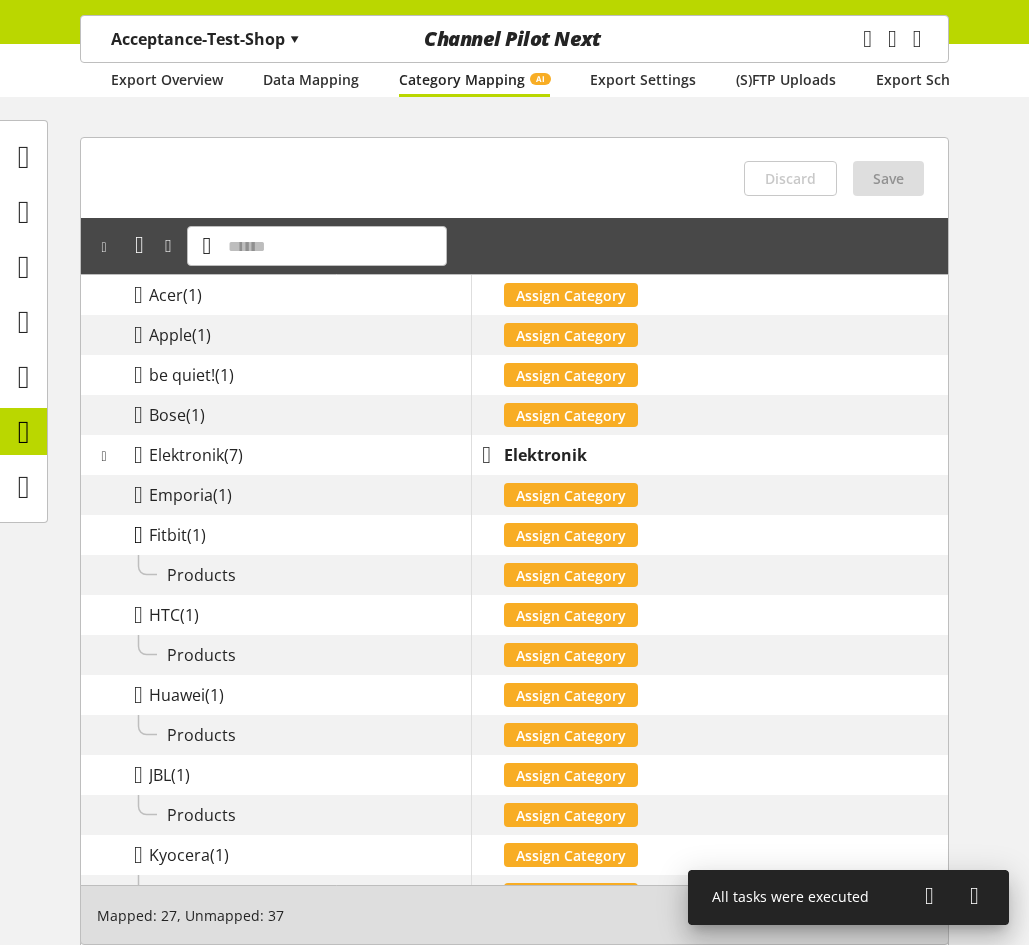 click at bounding box center [138, 535] 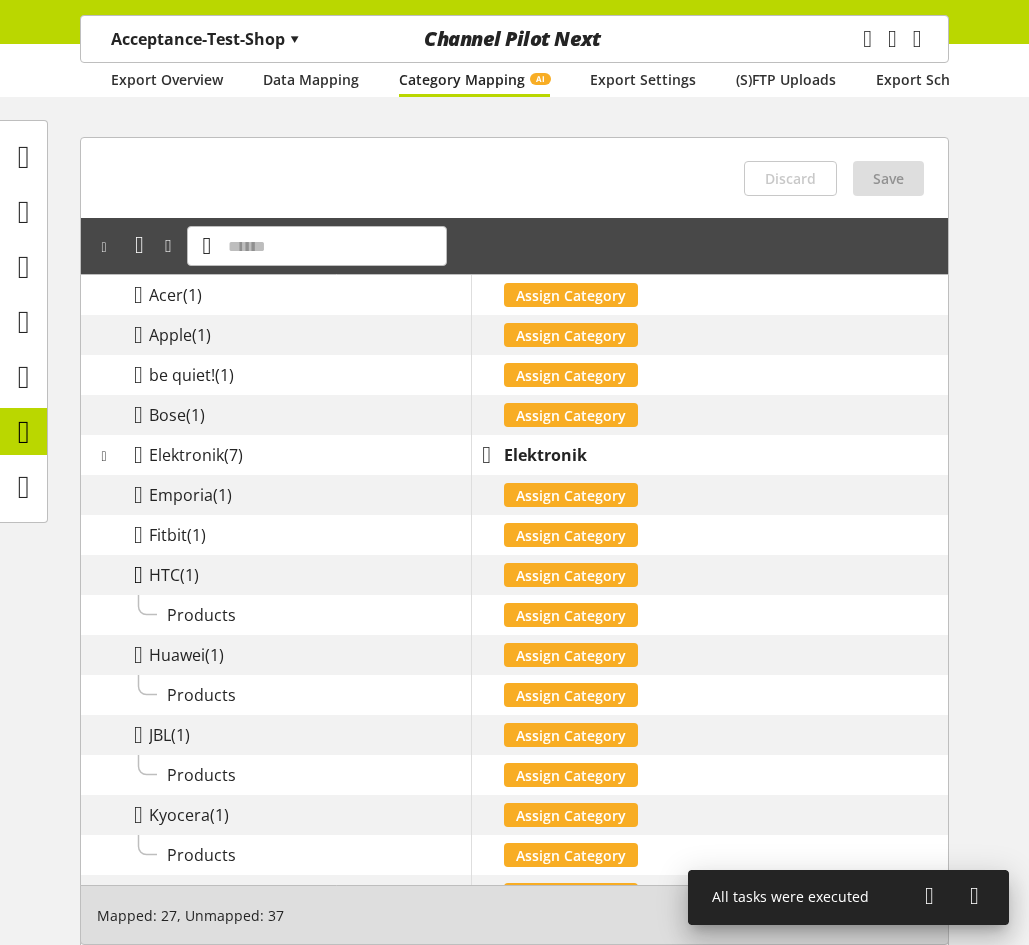 click at bounding box center [138, 575] 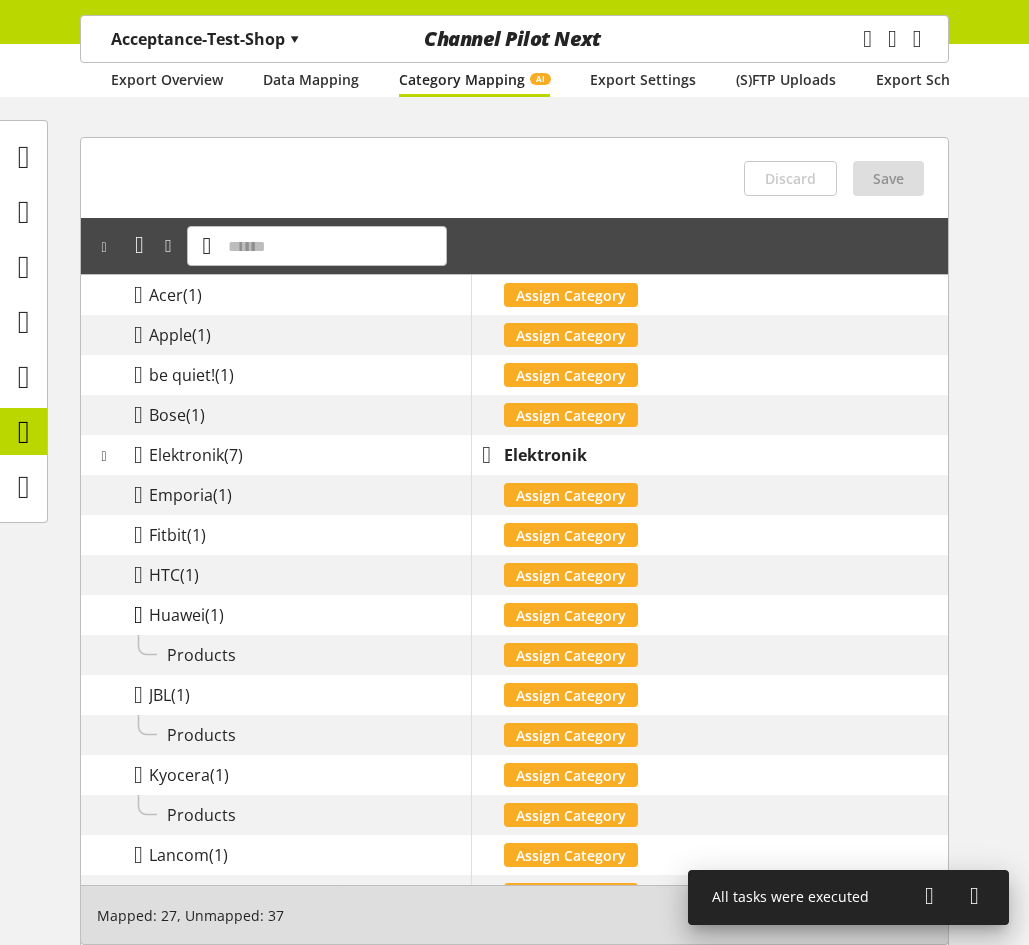 click at bounding box center [138, 615] 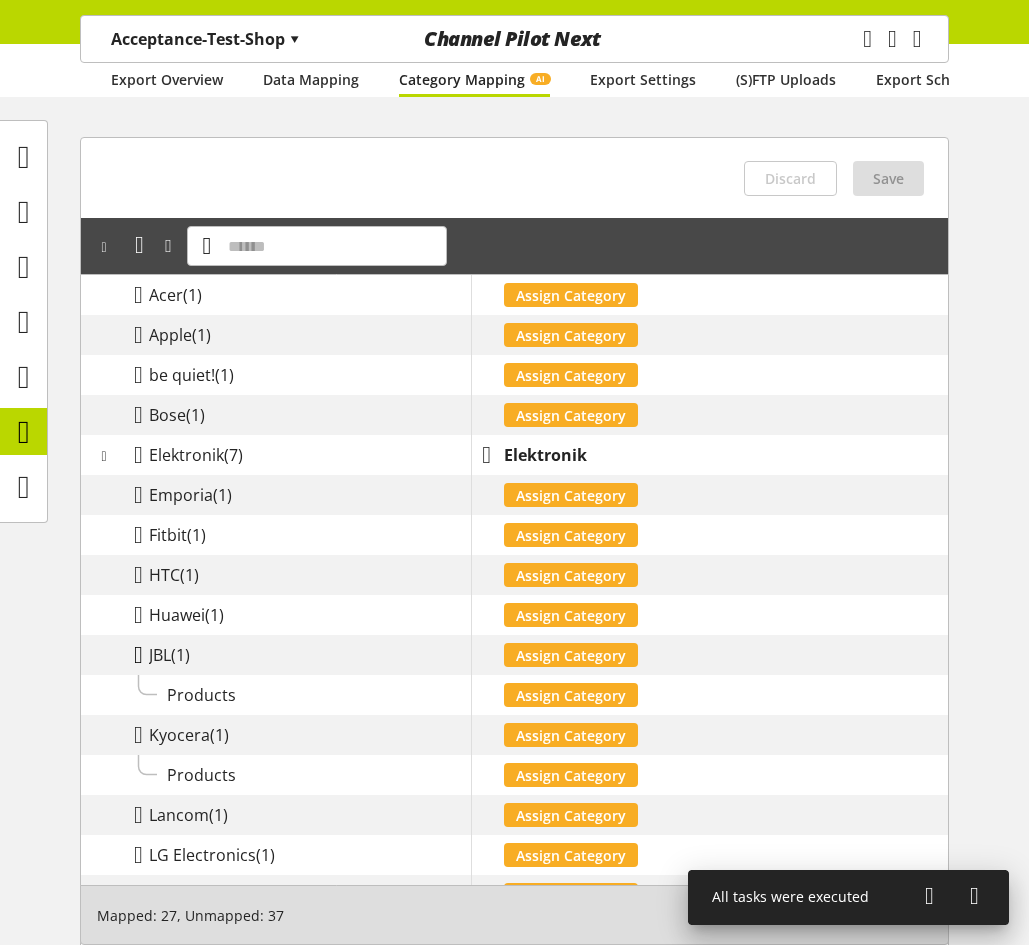 click at bounding box center (138, 655) 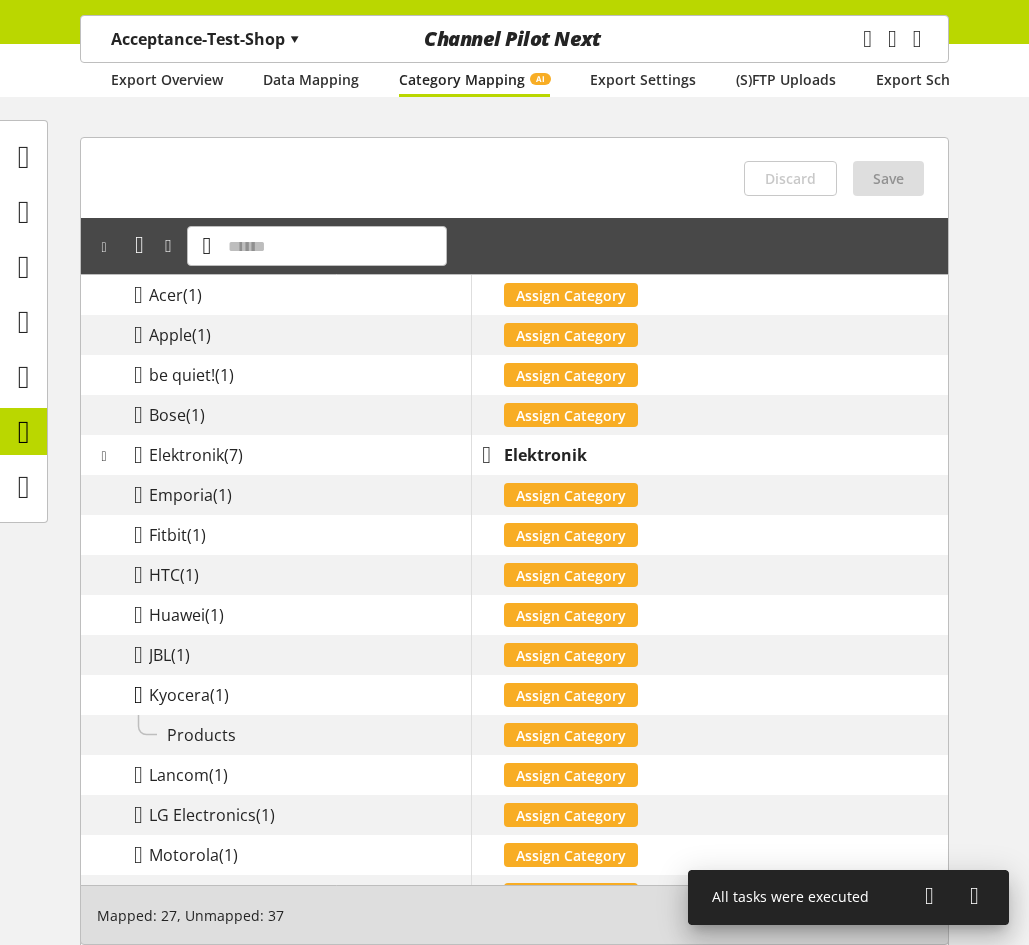 click at bounding box center (138, 695) 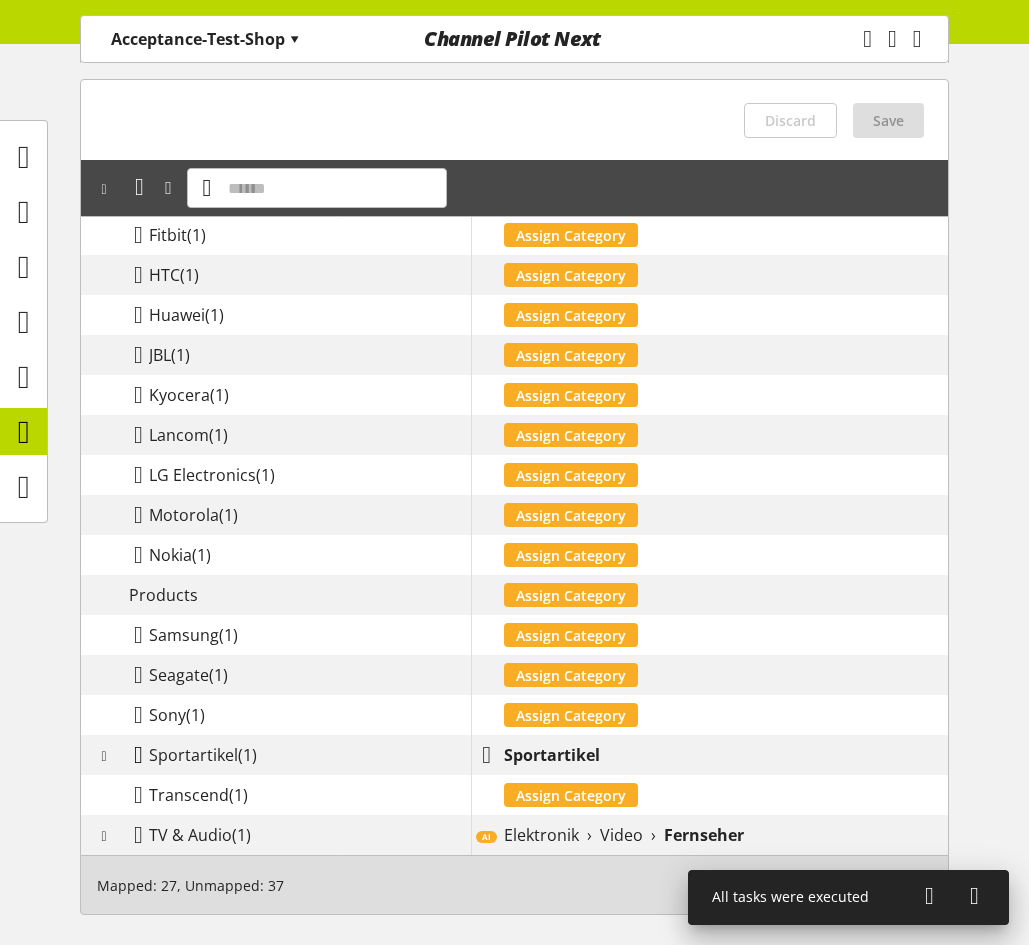 scroll, scrollTop: 634, scrollLeft: 0, axis: vertical 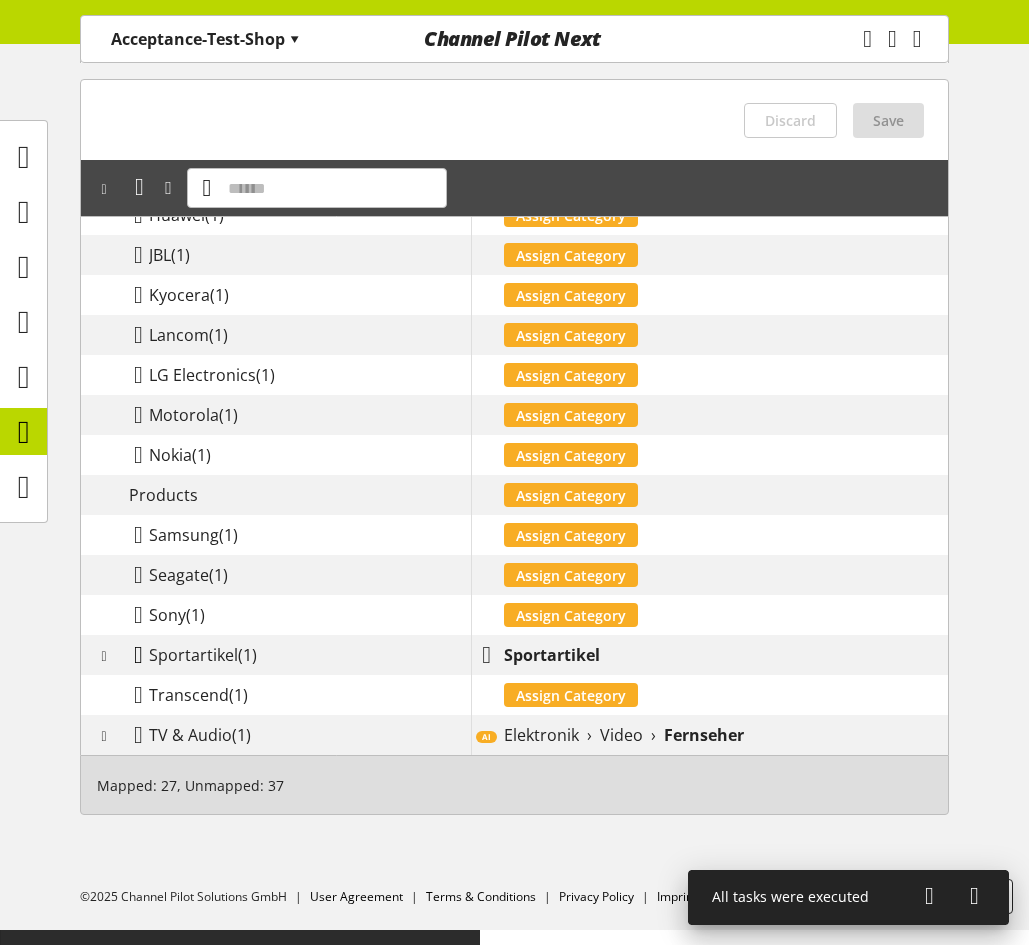 click at bounding box center (138, 655) 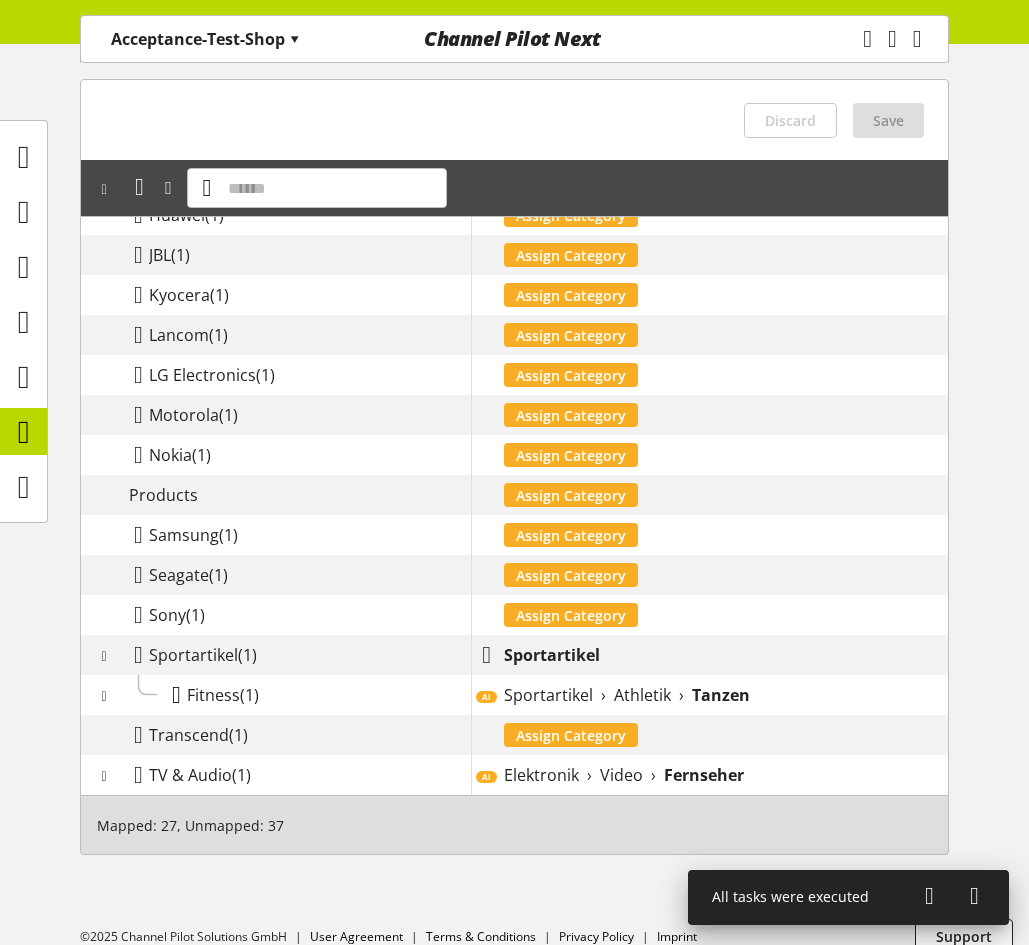 click at bounding box center (176, 695) 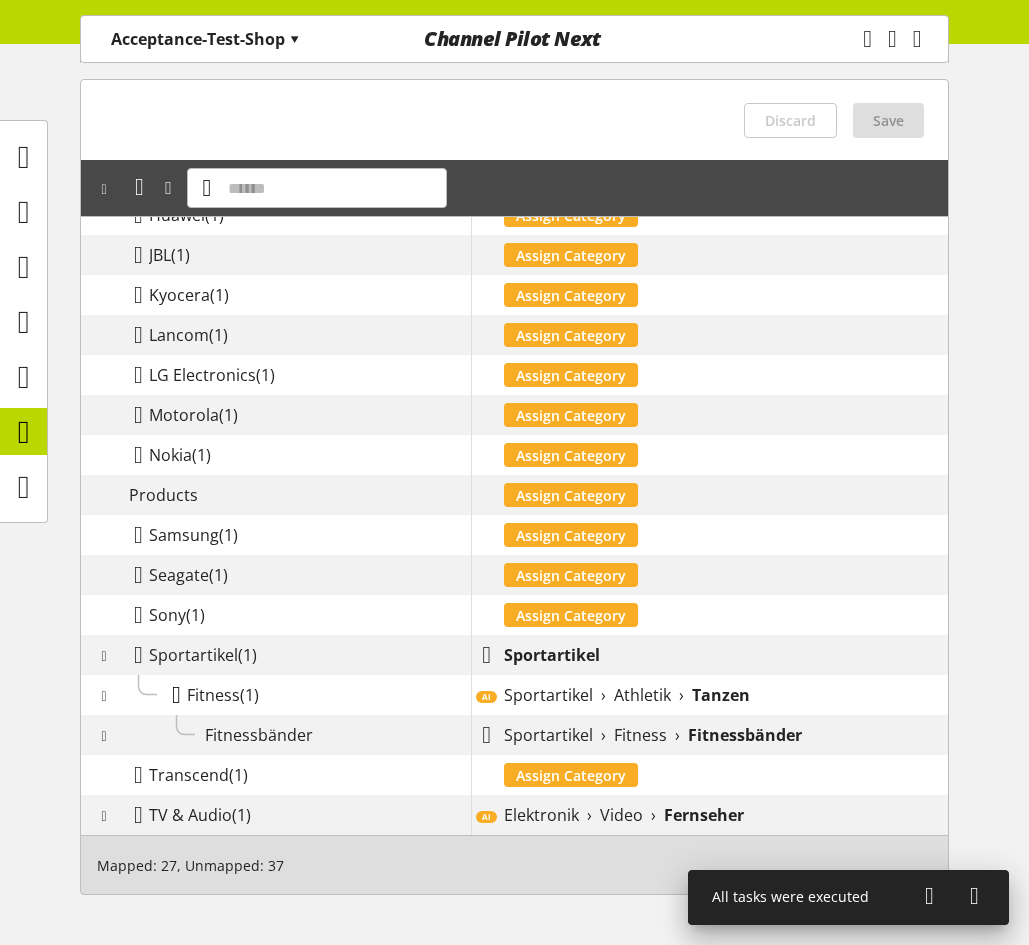 scroll, scrollTop: 714, scrollLeft: 0, axis: vertical 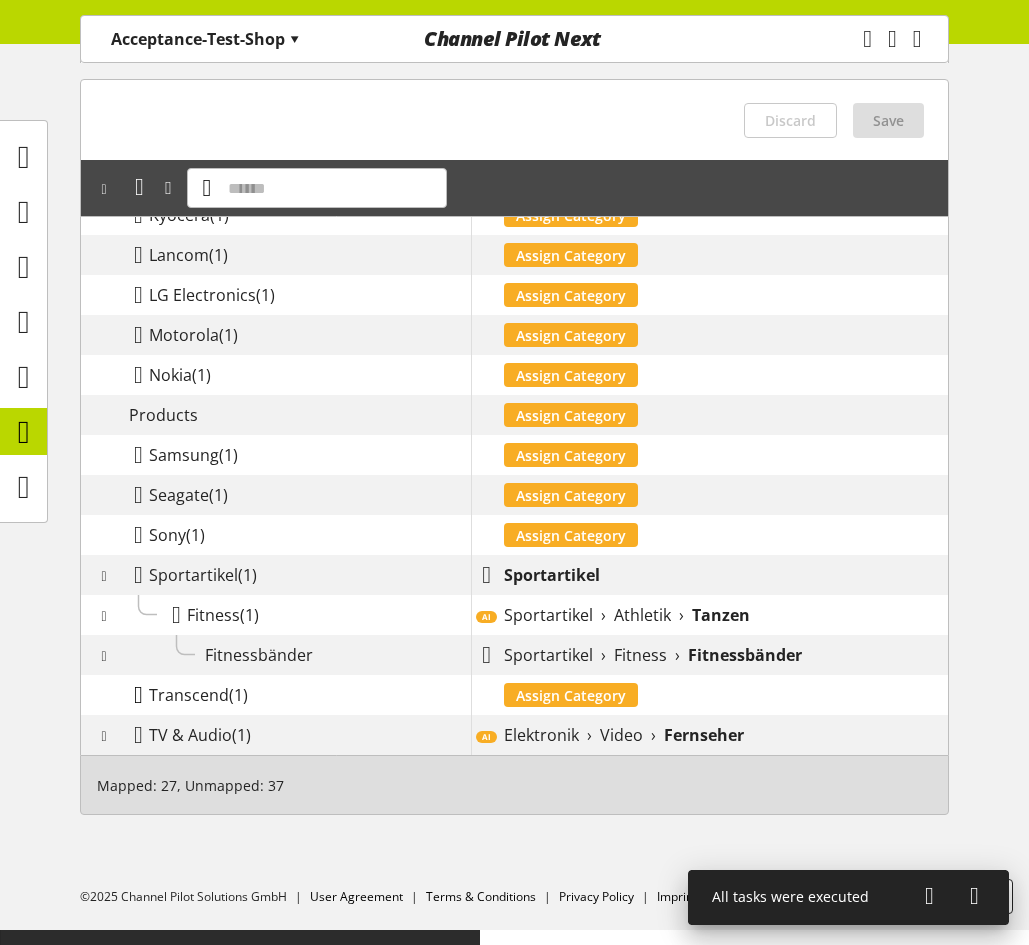 click at bounding box center (138, 695) 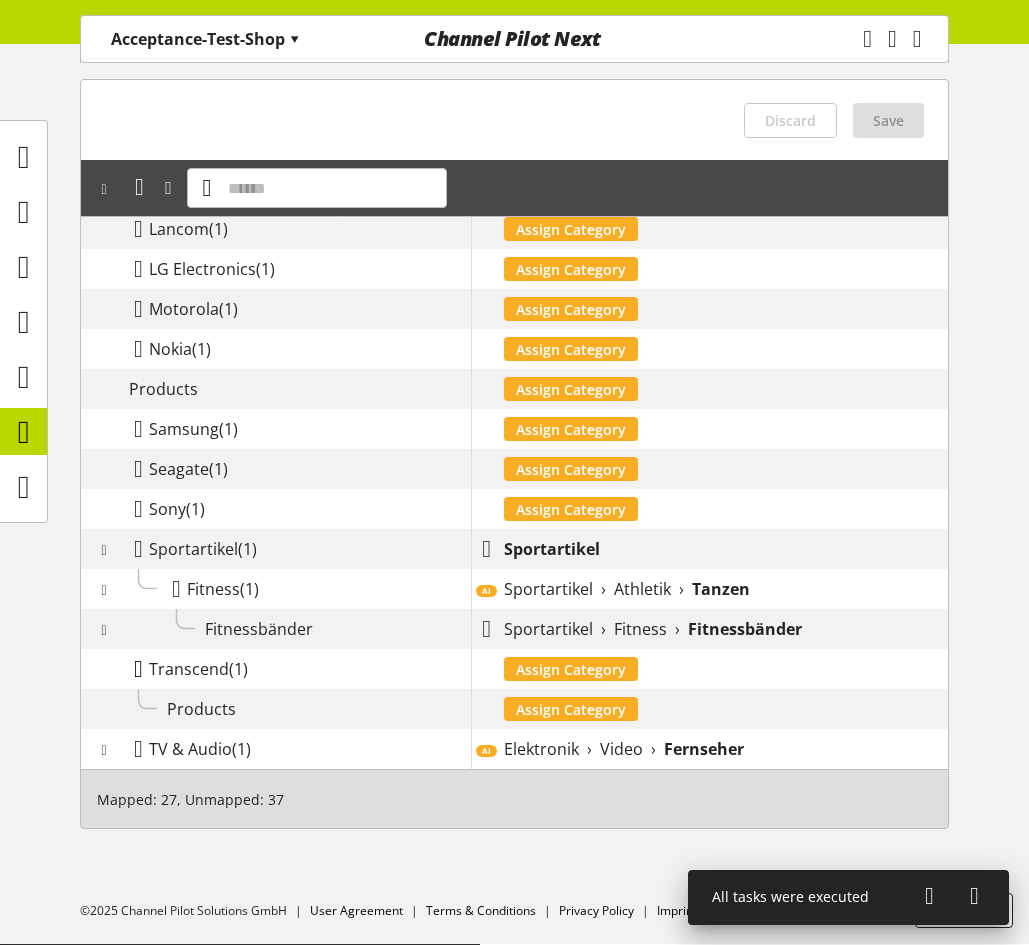 scroll, scrollTop: 754, scrollLeft: 0, axis: vertical 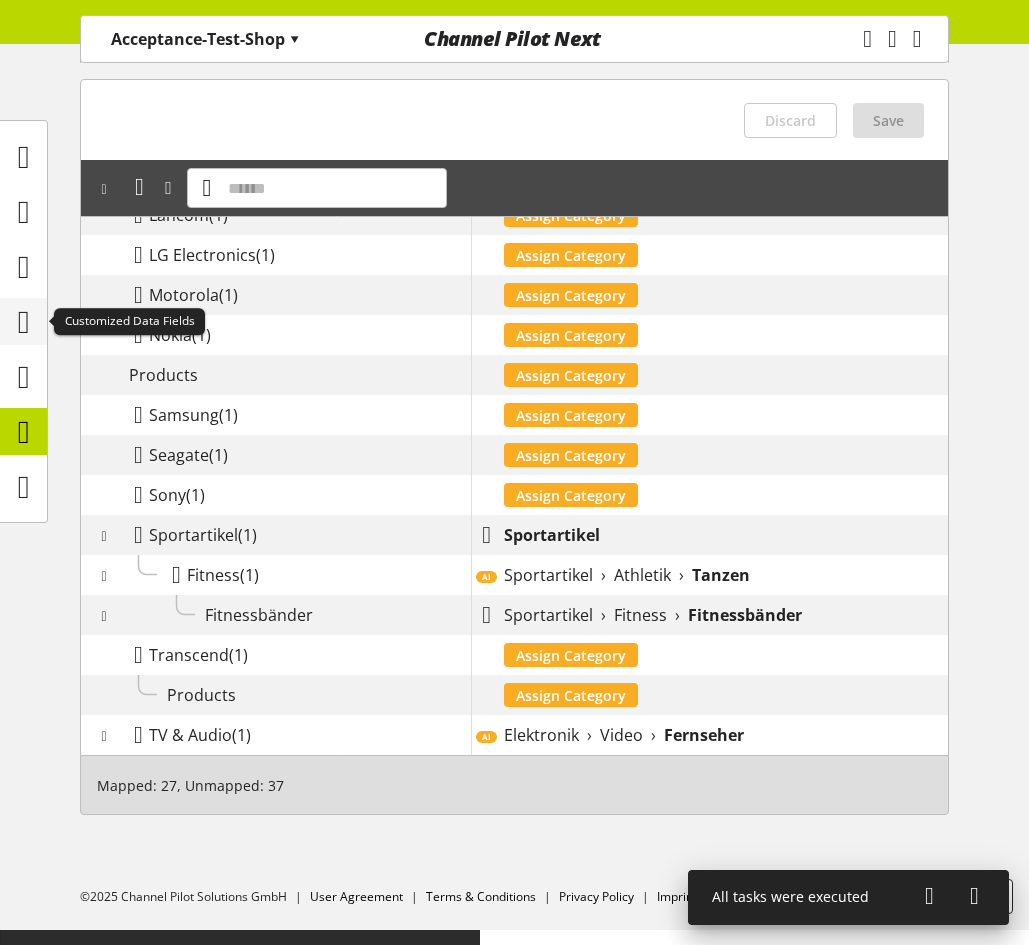 click at bounding box center [24, 322] 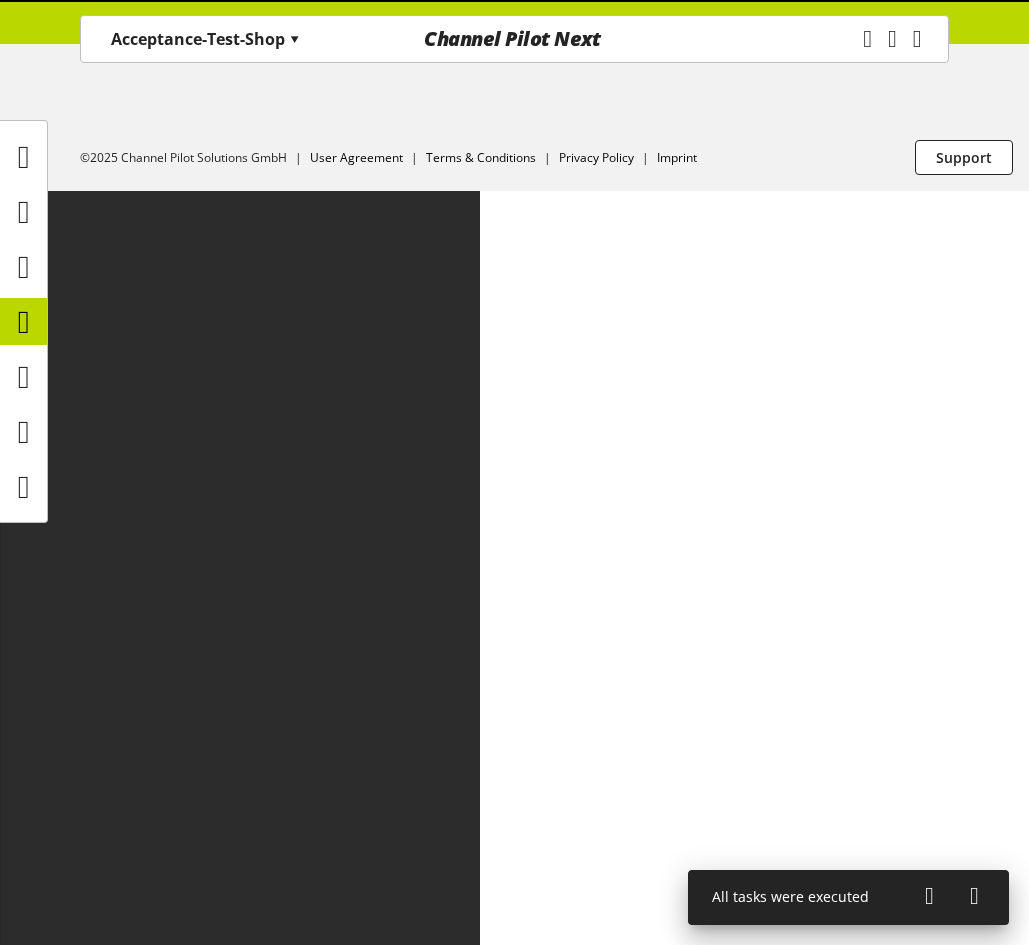 scroll, scrollTop: 0, scrollLeft: 0, axis: both 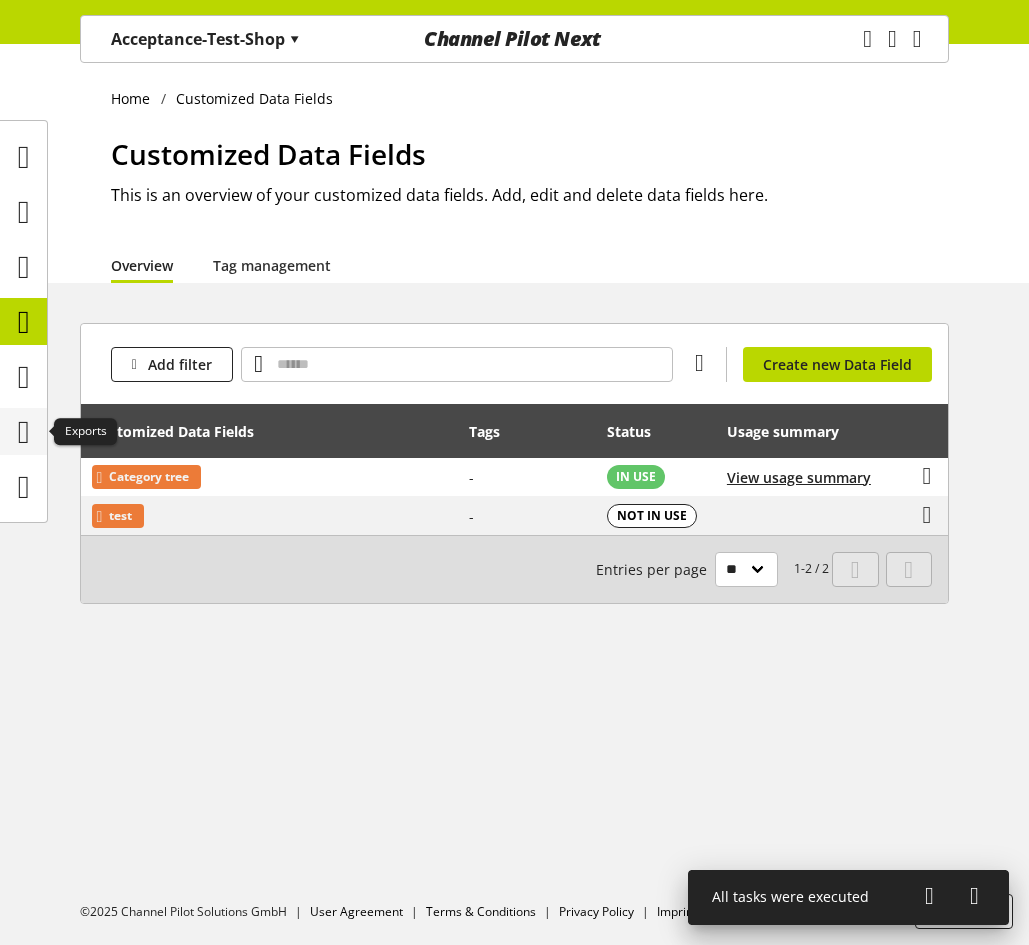 click at bounding box center (24, 432) 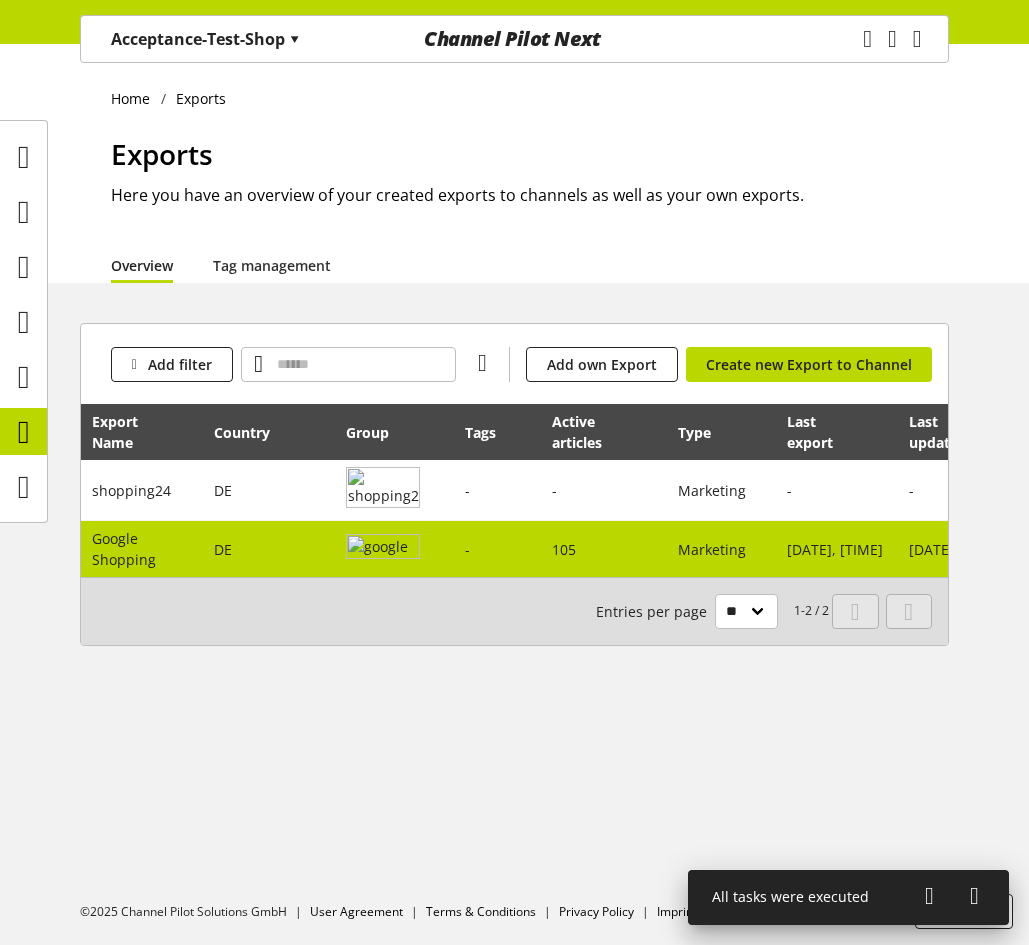 click on "DE" at bounding box center (269, 549) 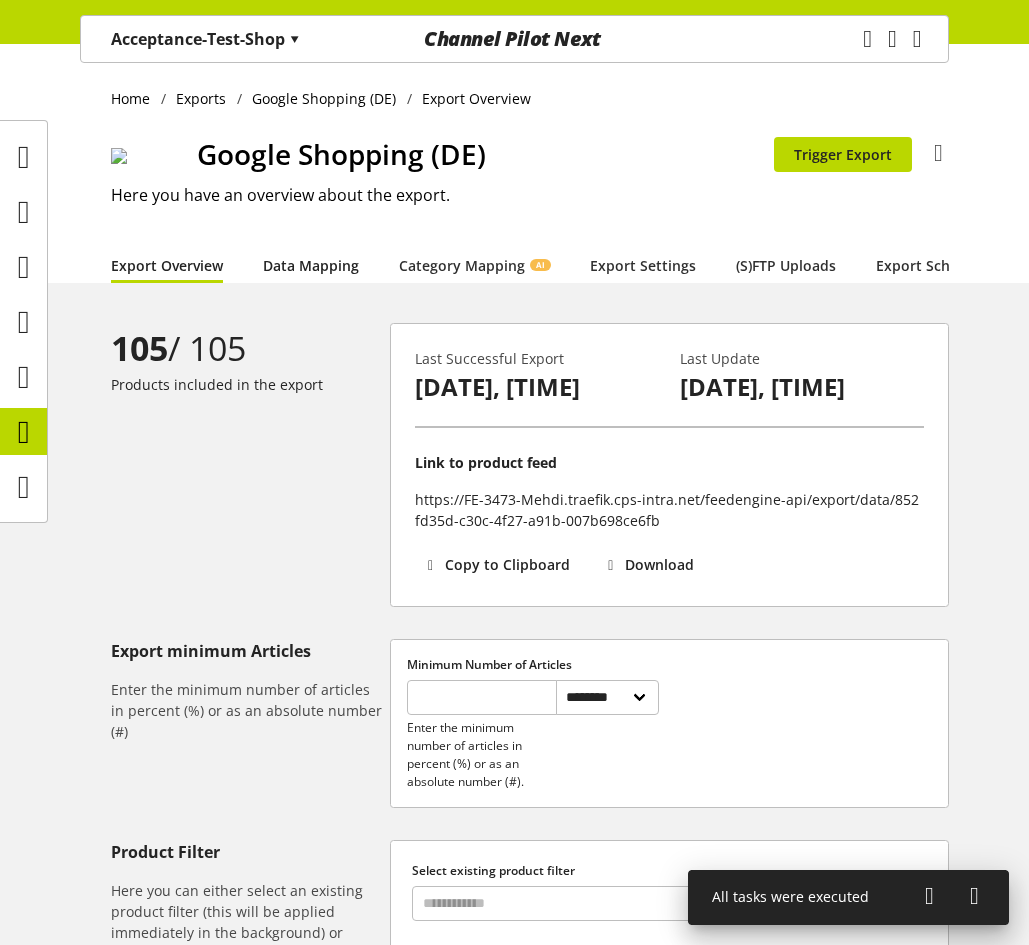 click on "Data Mapping" at bounding box center (311, 265) 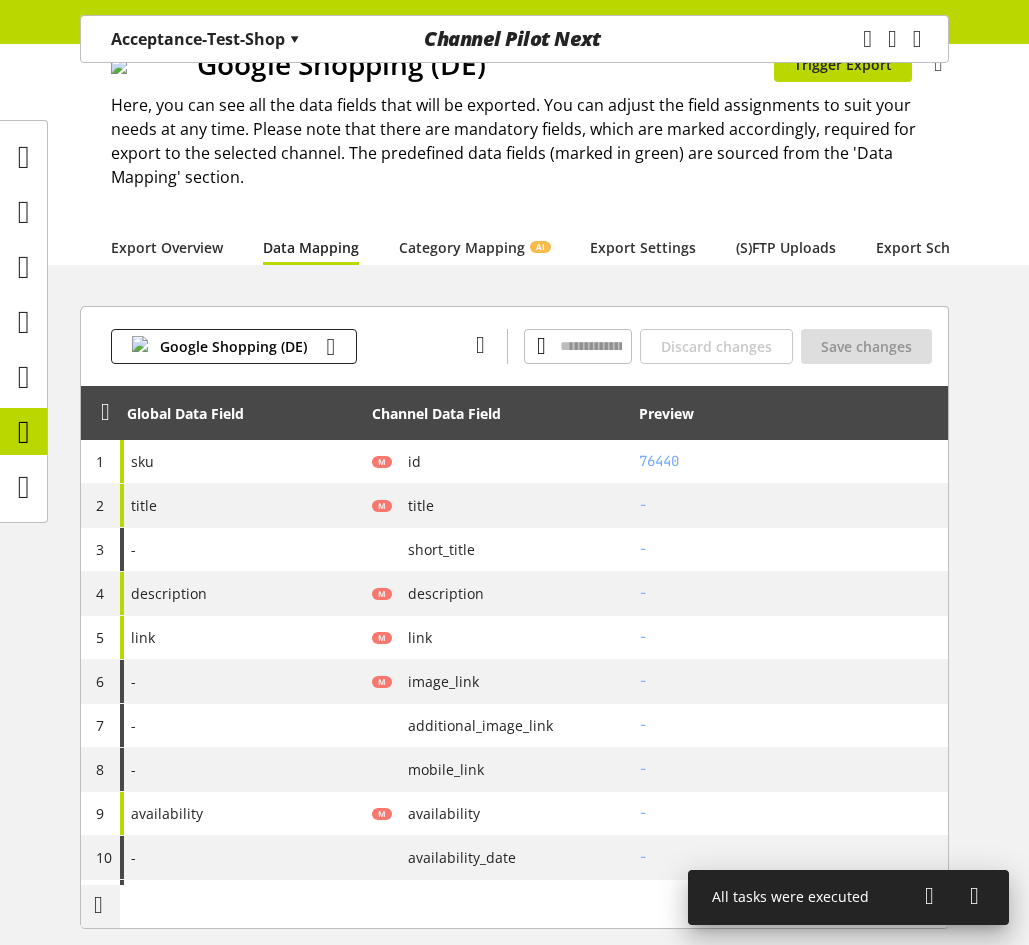 scroll, scrollTop: 70, scrollLeft: 0, axis: vertical 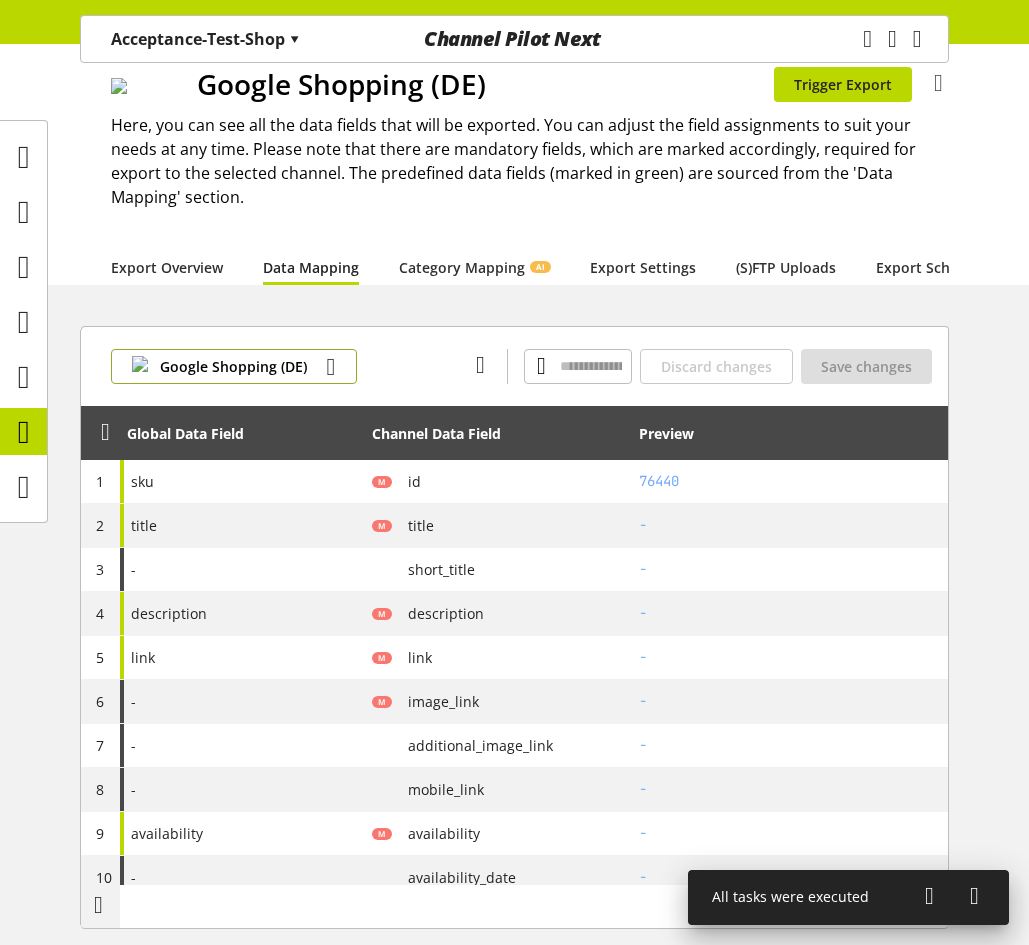 click on "Google Shopping (DE)" at bounding box center (233, 366) 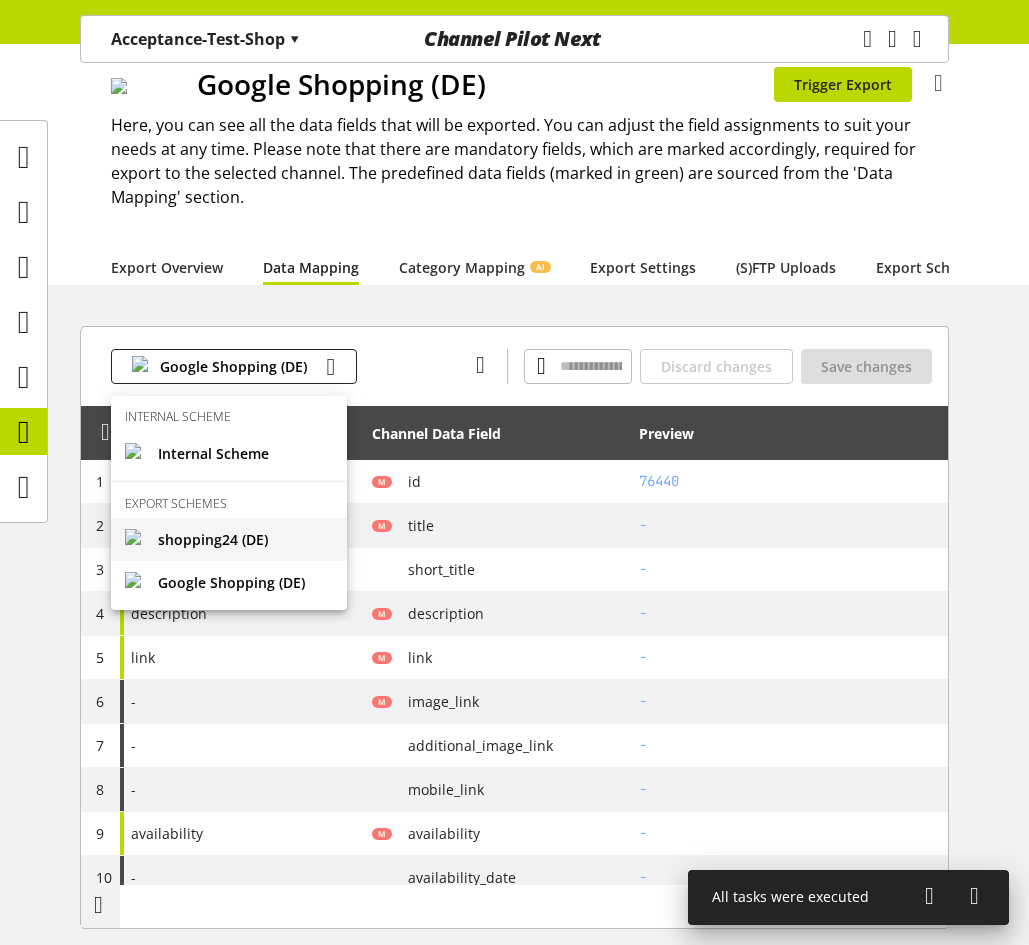 click on "shopping24 (DE)" at bounding box center (229, 539) 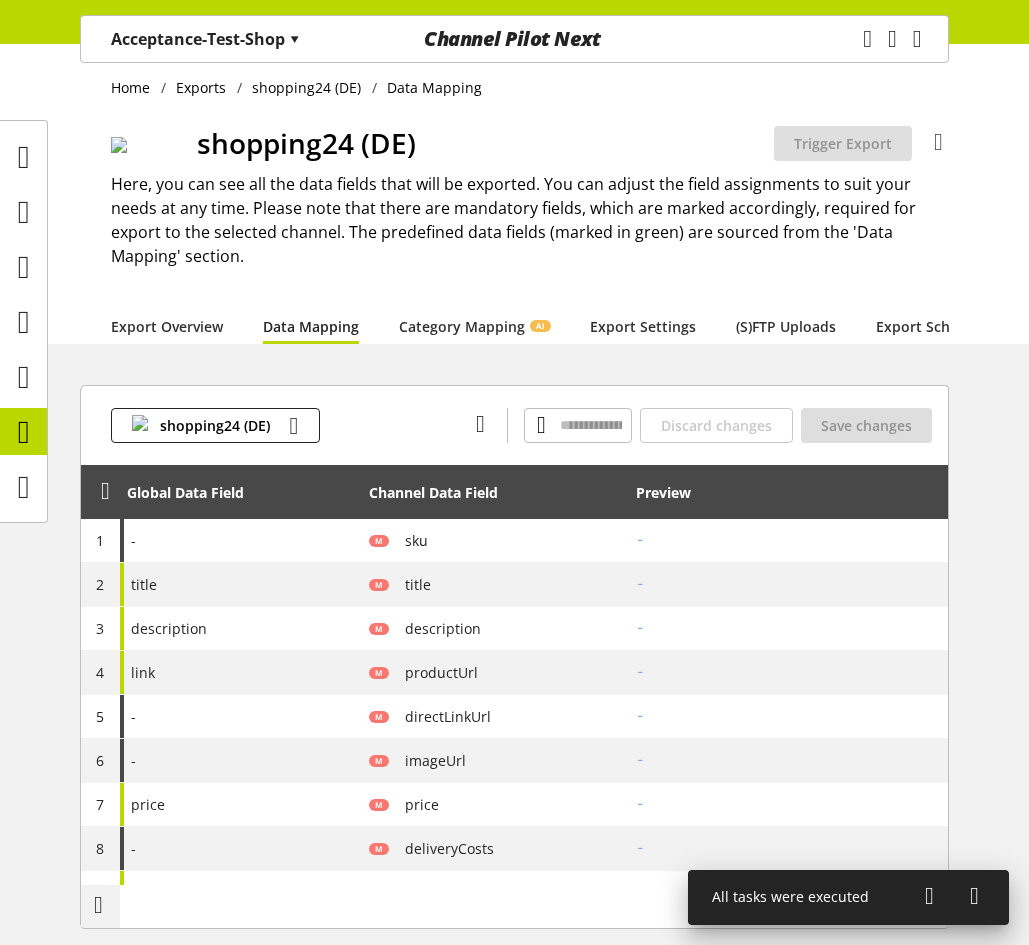 scroll, scrollTop: 0, scrollLeft: 0, axis: both 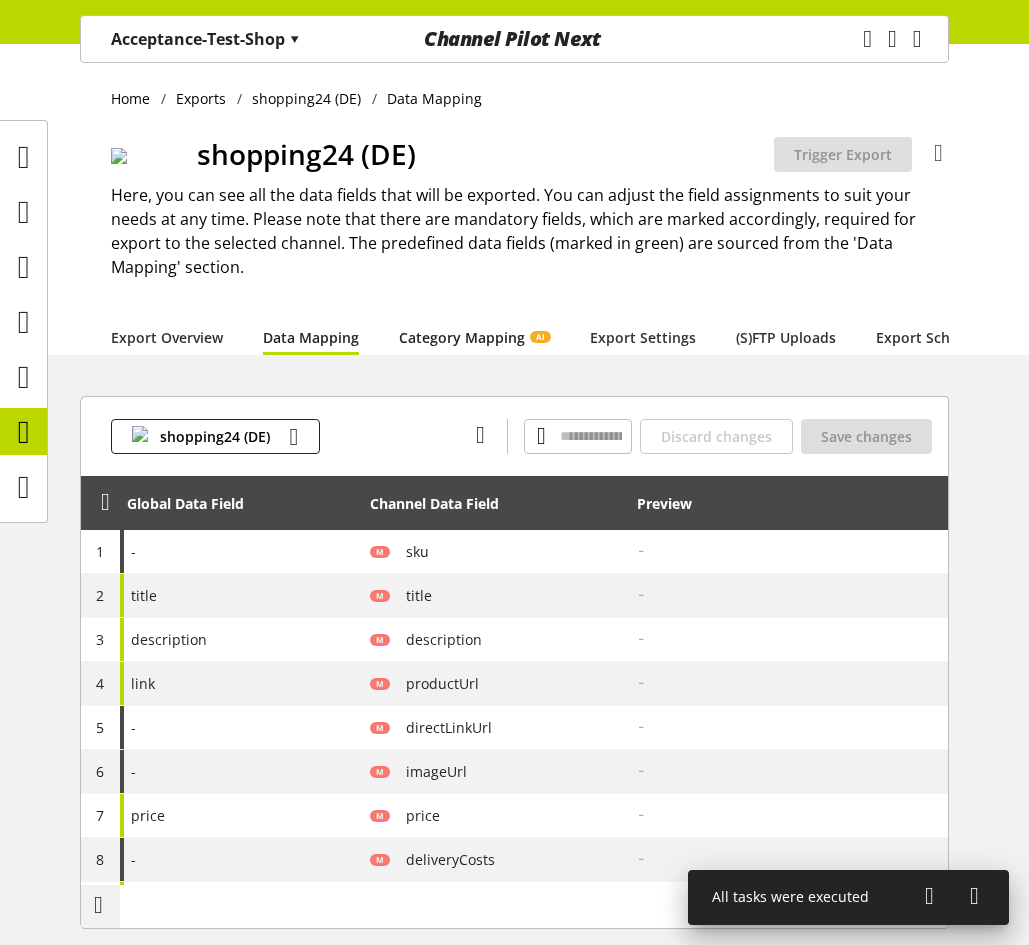click on "Category Mapping AI" at bounding box center (474, 337) 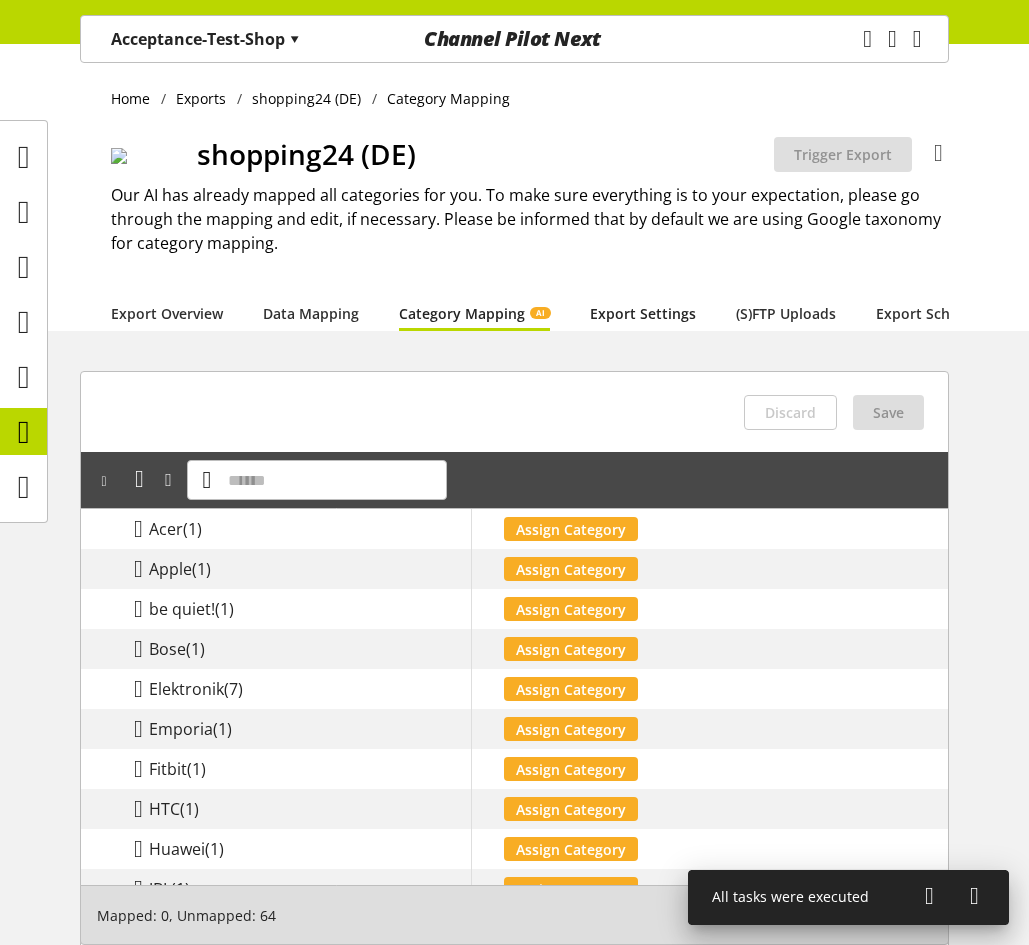 click on "Export Settings" at bounding box center [643, 313] 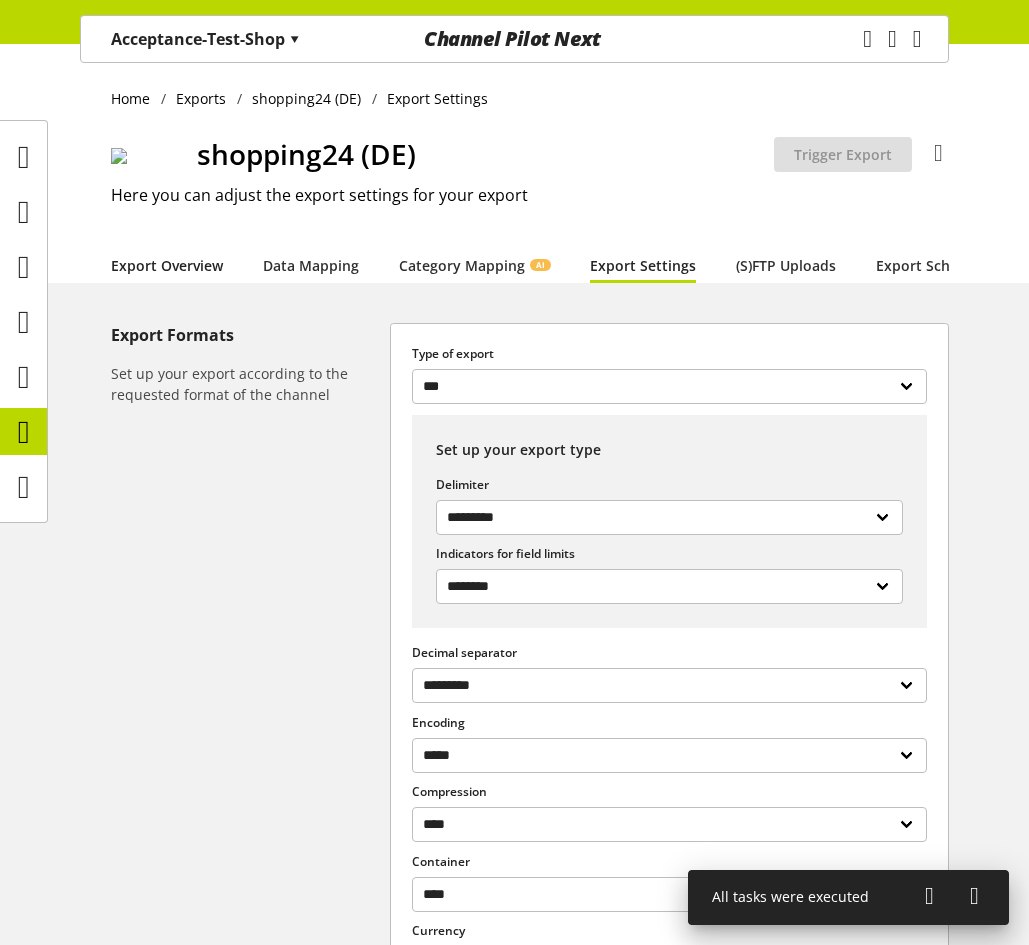 click on "Export Overview" at bounding box center (167, 265) 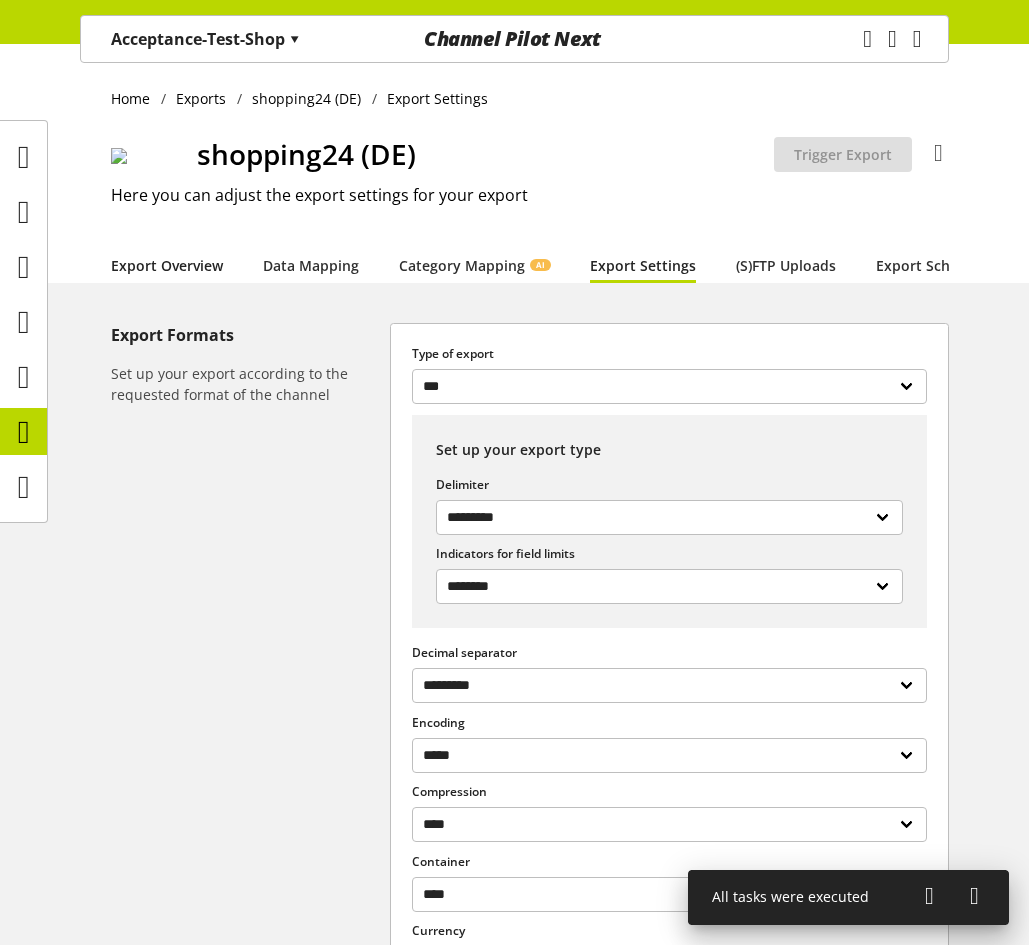select on "********" 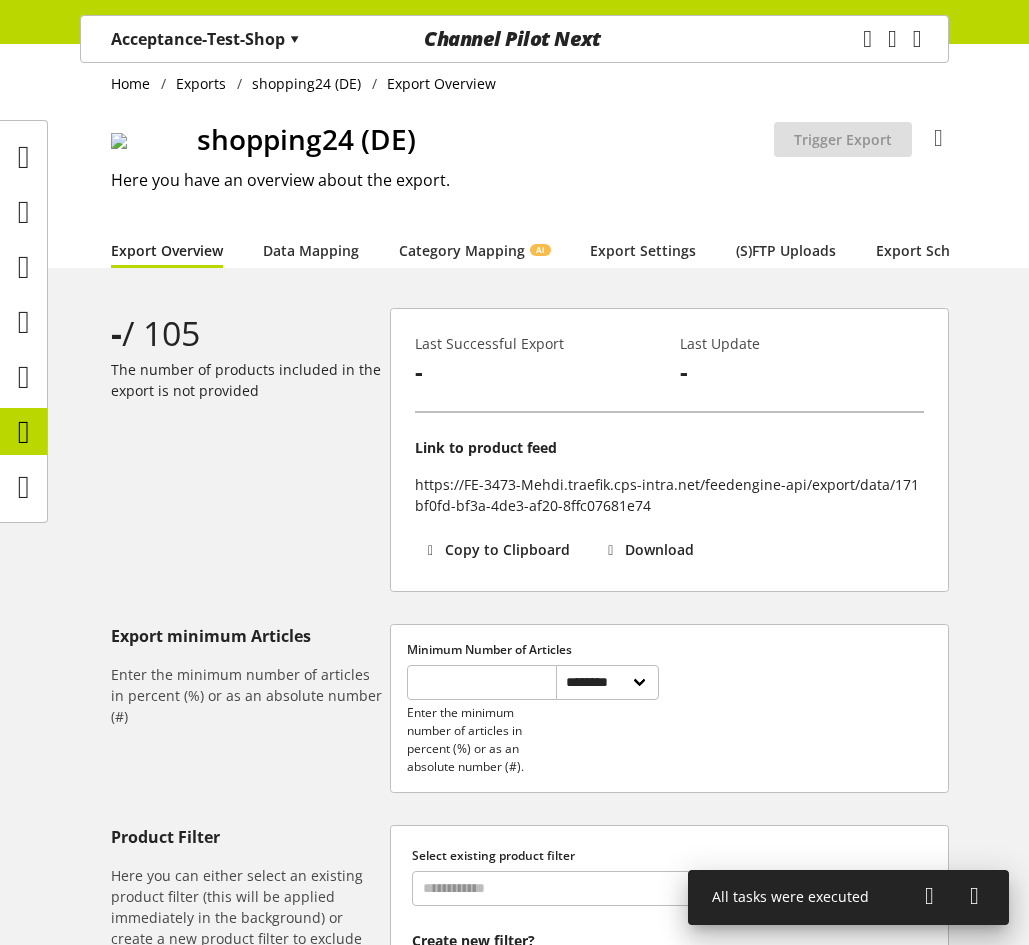 scroll, scrollTop: 0, scrollLeft: 0, axis: both 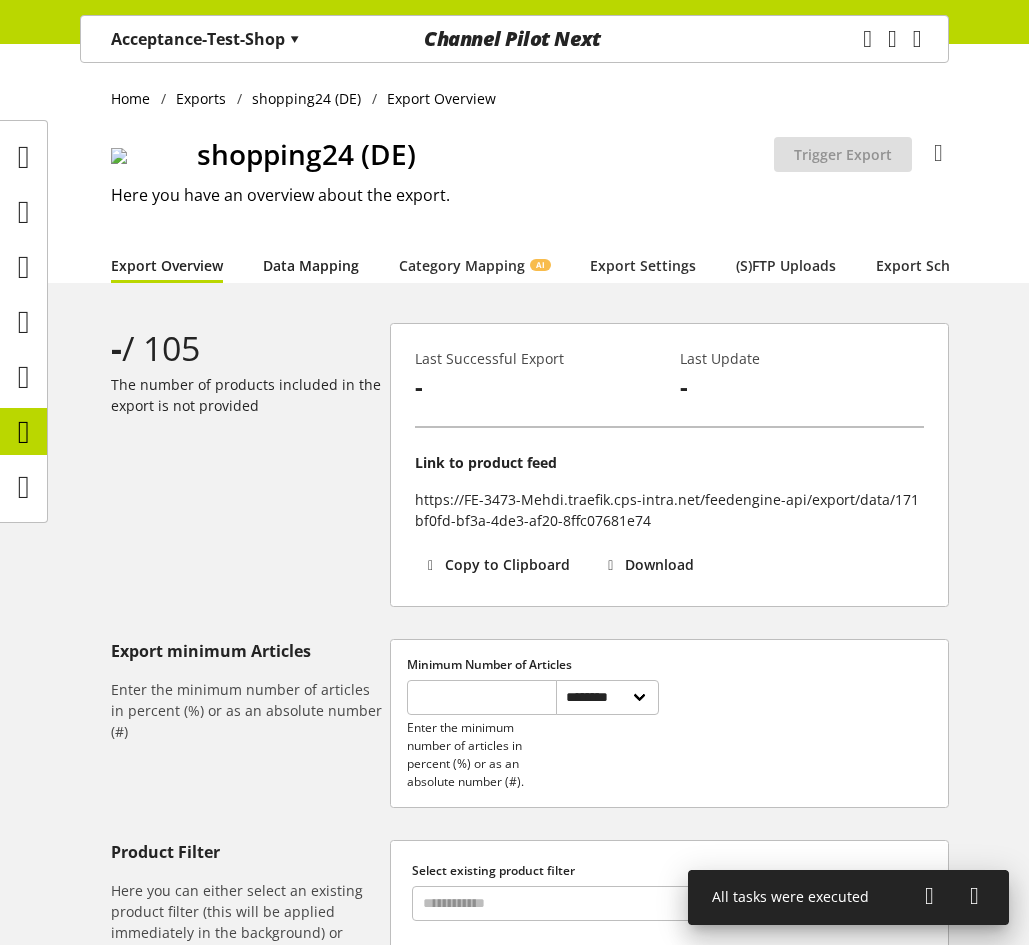 click on "Data Mapping" at bounding box center (311, 265) 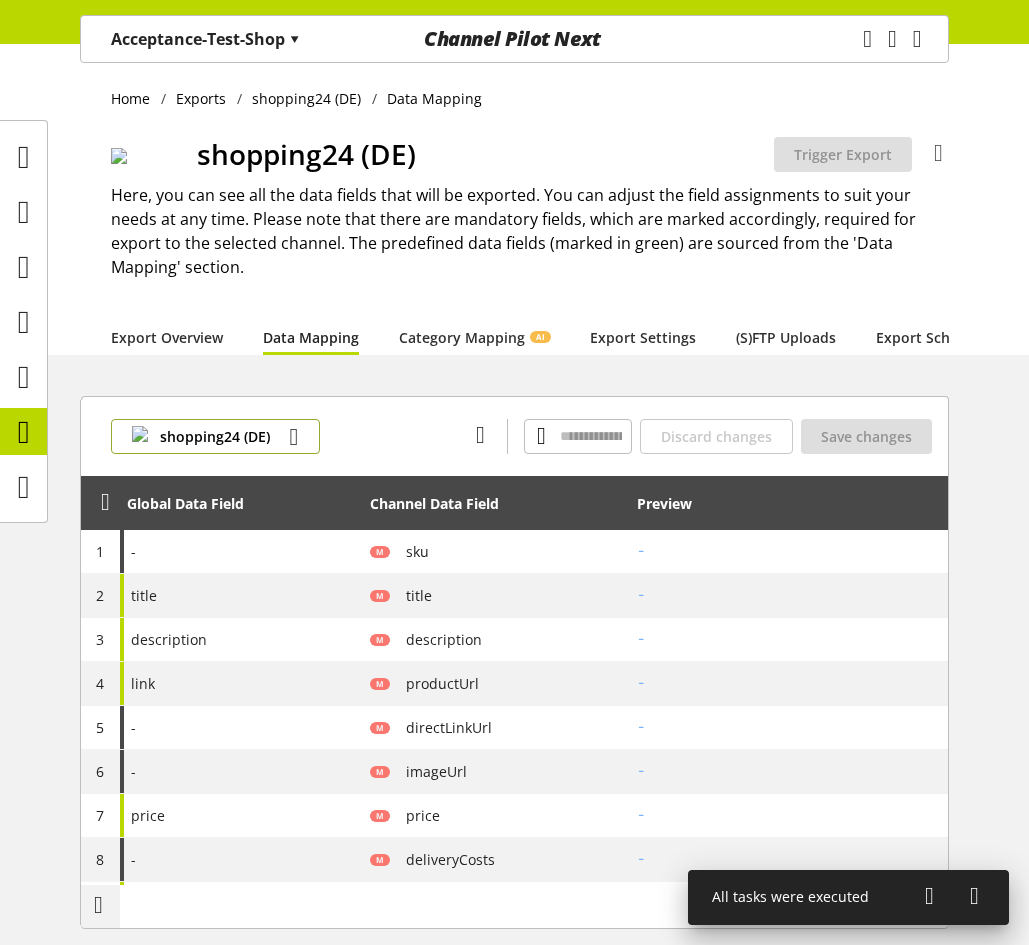 click on "shopping24 (DE)" at bounding box center [215, 436] 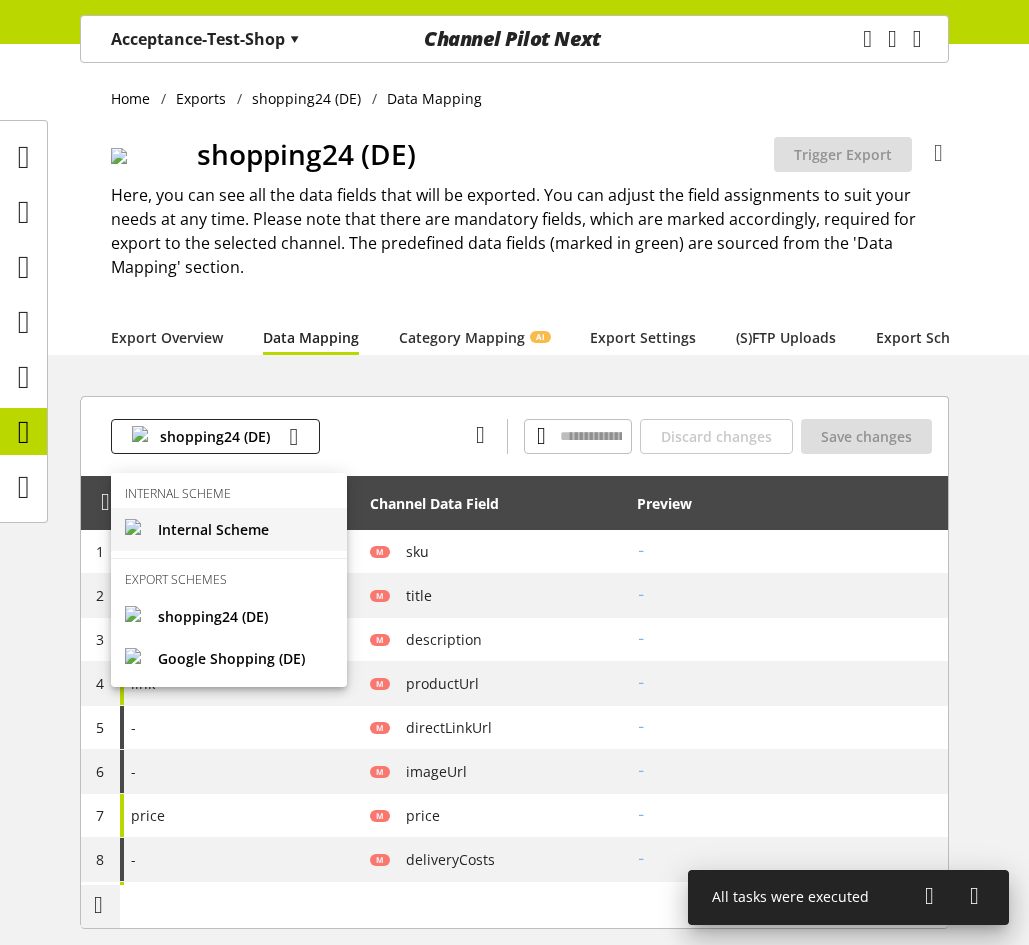 click on "Internal Scheme" at bounding box center (213, 529) 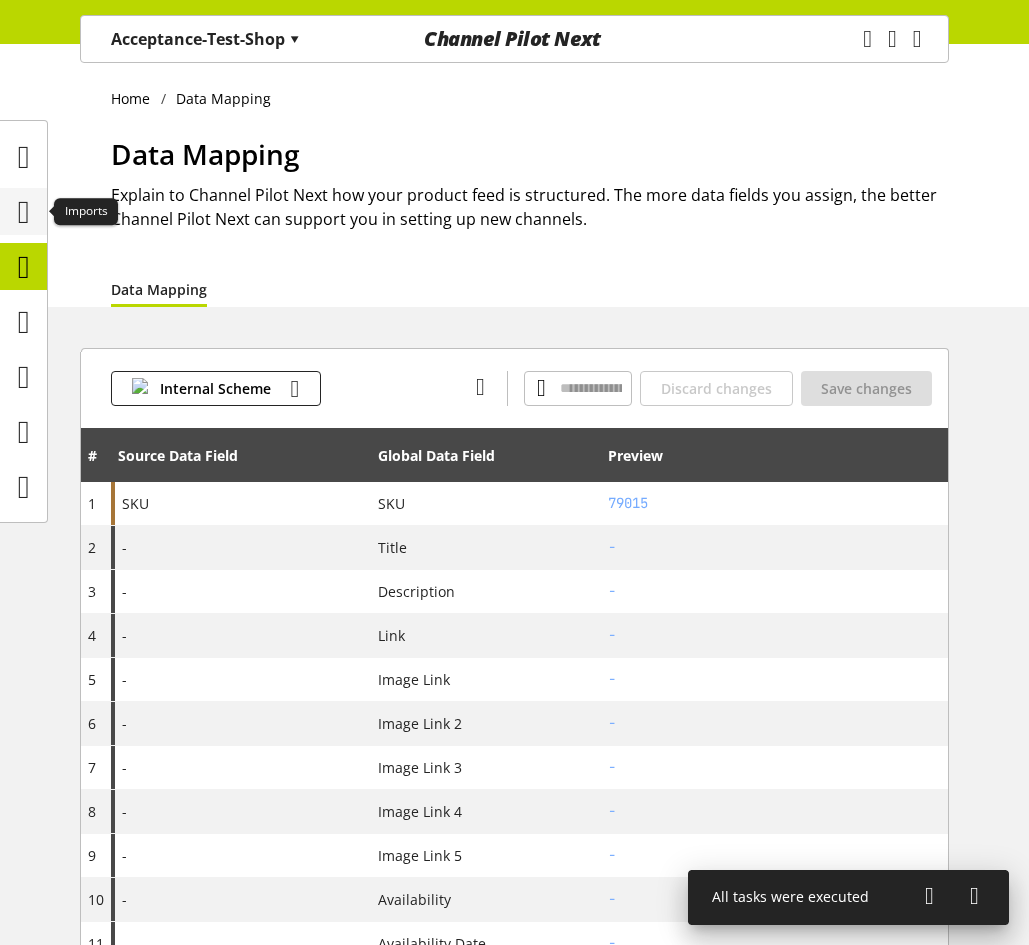 click at bounding box center (24, 212) 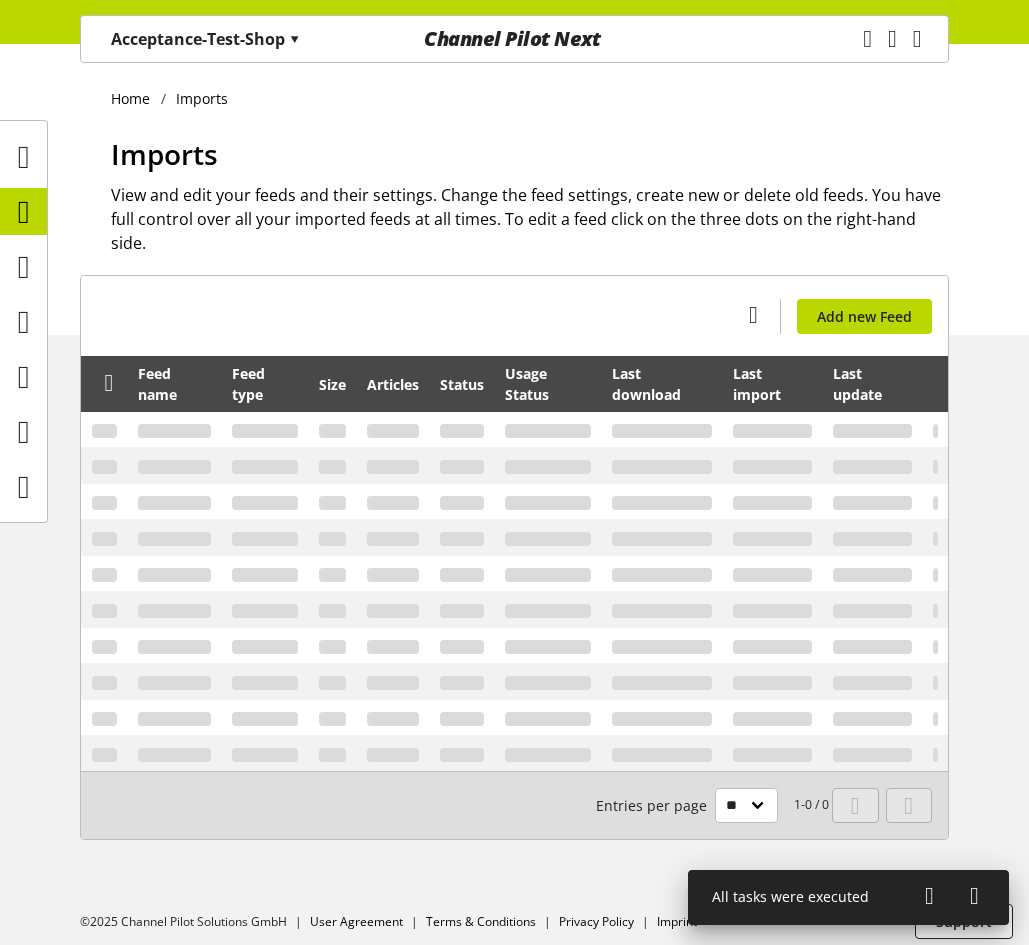click on "▾" at bounding box center [294, 39] 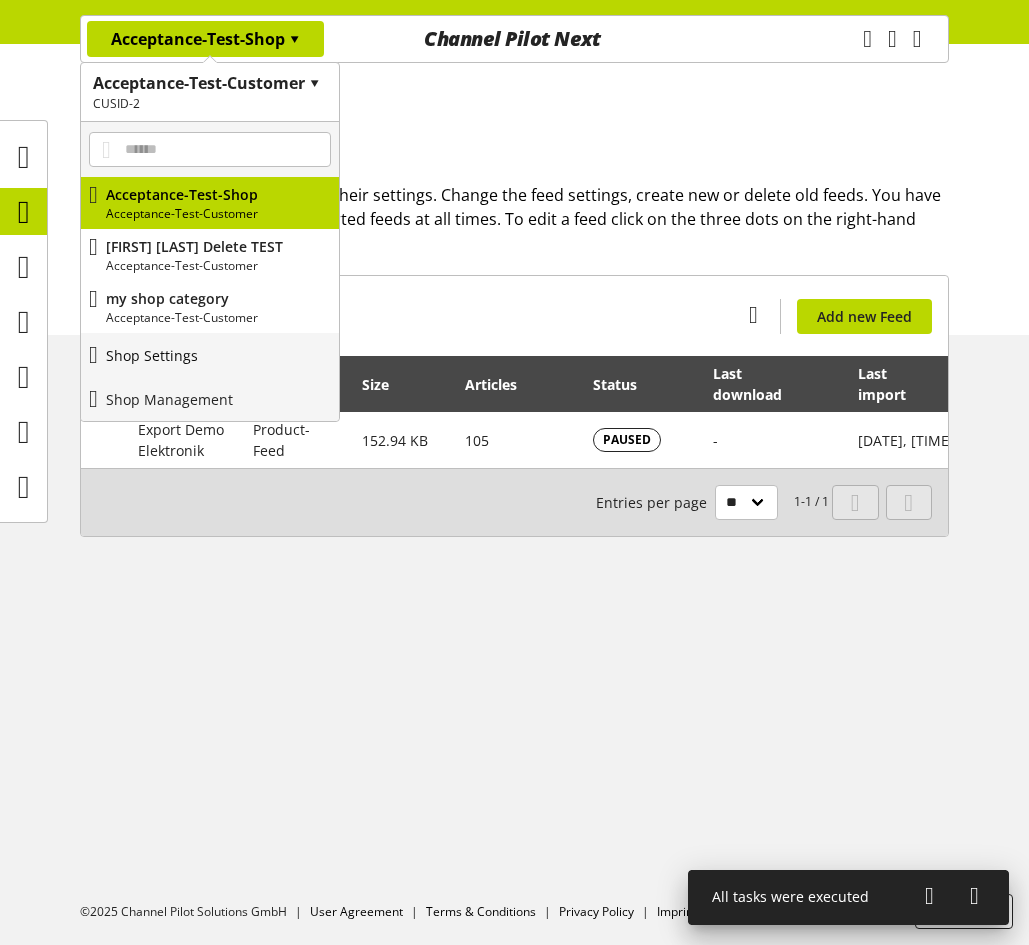 click on "Shop Settings" at bounding box center (210, 355) 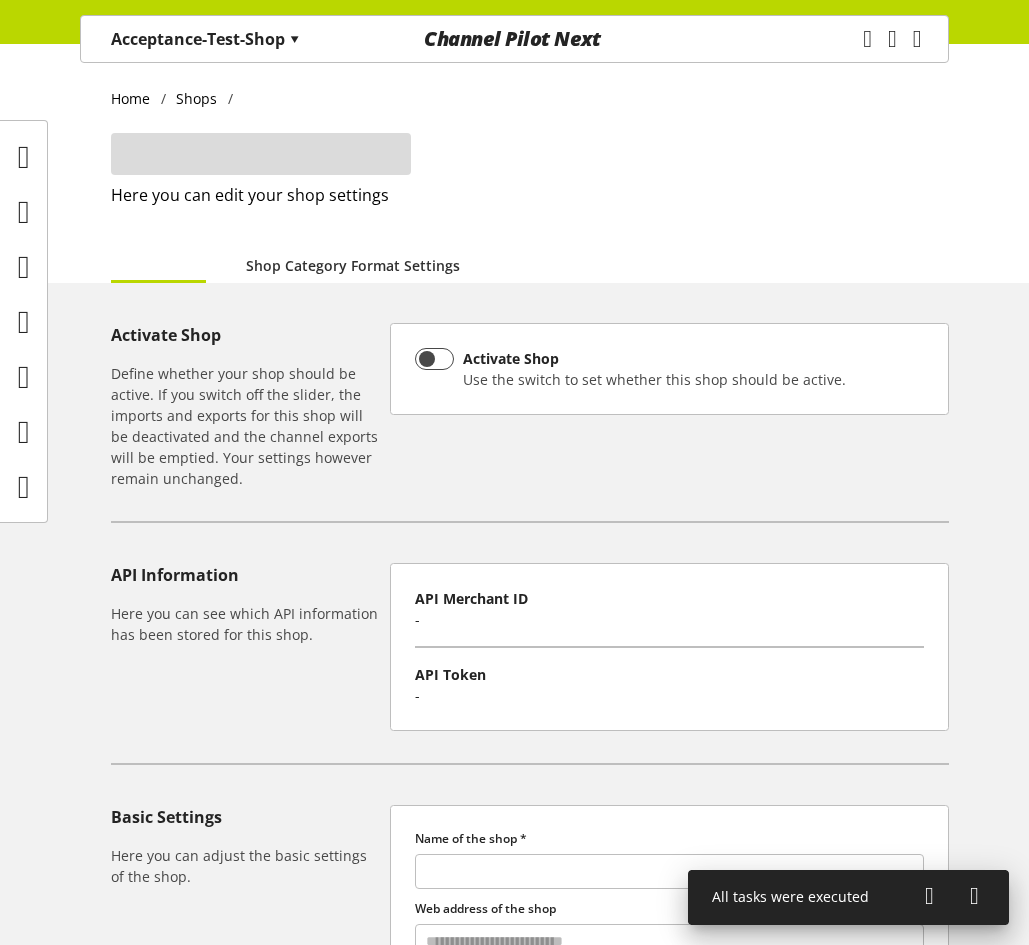 type on "**********" 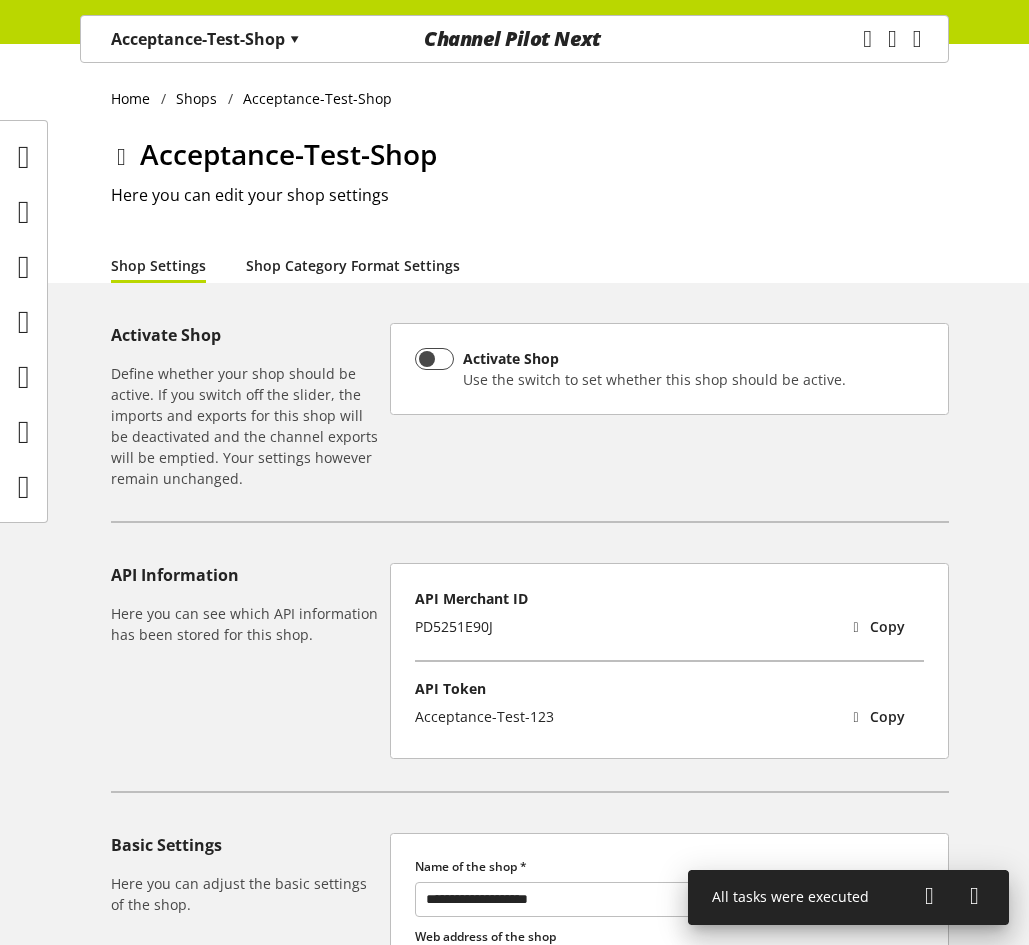 click on "Shop Category Format Settings" at bounding box center (353, 265) 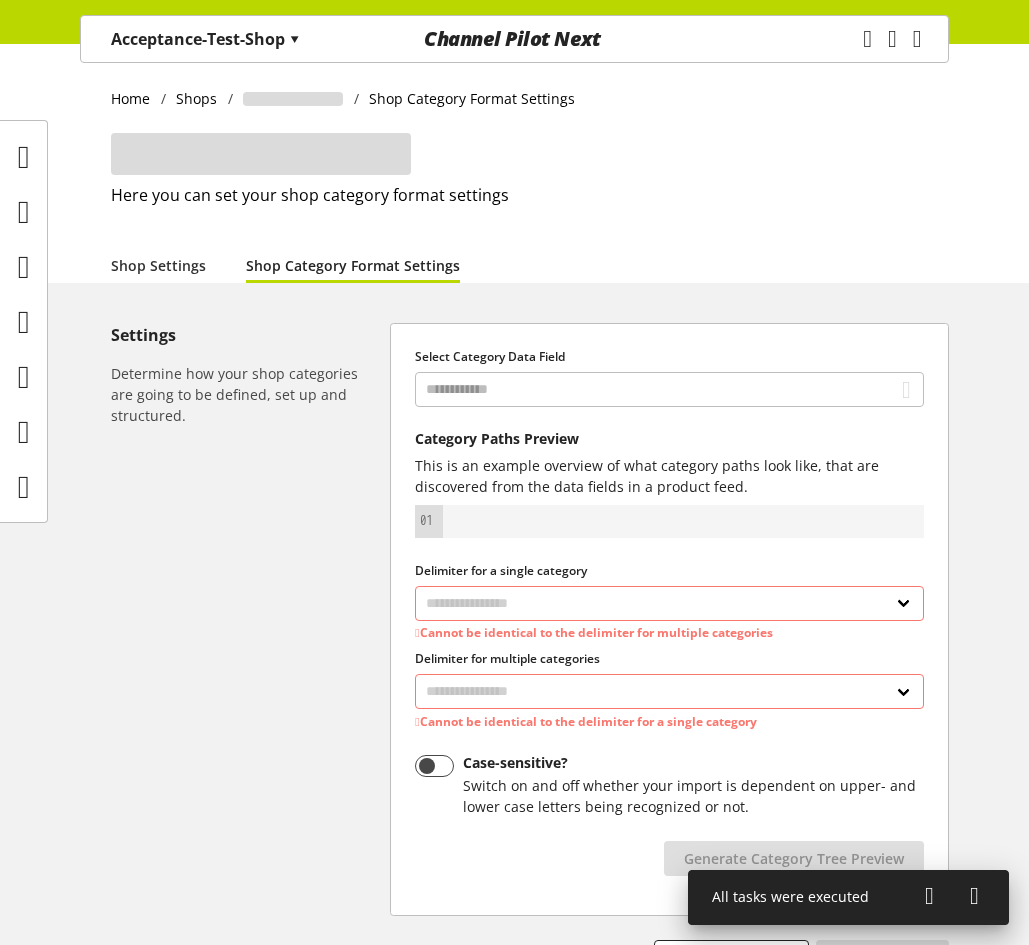 select on "*" 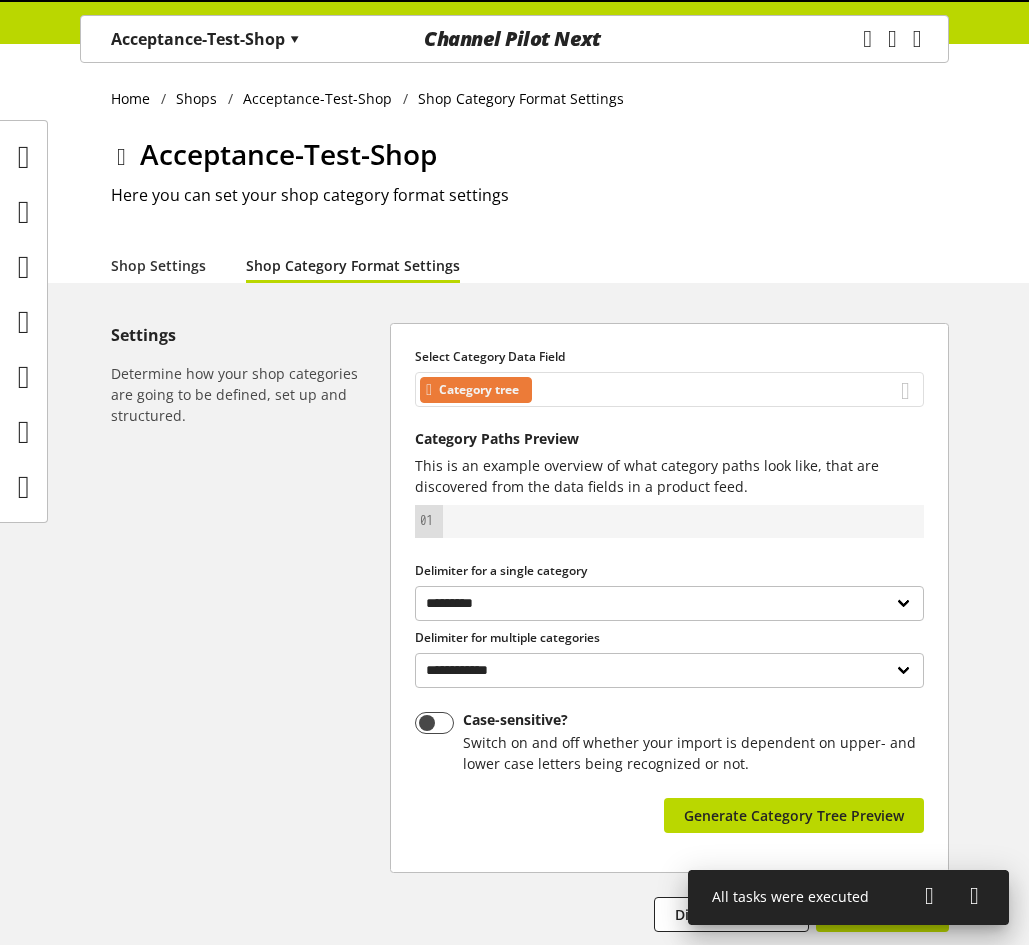 click on "Category tree" at bounding box center (669, 389) 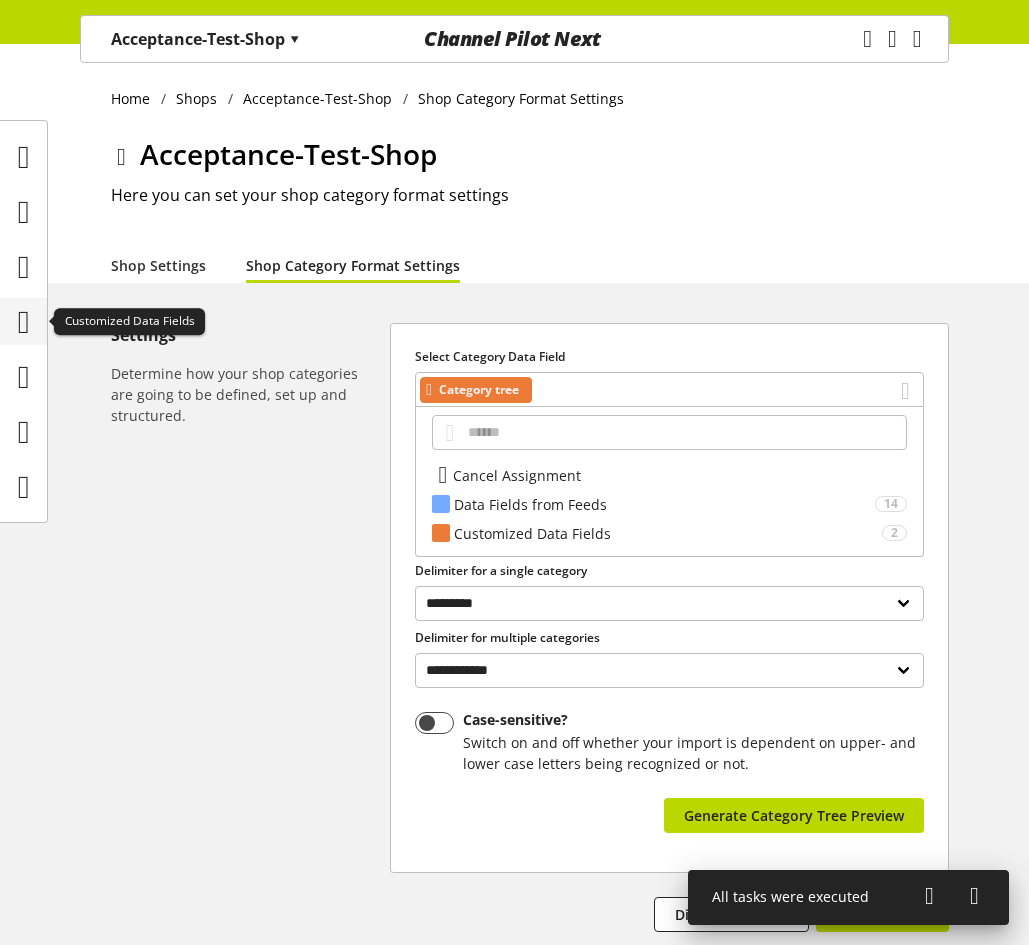 click at bounding box center [24, 322] 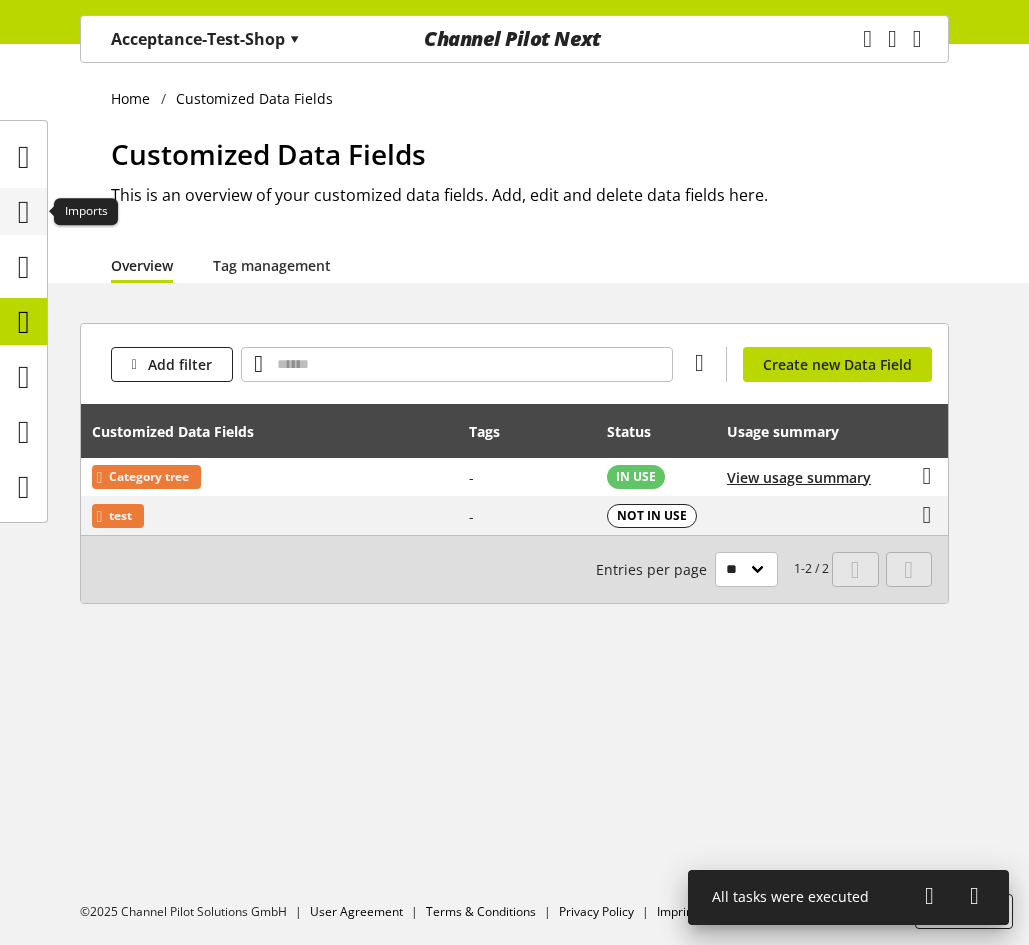 click at bounding box center [24, 212] 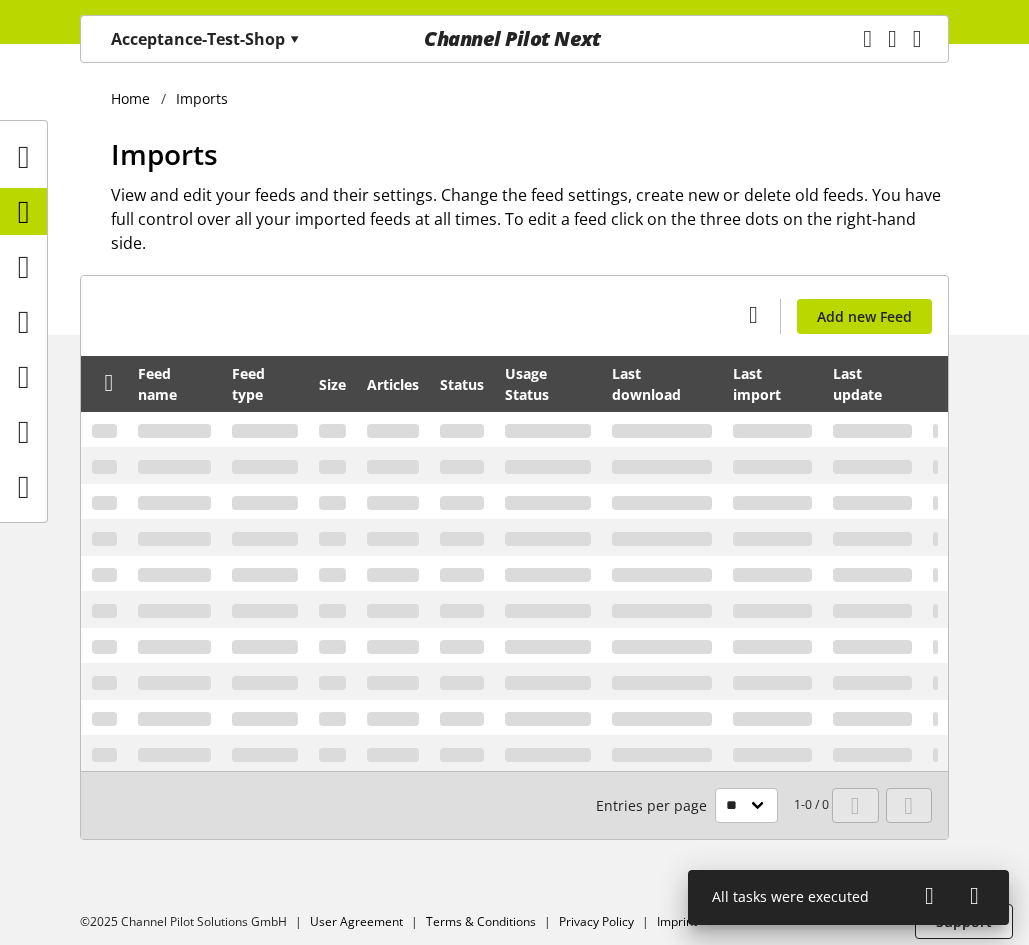 click on "Acceptance-Test-Shop ▾" at bounding box center [205, 39] 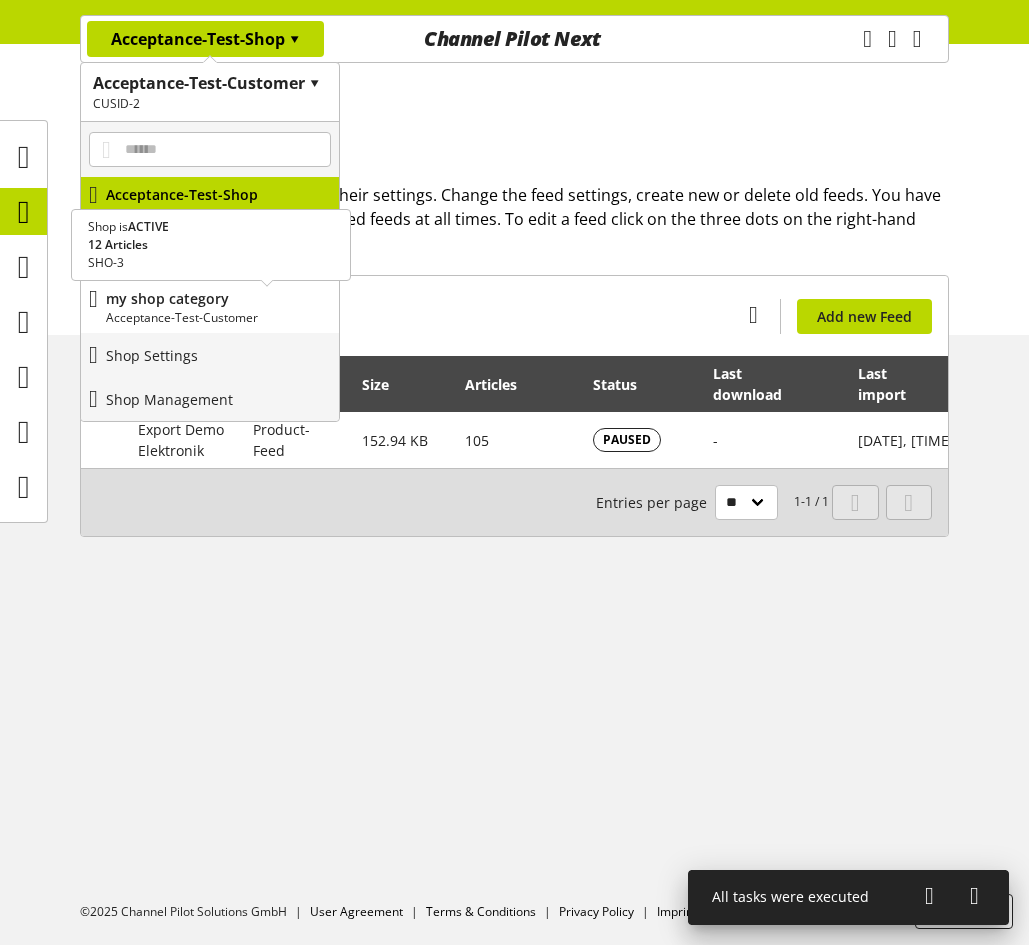 click on "my shop category" at bounding box center (218, 298) 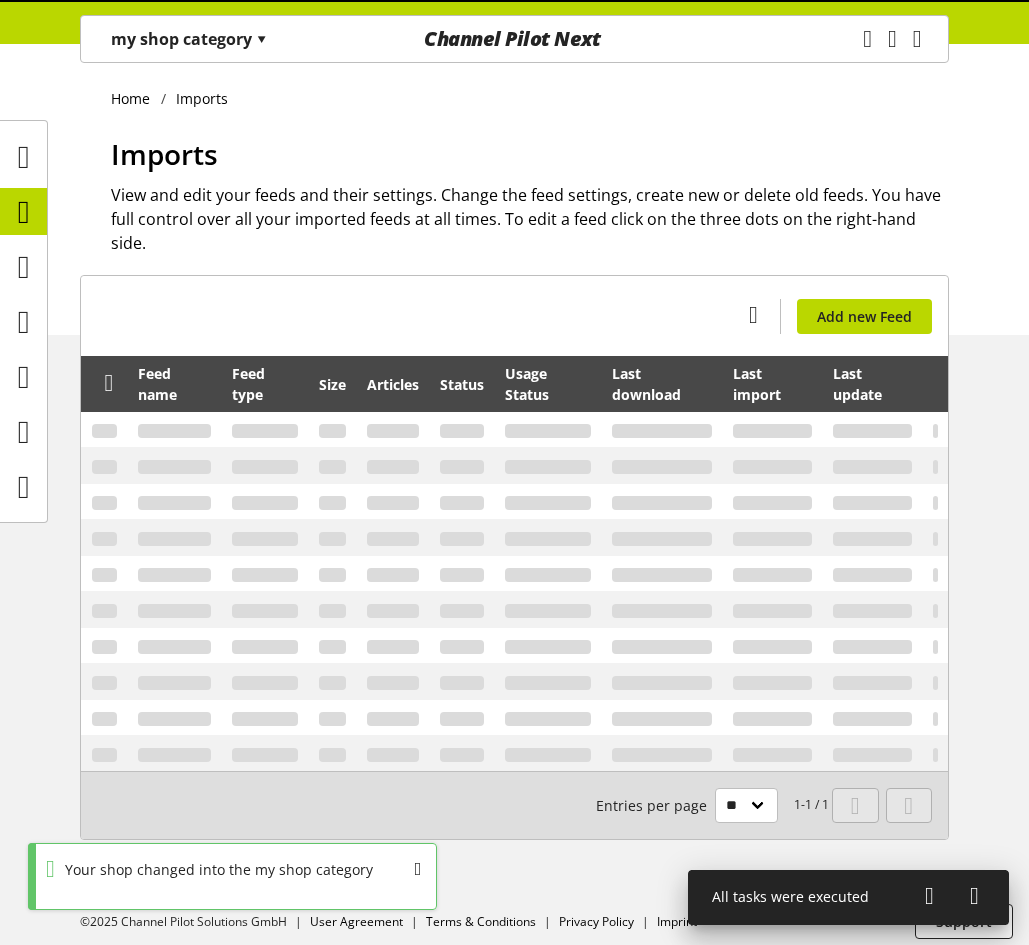 click on "my shop category ▾" at bounding box center (189, 39) 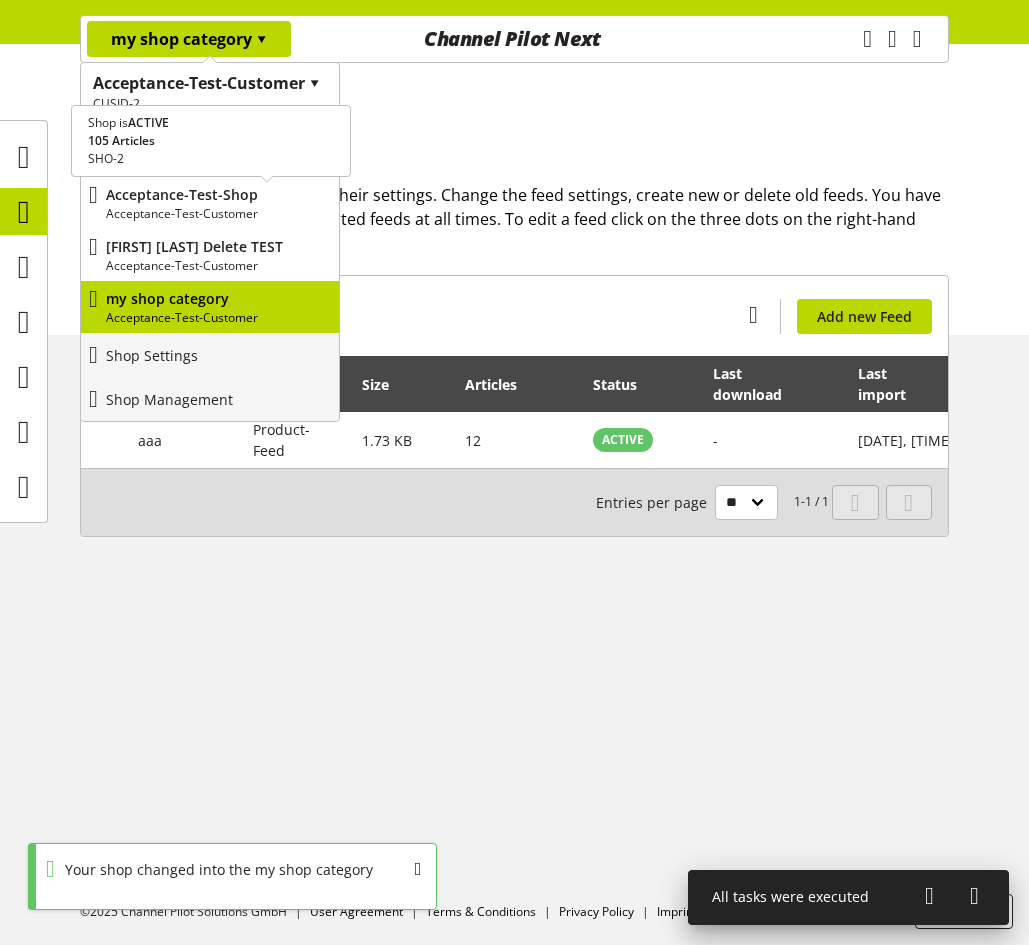click on "Acceptance-Test-Customer" at bounding box center [218, 214] 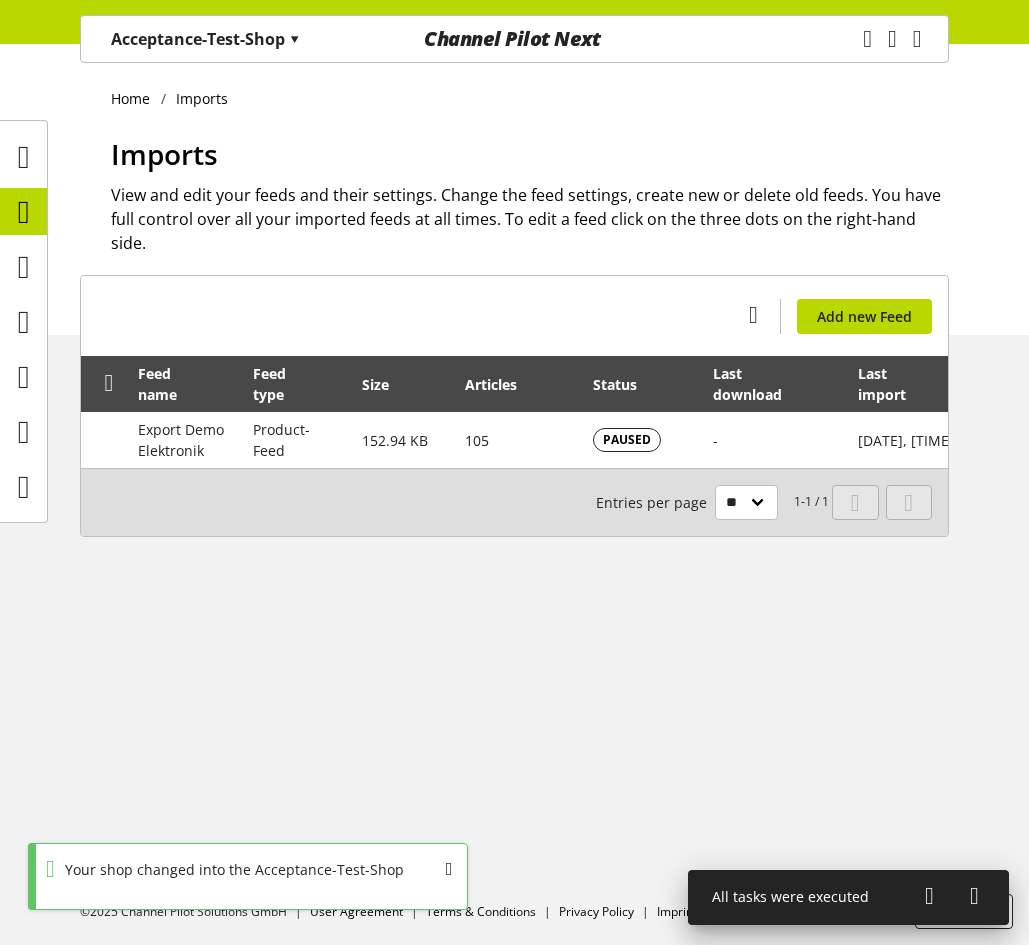 click on "Acceptance-Test-Shop ▾" at bounding box center (205, 39) 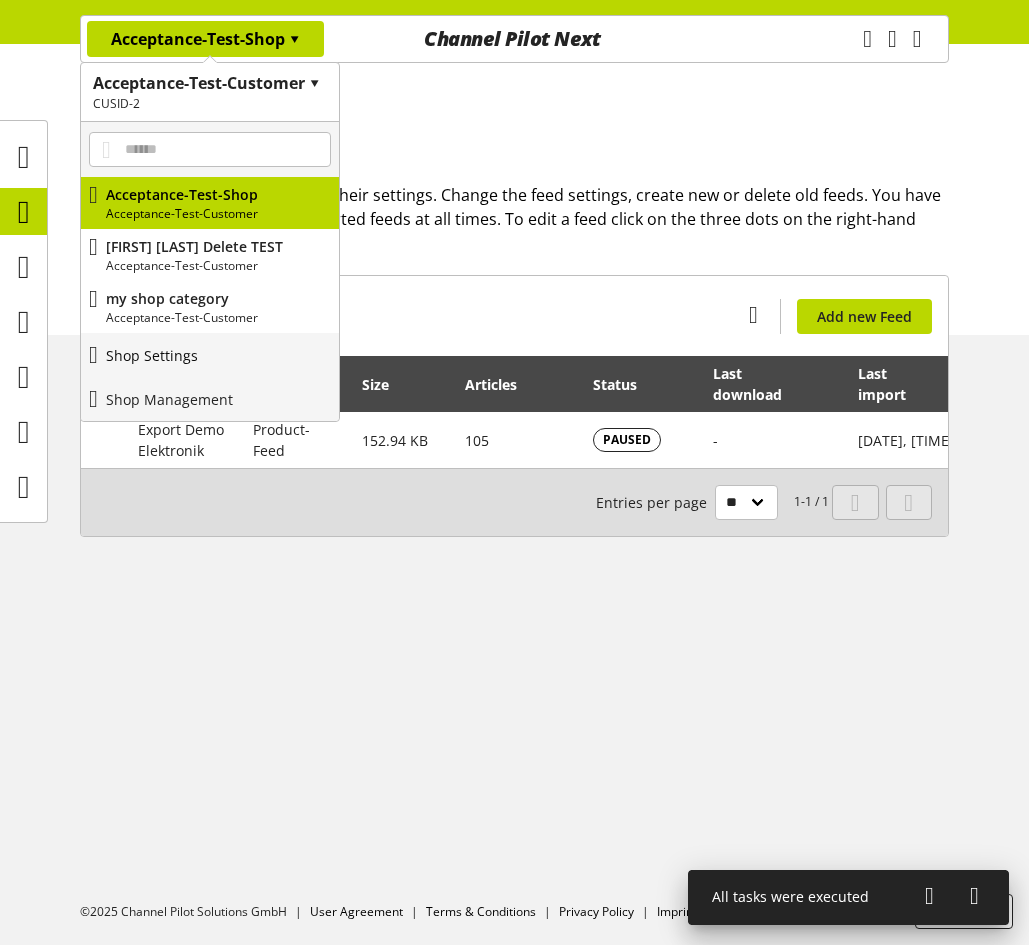click on "Shop Settings" at bounding box center [152, 355] 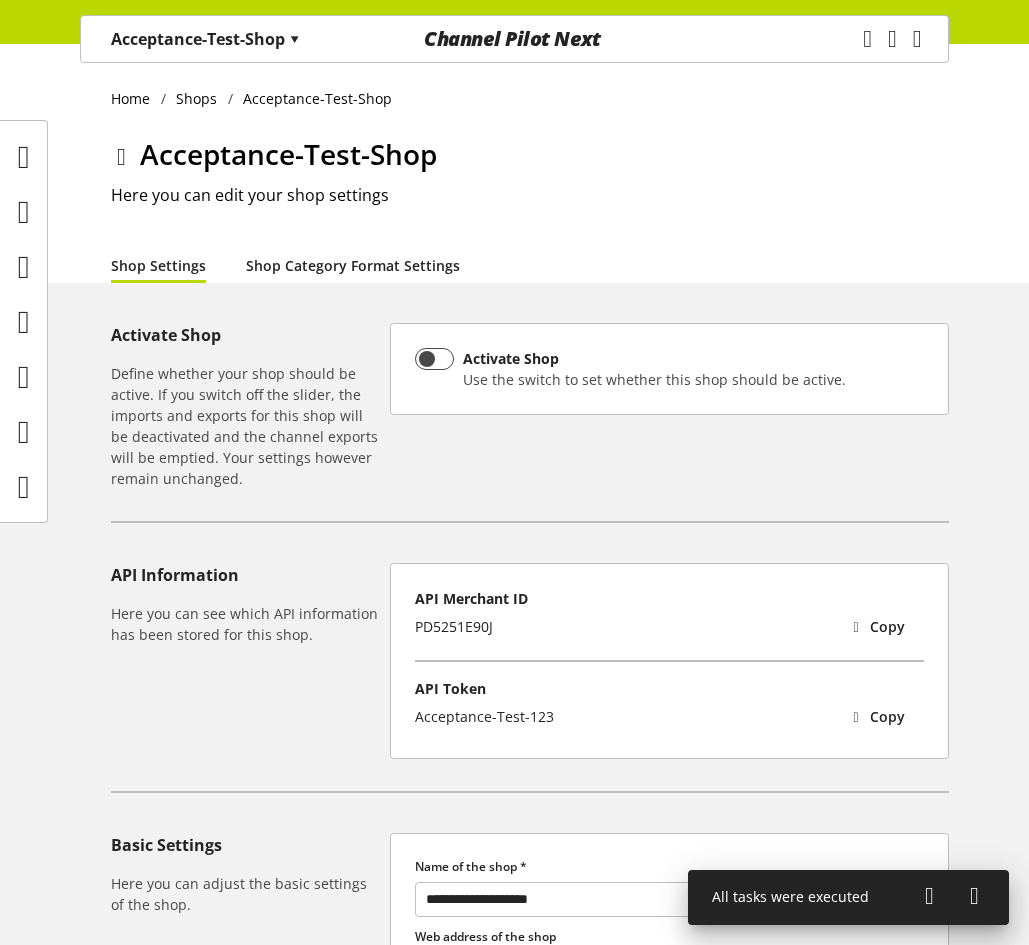 click on "Shop Category Format Settings" at bounding box center (353, 265) 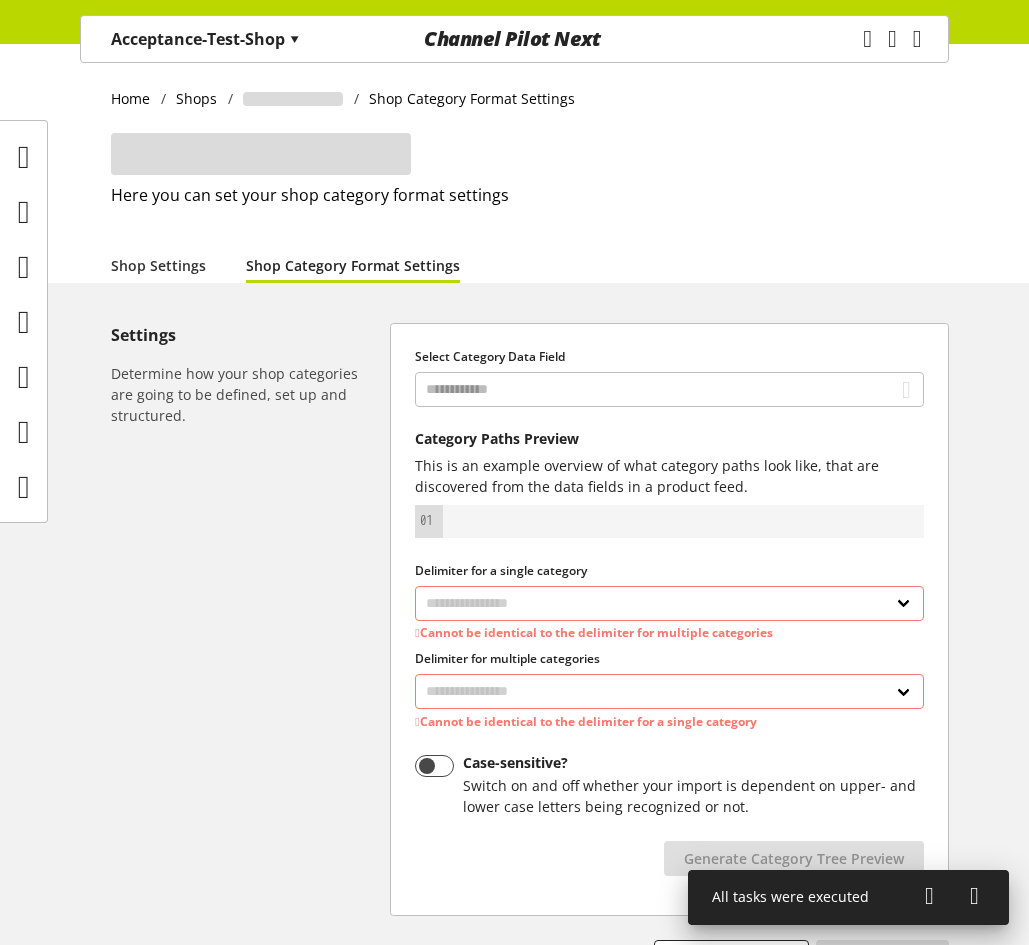 select on "*" 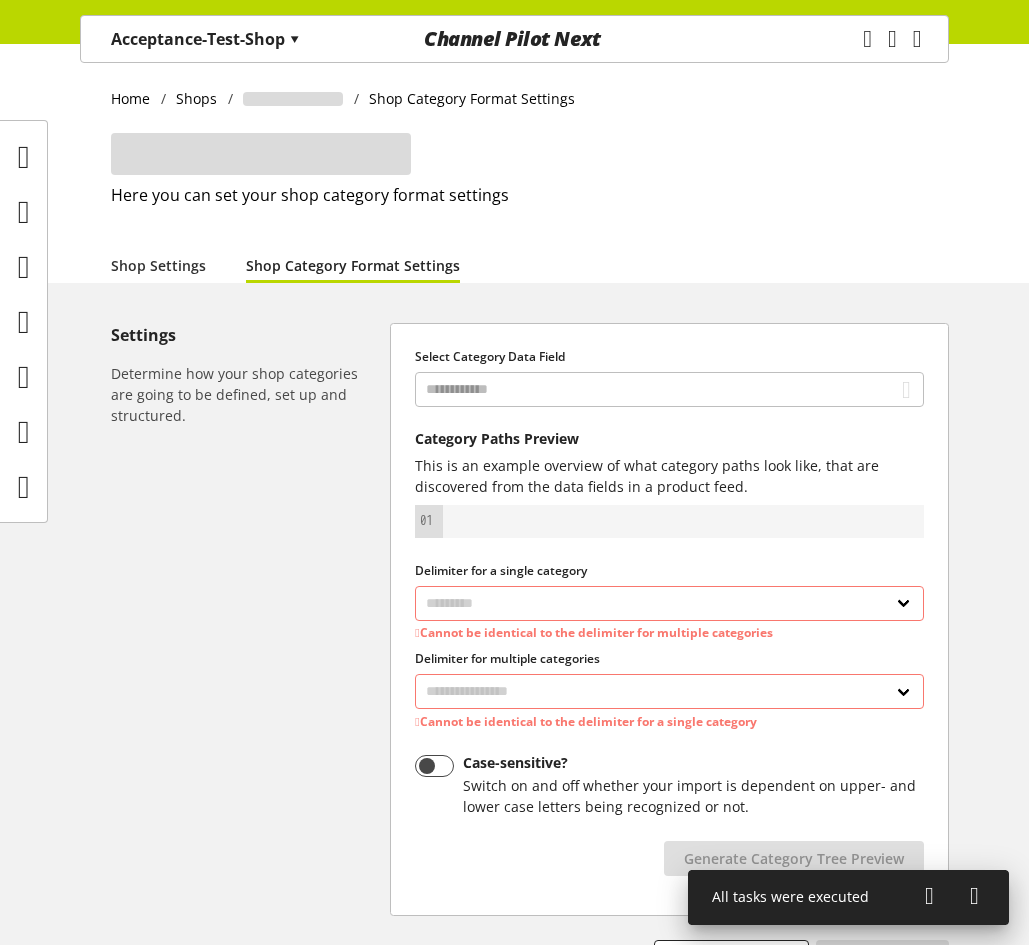 select 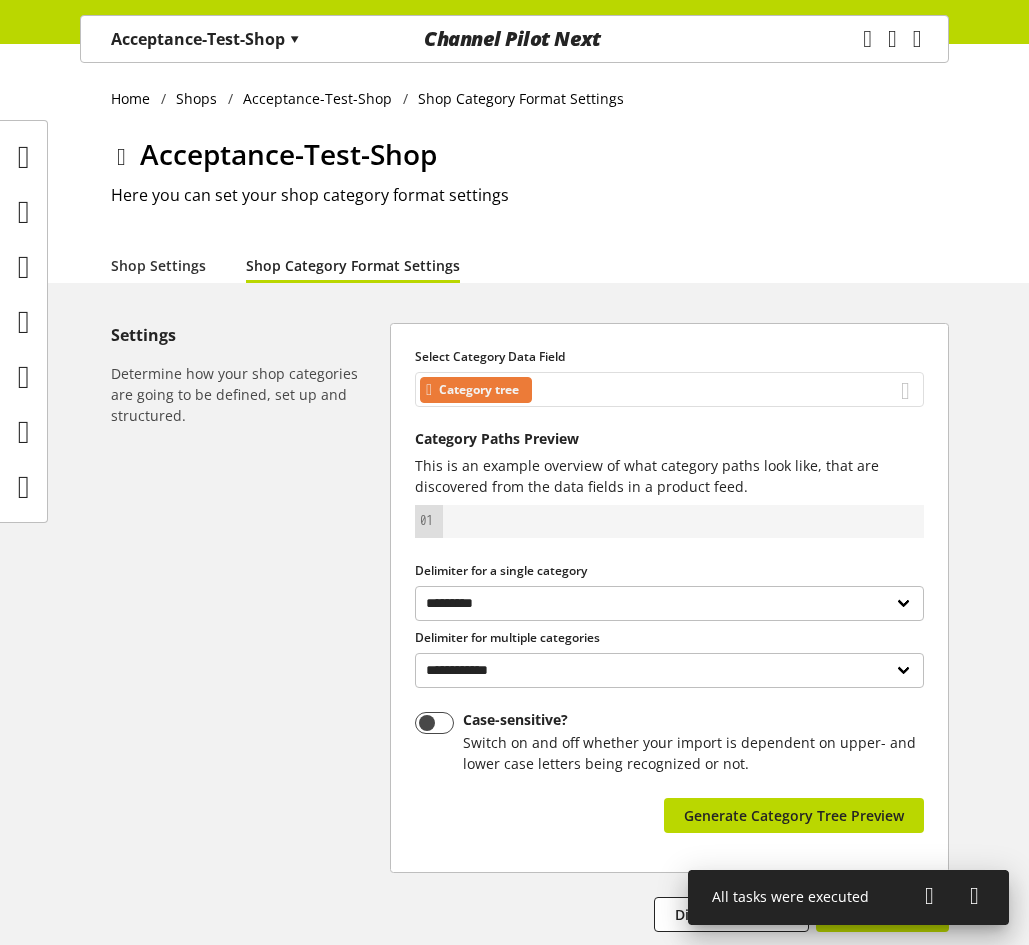 click on "Category tree" at bounding box center [669, 389] 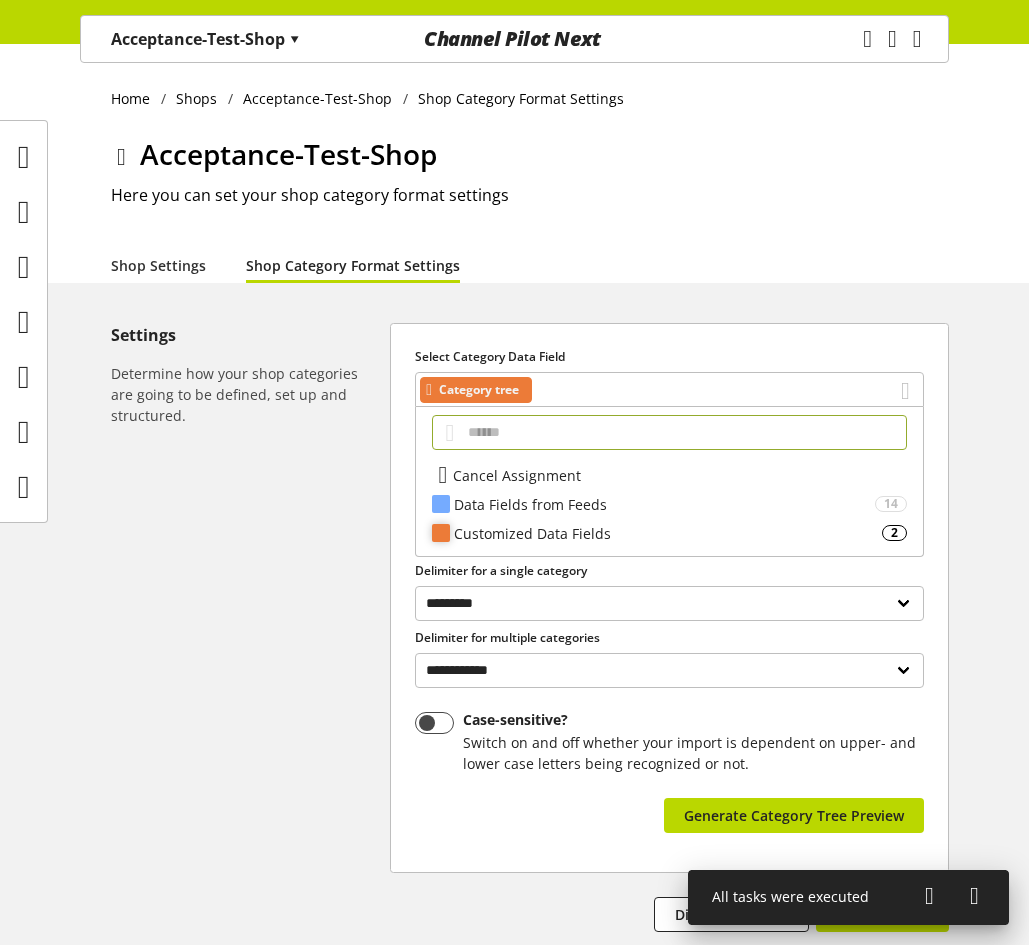 click on "Customized Data Fields" at bounding box center (668, 533) 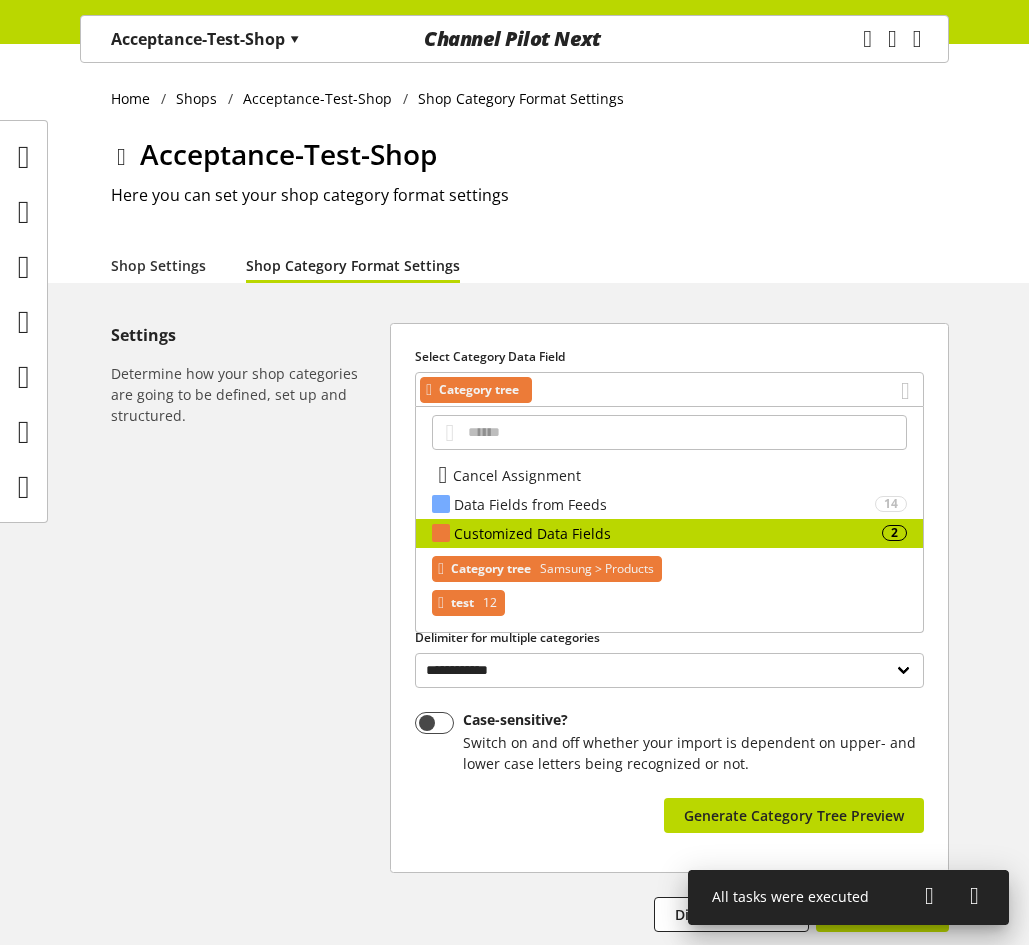 click on "test 12" at bounding box center [468, 603] 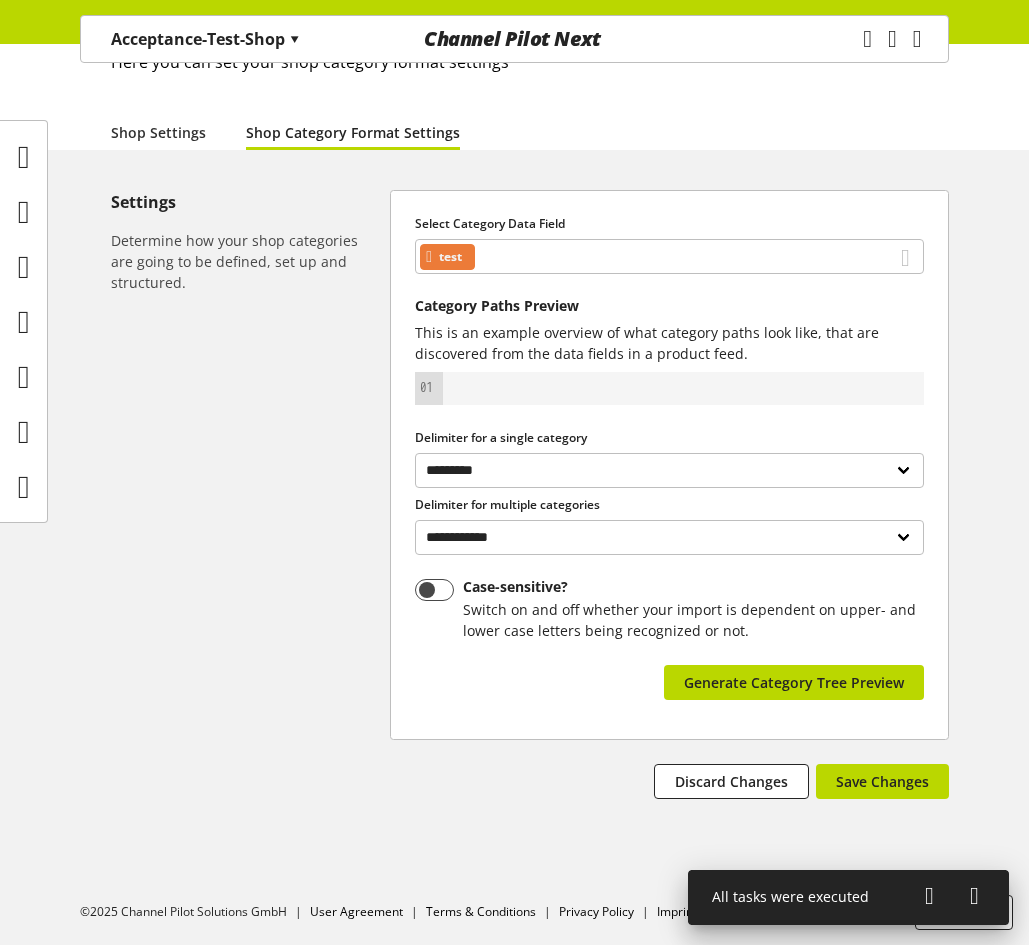 scroll, scrollTop: 134, scrollLeft: 0, axis: vertical 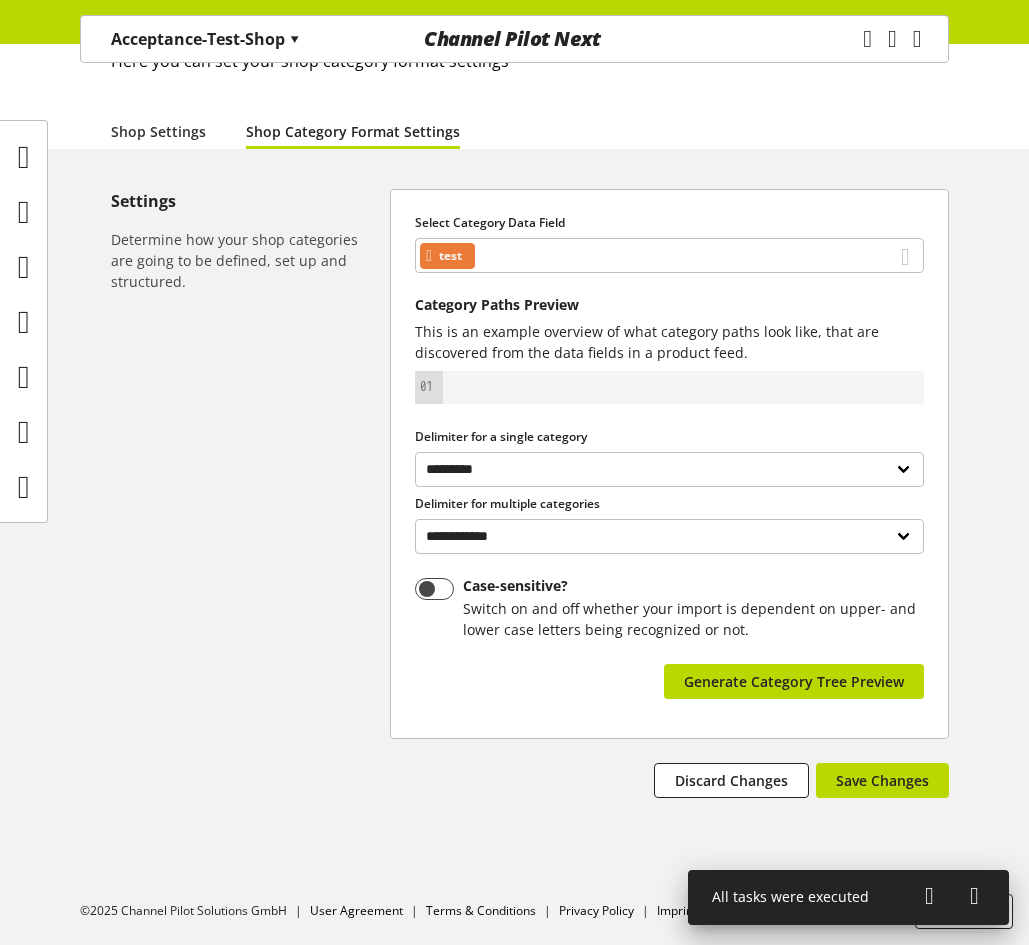 click on "Generate Category Tree Preview" at bounding box center [792, 685] 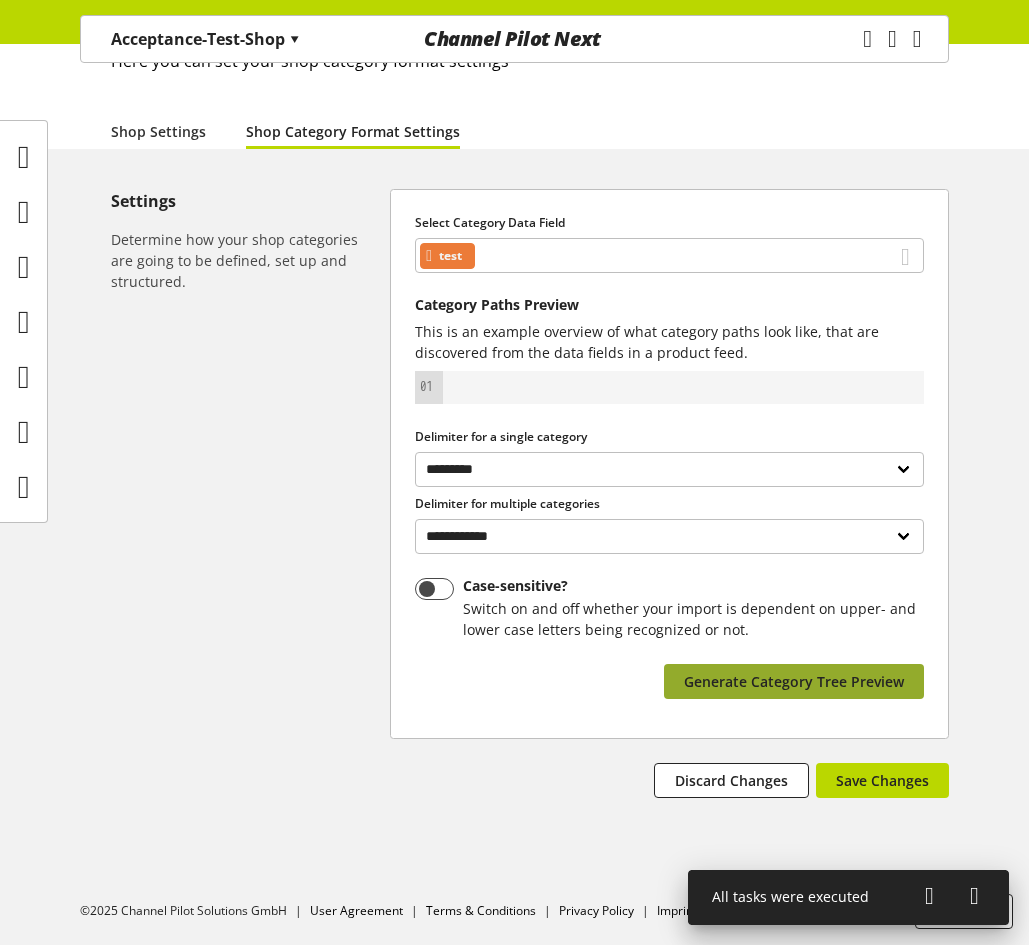 click on "Generate Category Tree Preview" at bounding box center (794, 681) 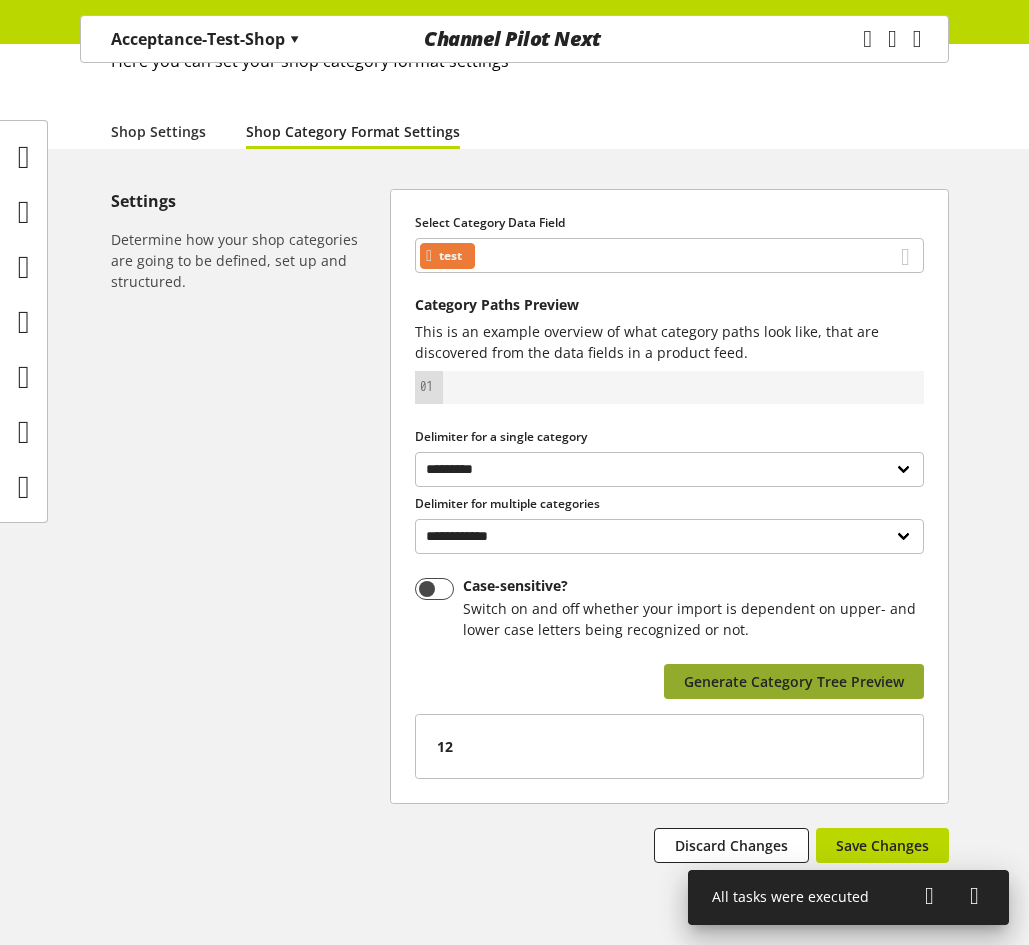 scroll, scrollTop: 199, scrollLeft: 0, axis: vertical 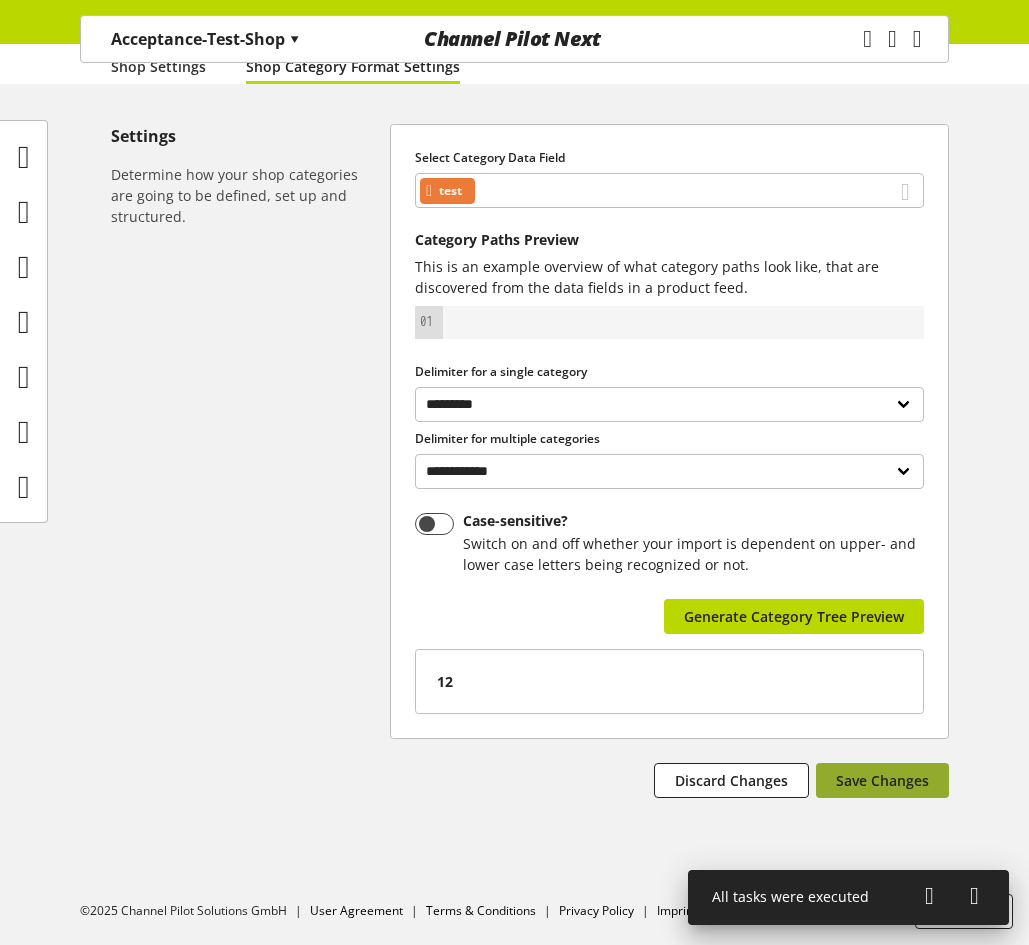 click on "Save Changes" at bounding box center [882, 780] 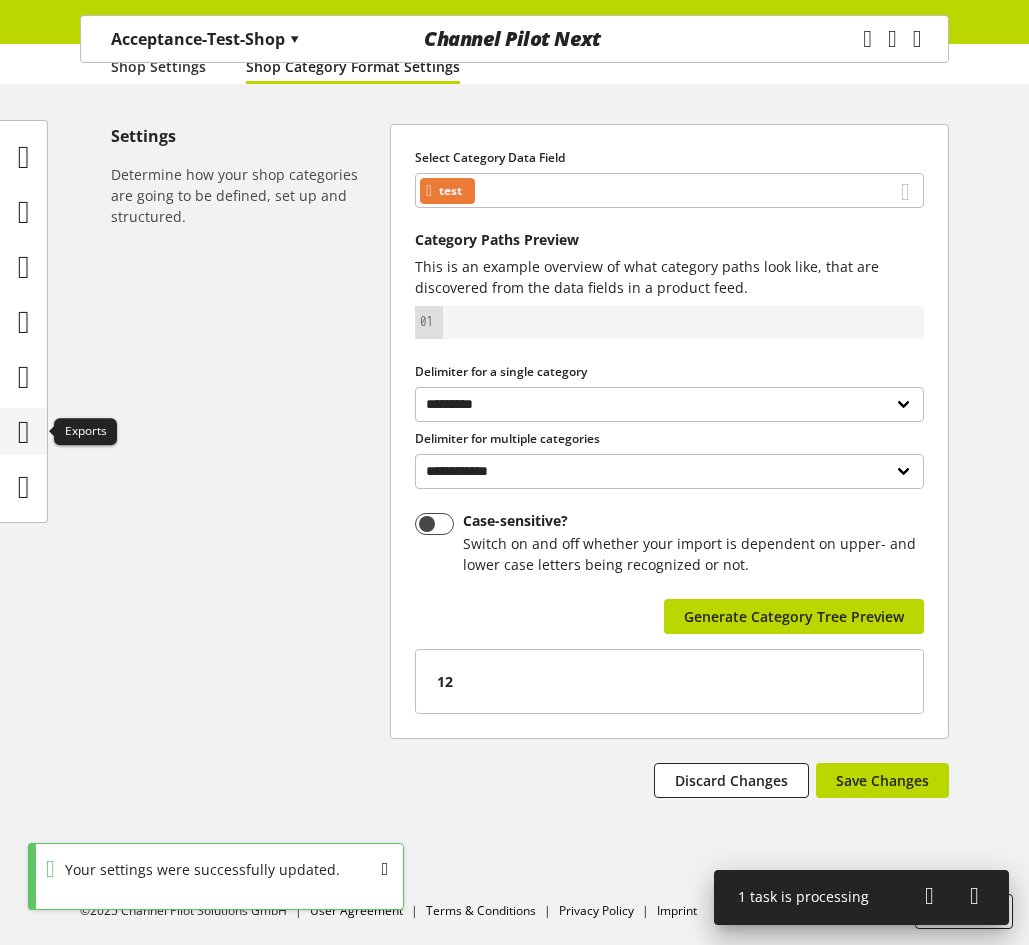 click at bounding box center [24, 432] 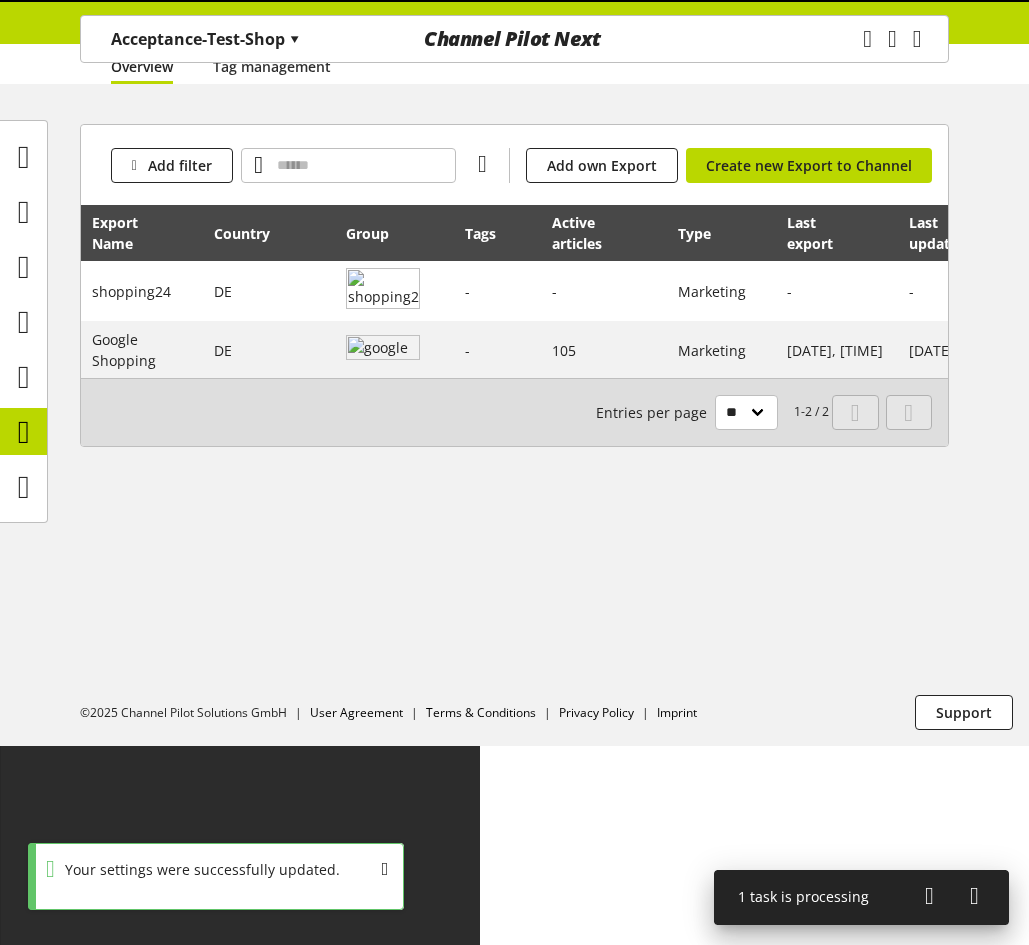 scroll, scrollTop: 0, scrollLeft: 0, axis: both 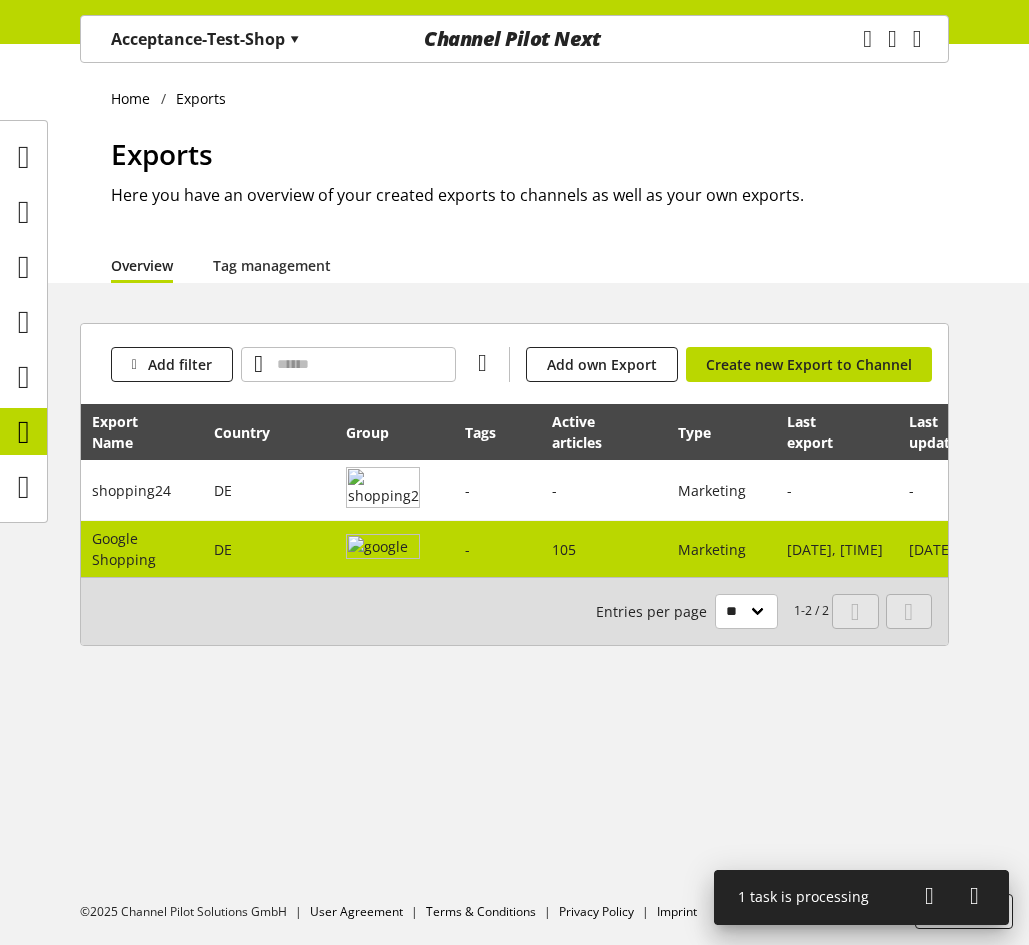 click at bounding box center [394, 549] 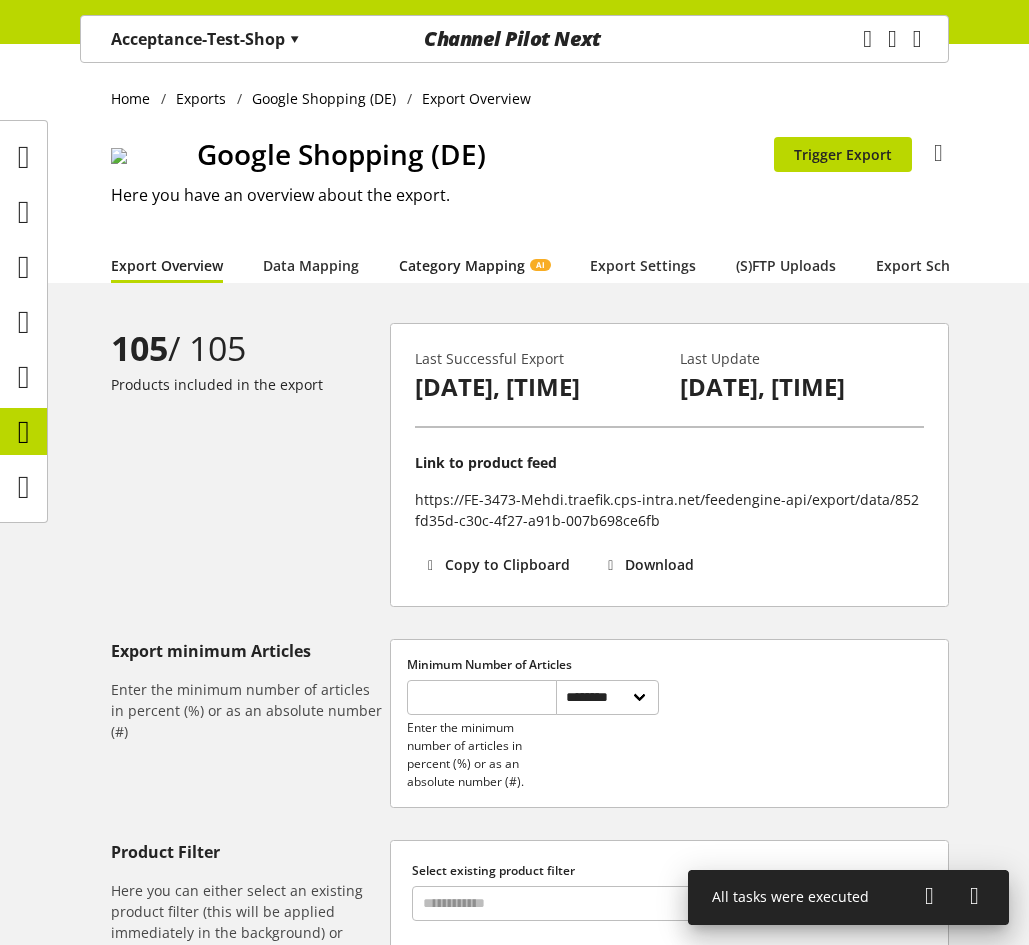 click on "Category Mapping AI" at bounding box center (474, 265) 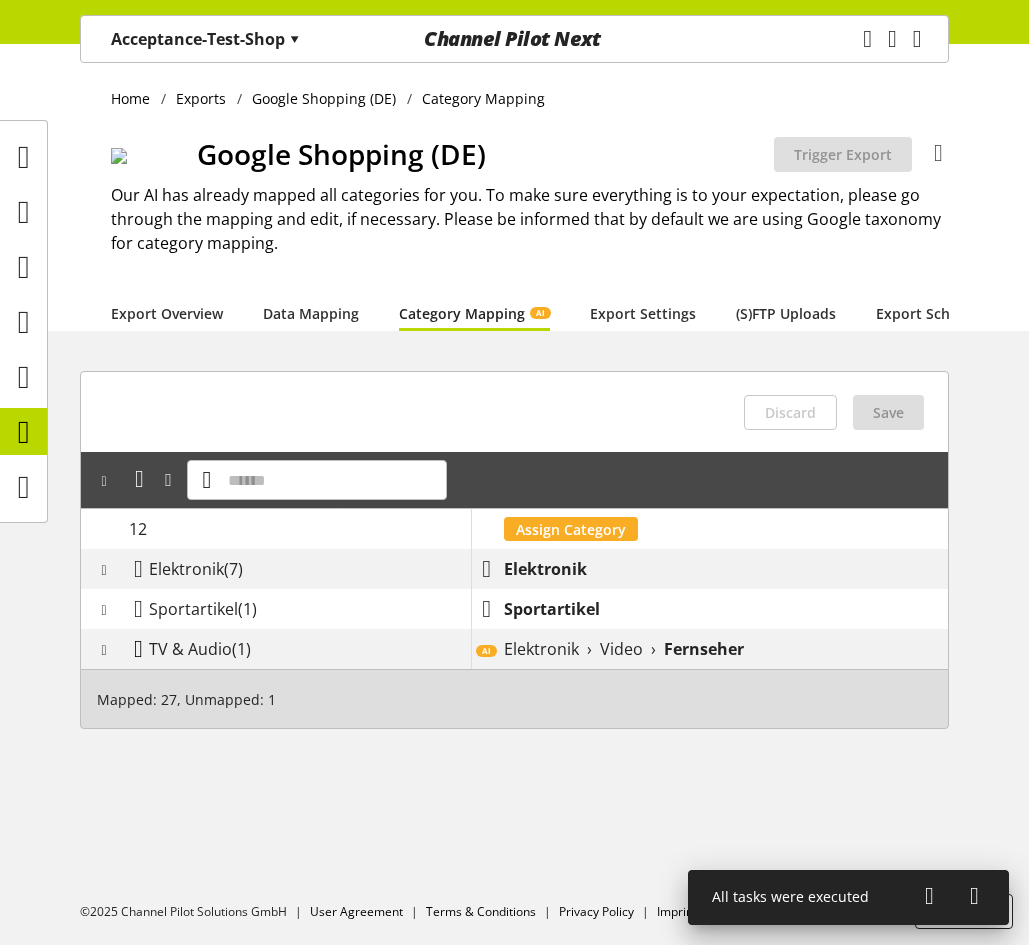 click at bounding box center (138, 649) 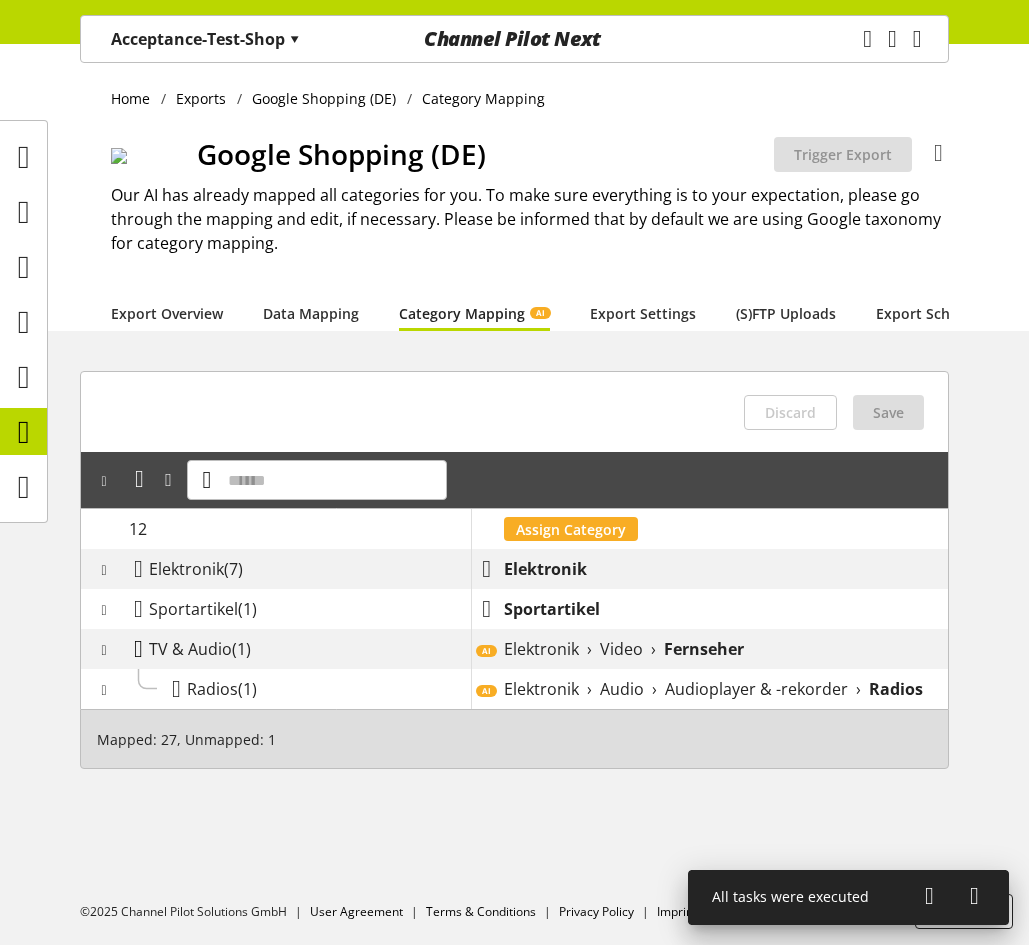 click at bounding box center (138, 649) 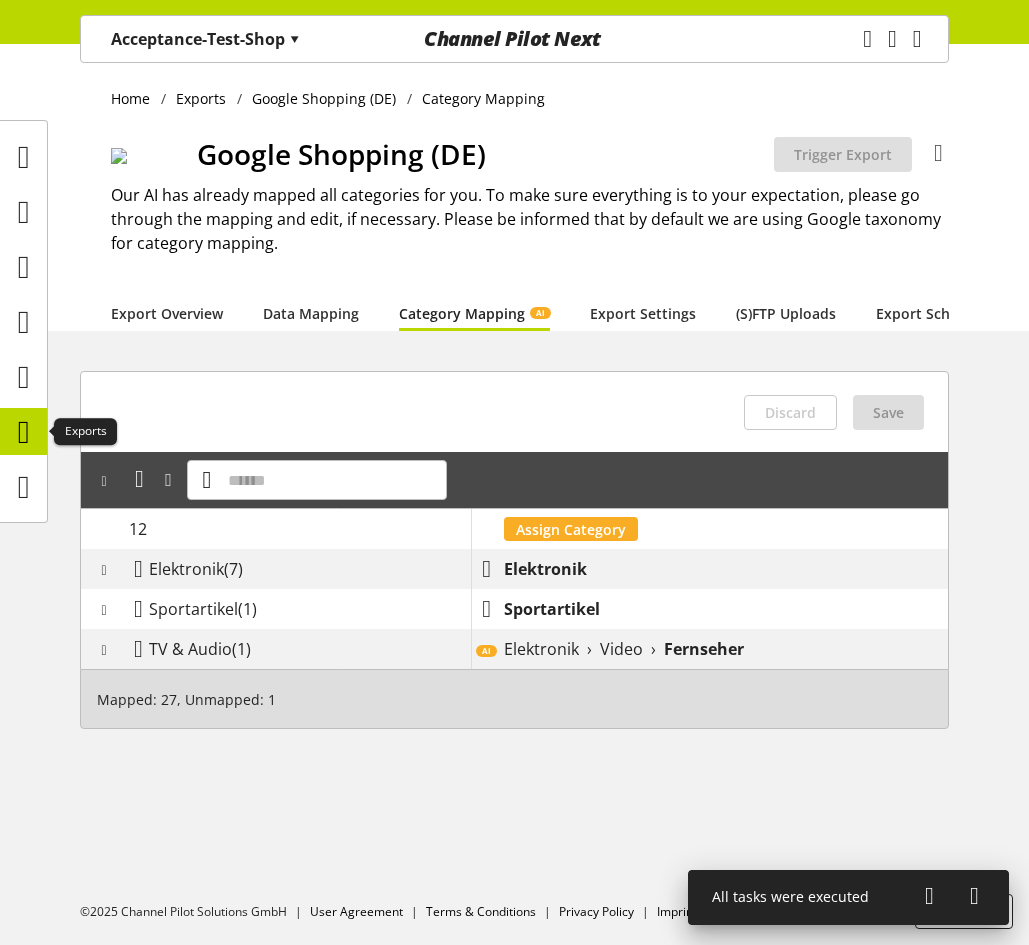click at bounding box center (24, 432) 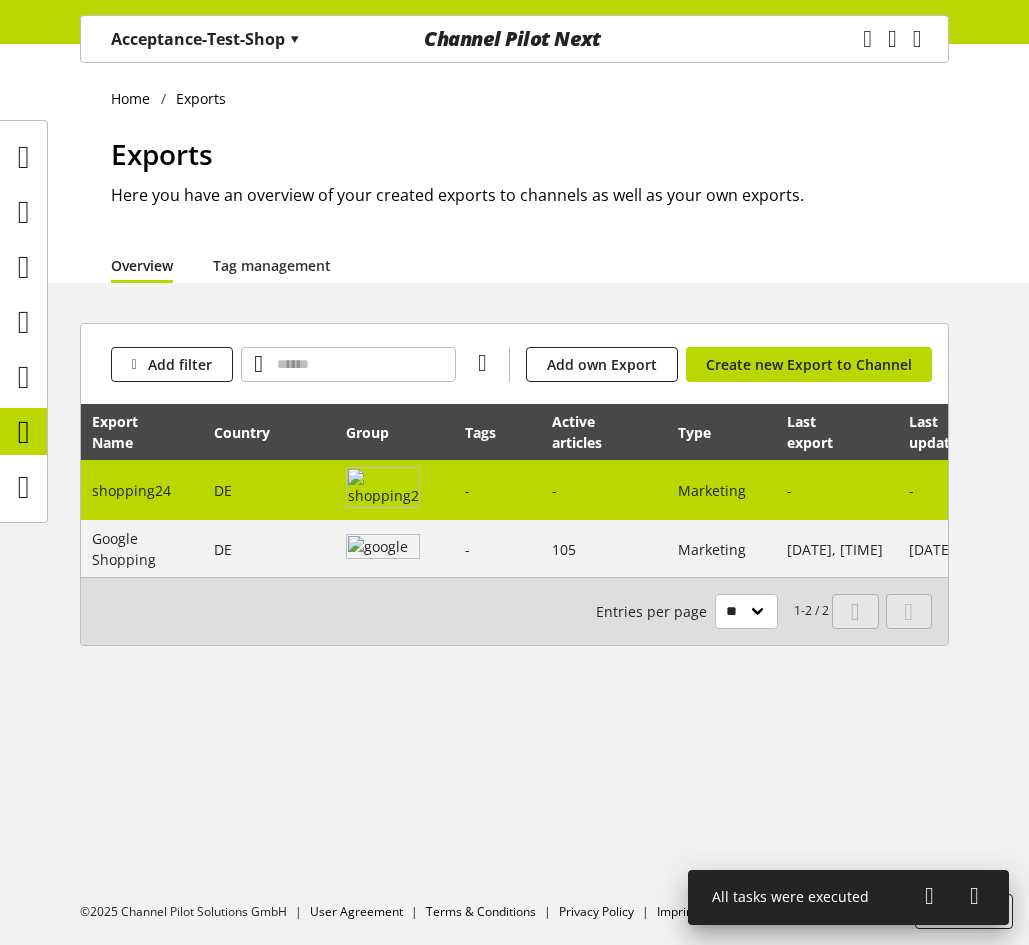 click on "DE" at bounding box center [223, 490] 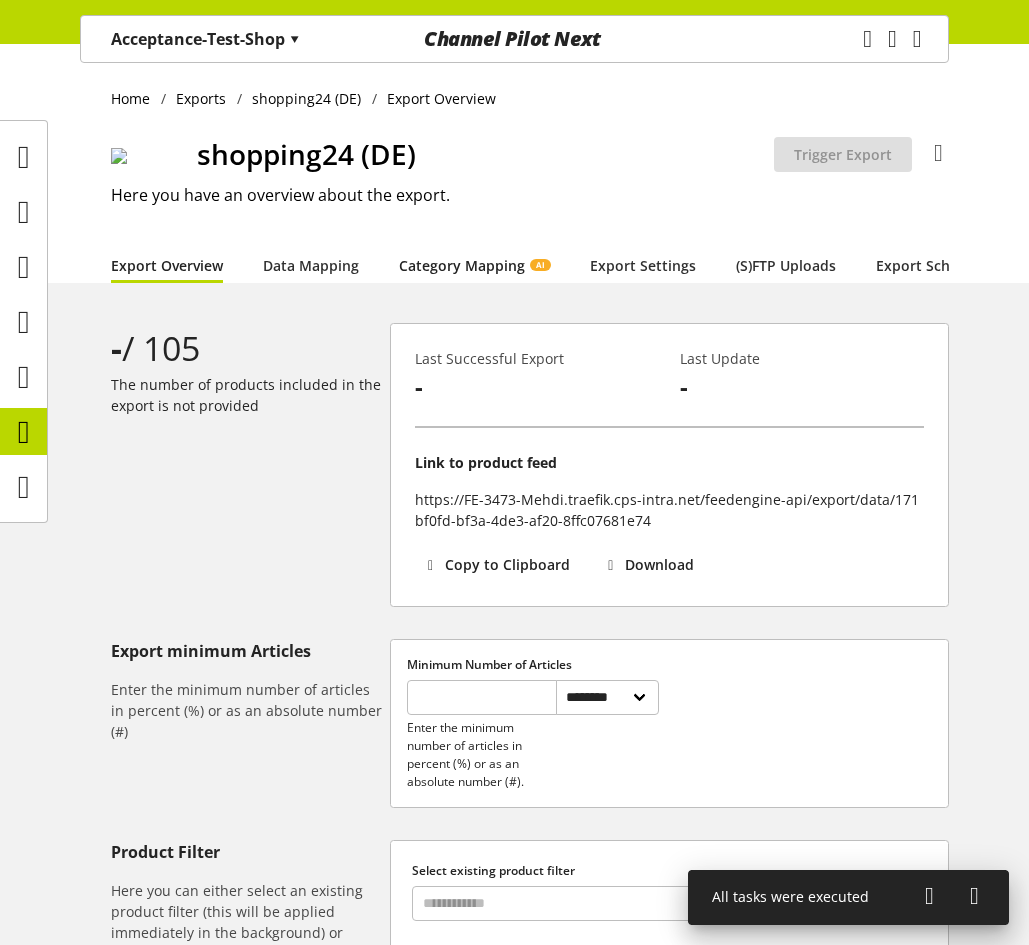 click on "Category Mapping AI" at bounding box center (474, 265) 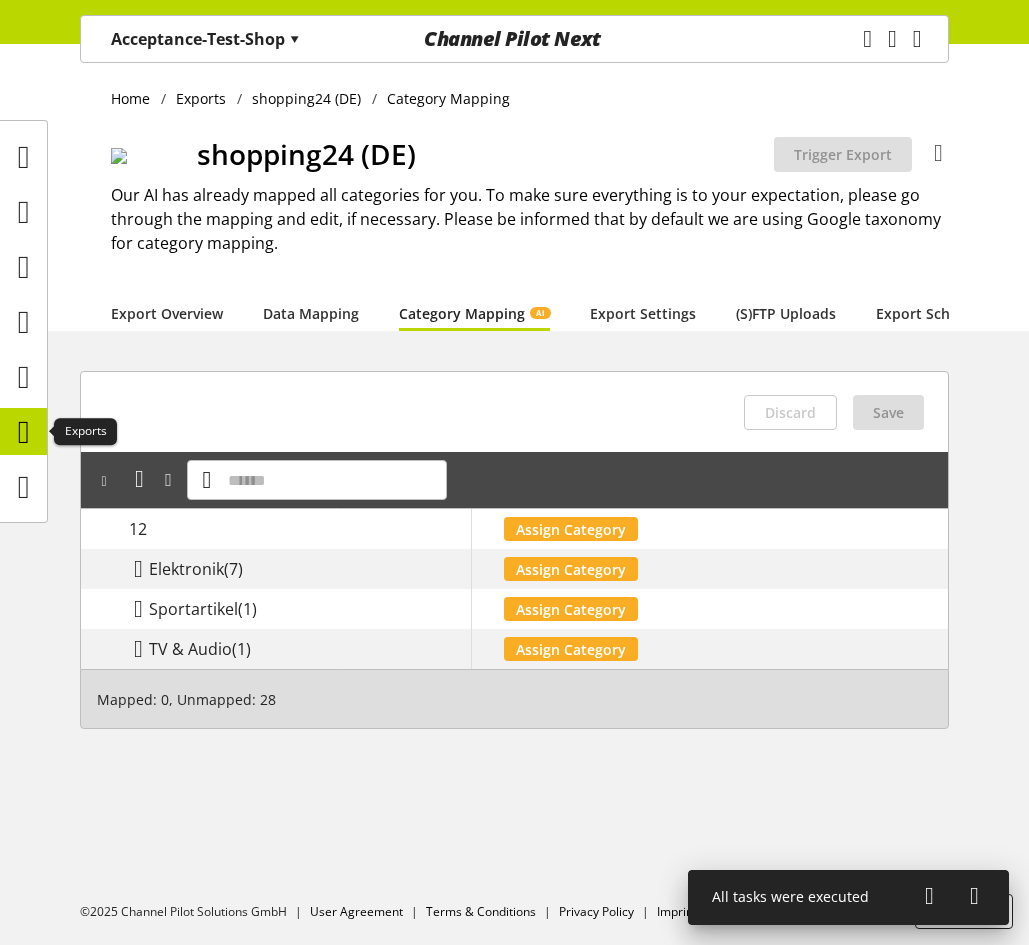 click at bounding box center [24, 432] 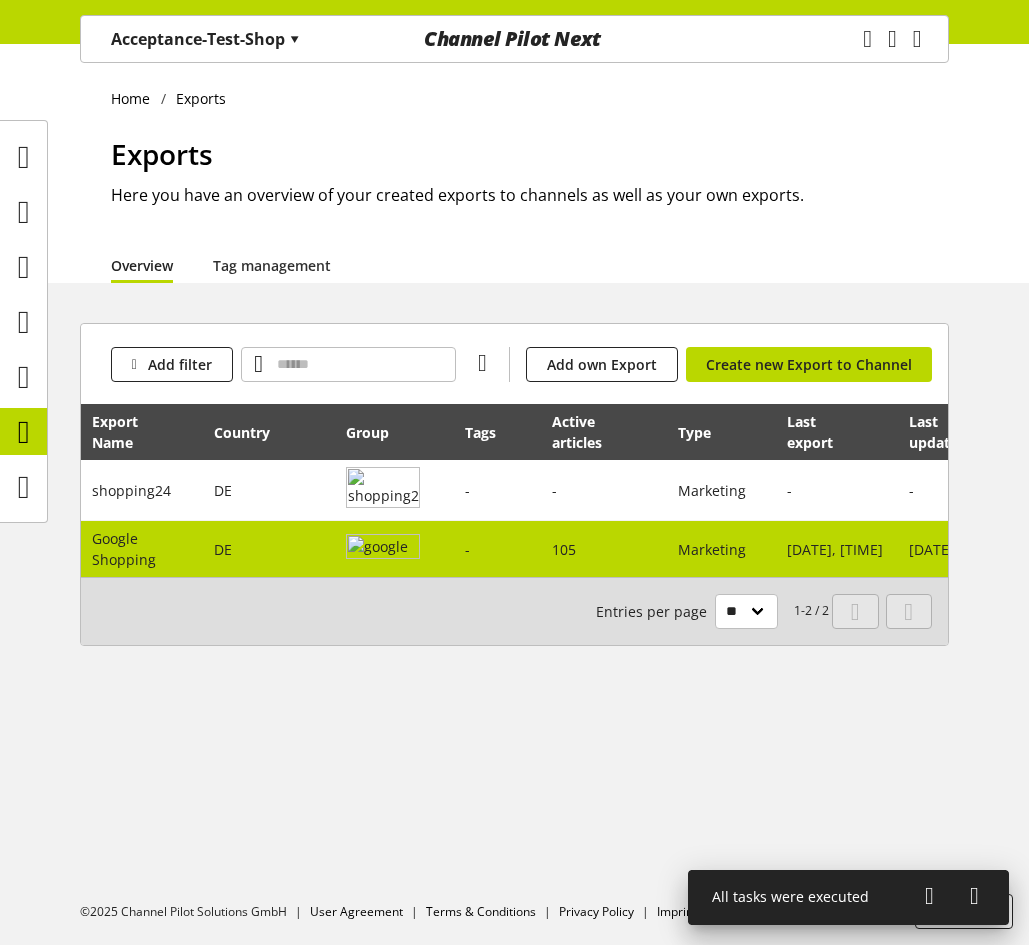 click at bounding box center (383, 549) 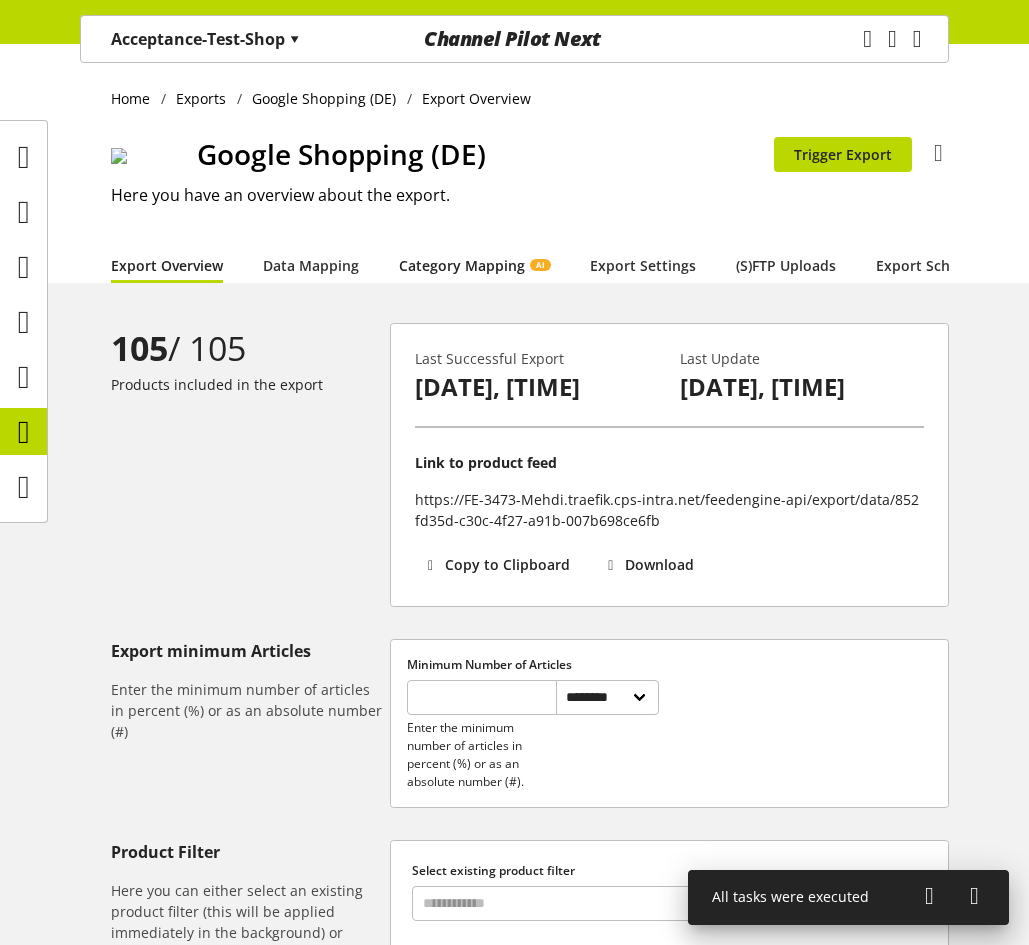click on "Category Mapping AI" at bounding box center (474, 265) 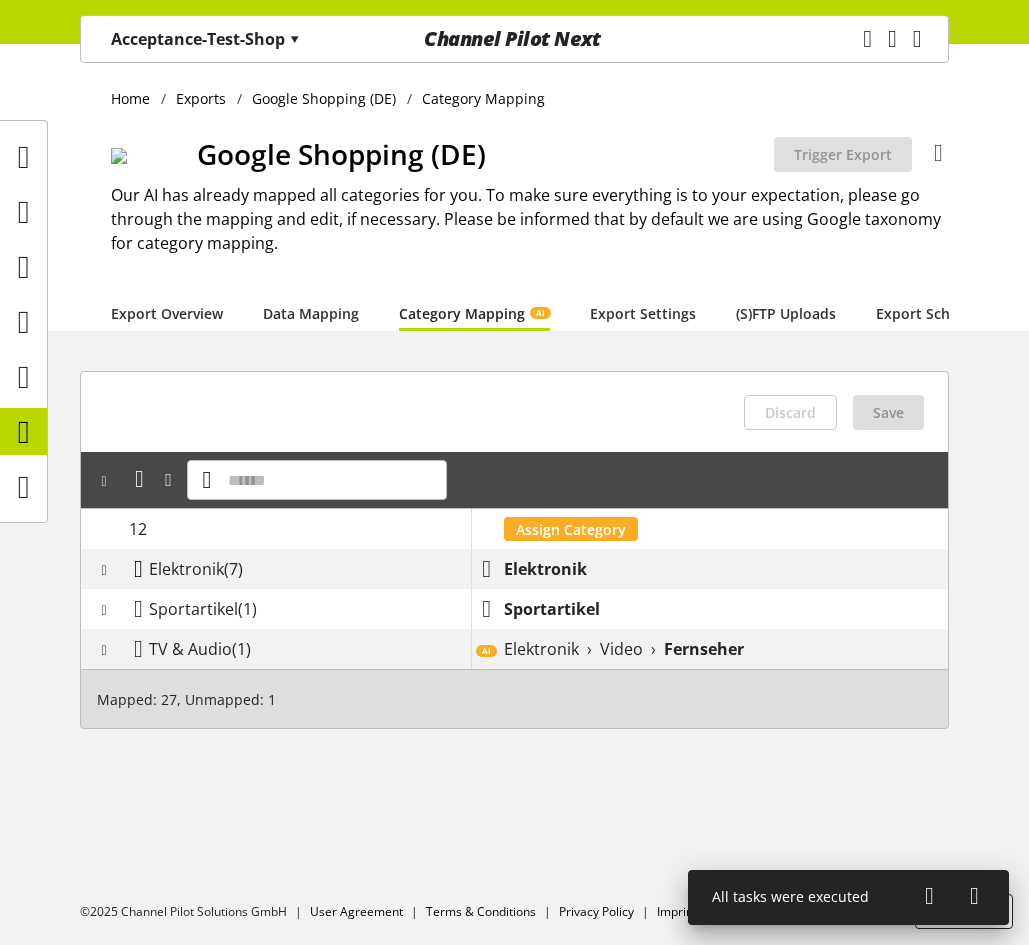 click at bounding box center [138, 569] 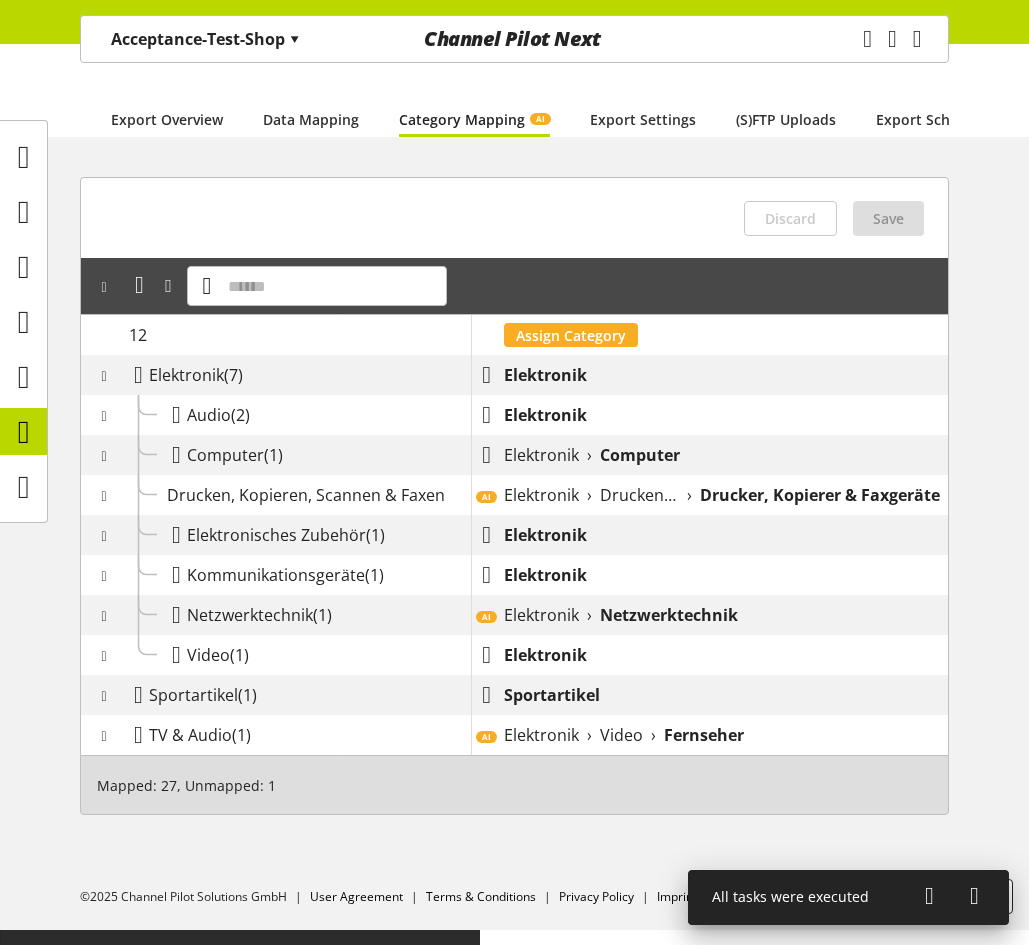 scroll, scrollTop: 94, scrollLeft: 0, axis: vertical 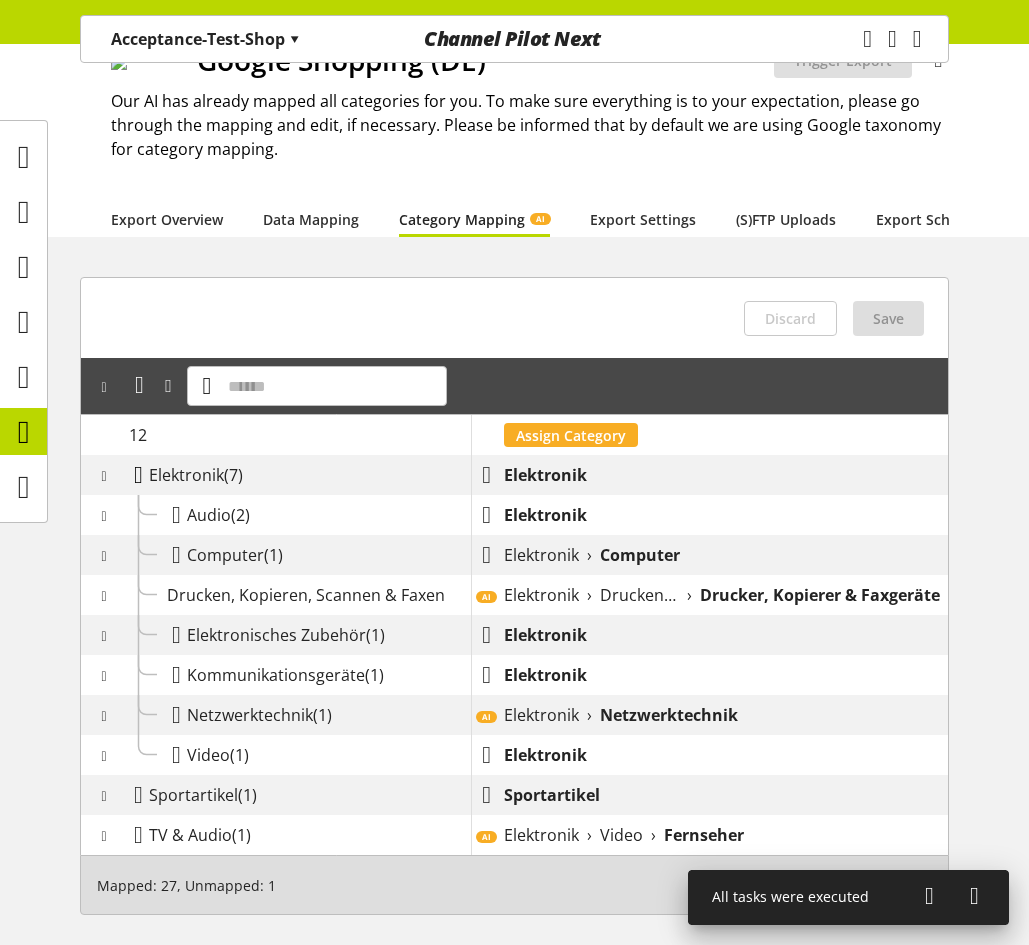 click at bounding box center [138, 475] 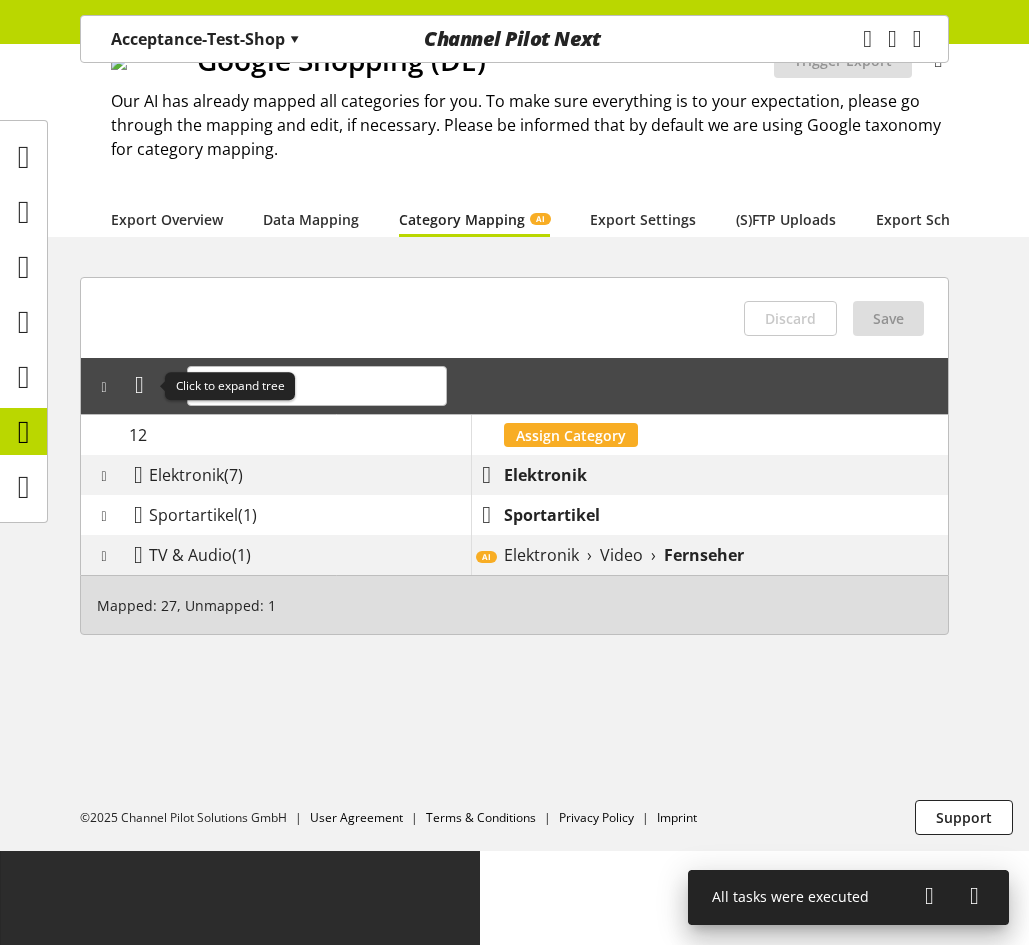 scroll, scrollTop: 0, scrollLeft: 0, axis: both 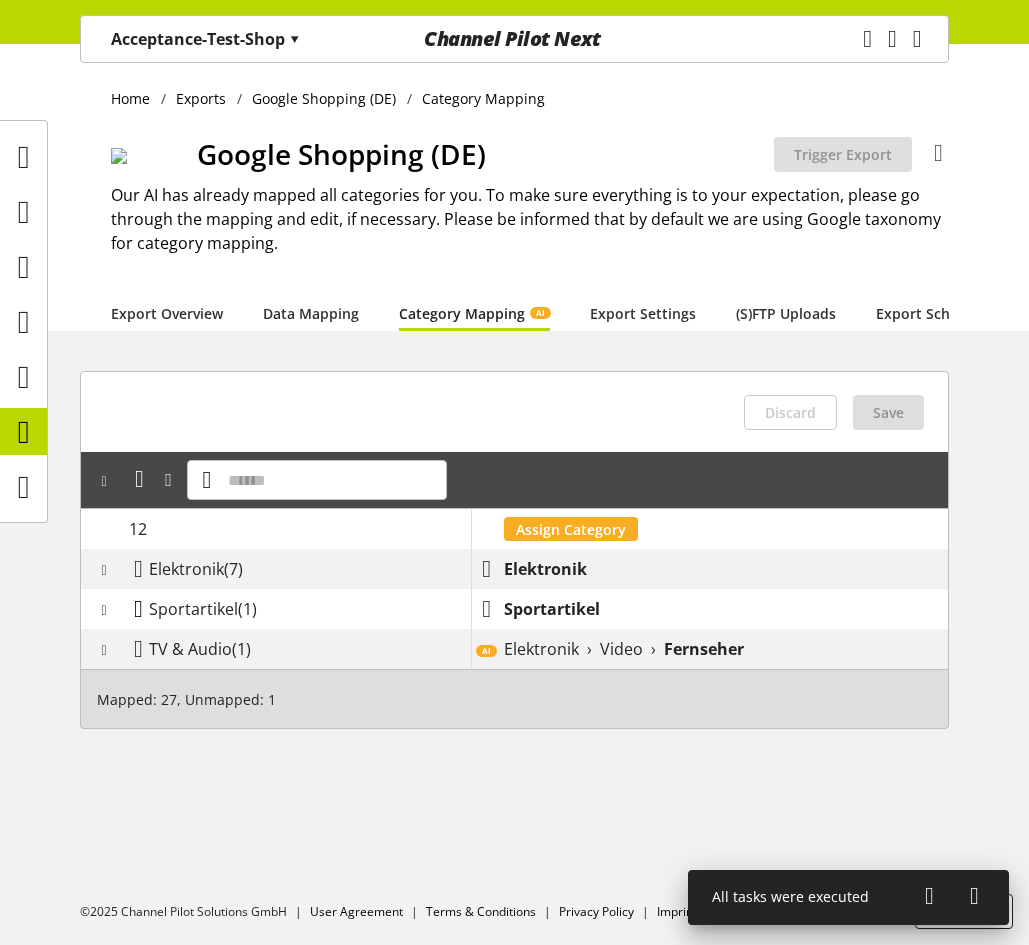 click at bounding box center [138, 609] 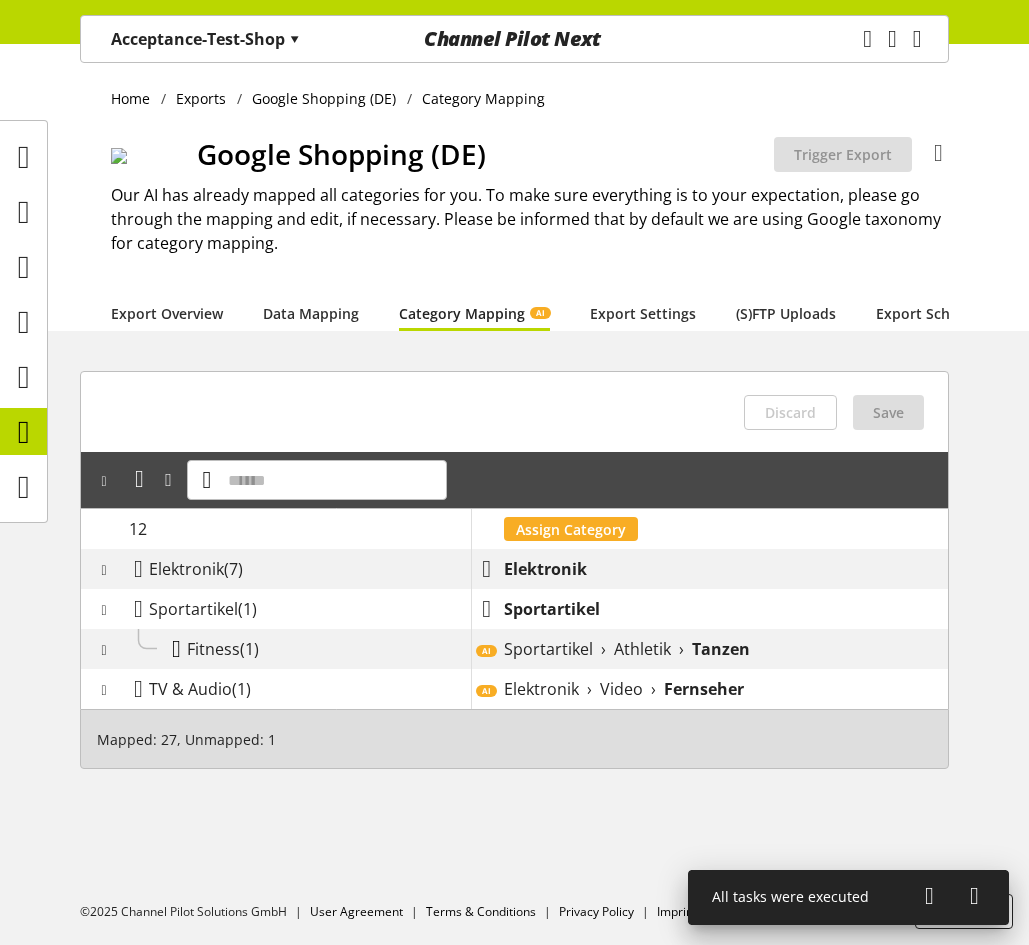 click at bounding box center (176, 649) 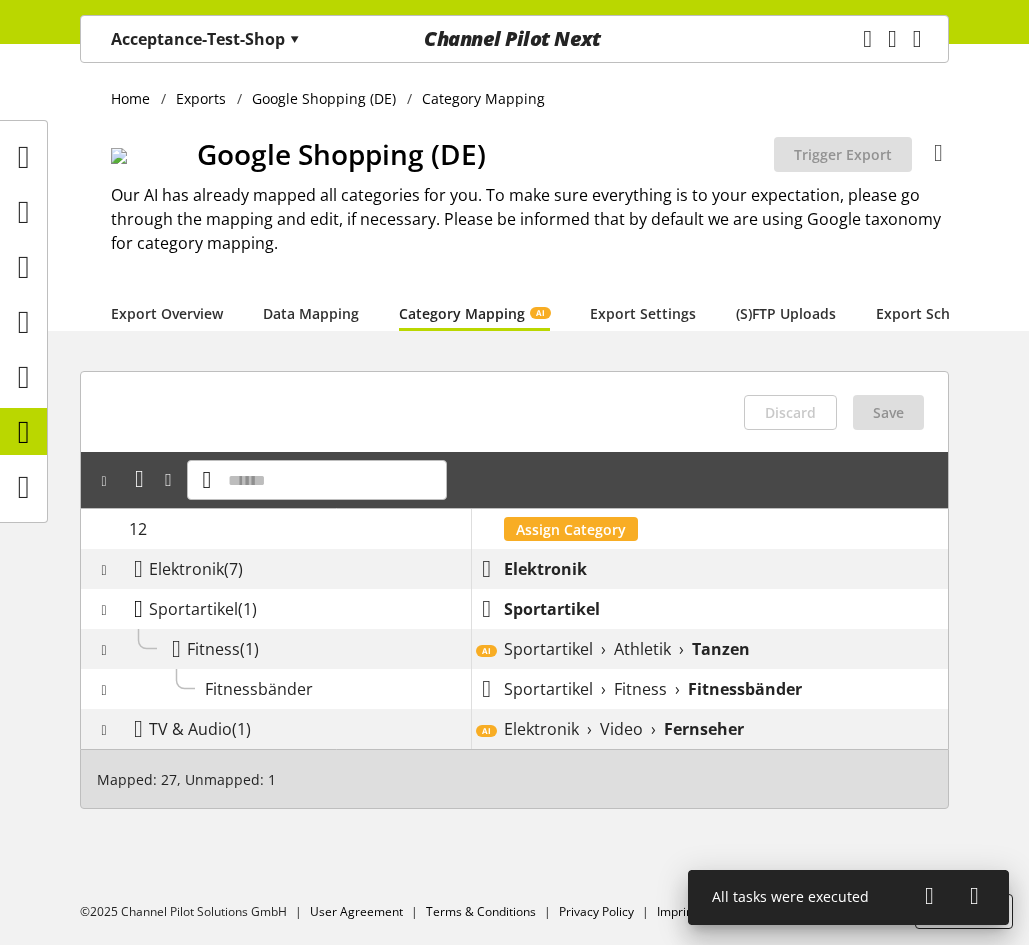 click at bounding box center (138, 609) 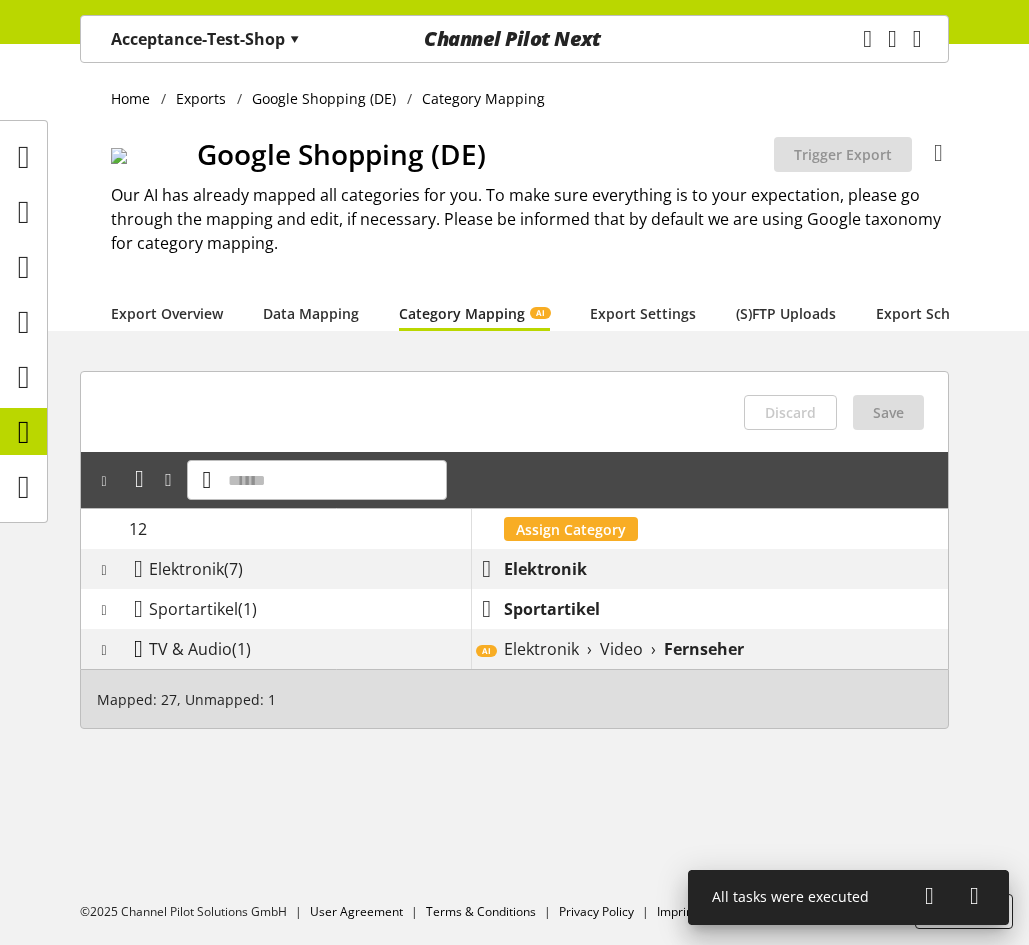 click at bounding box center (138, 649) 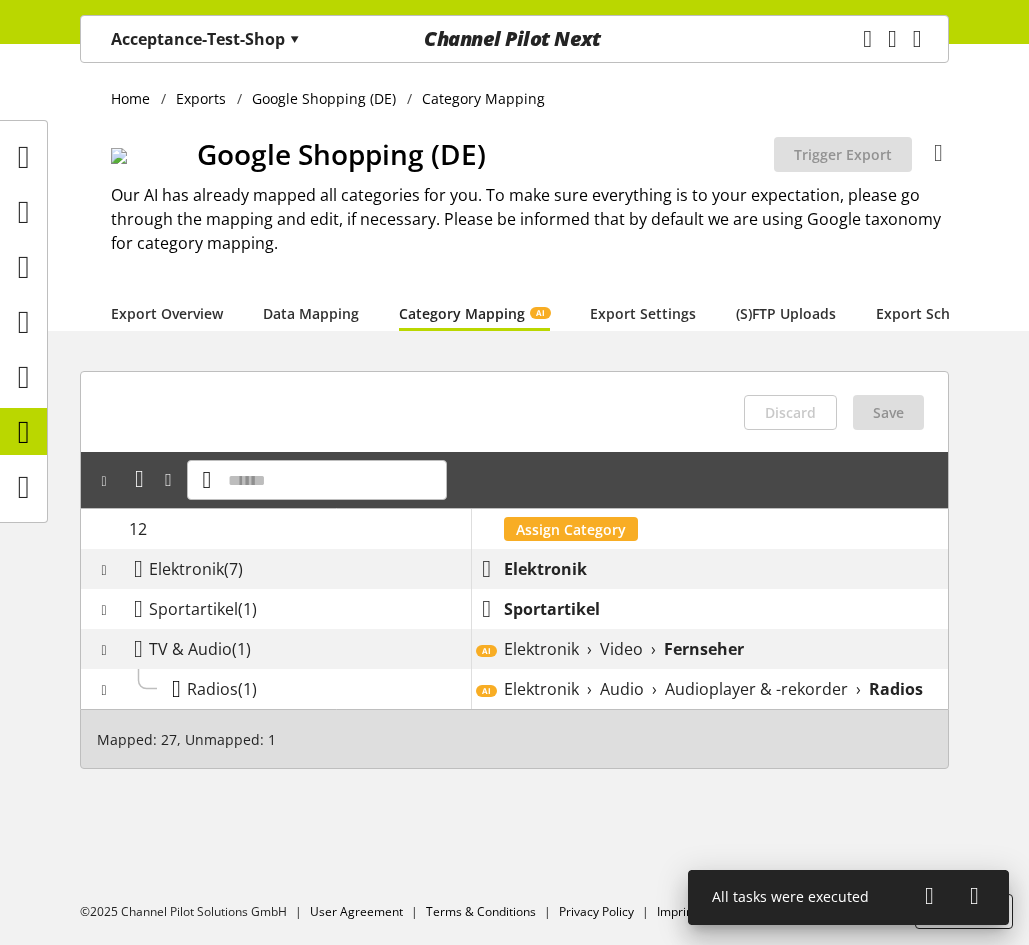 click at bounding box center [176, 689] 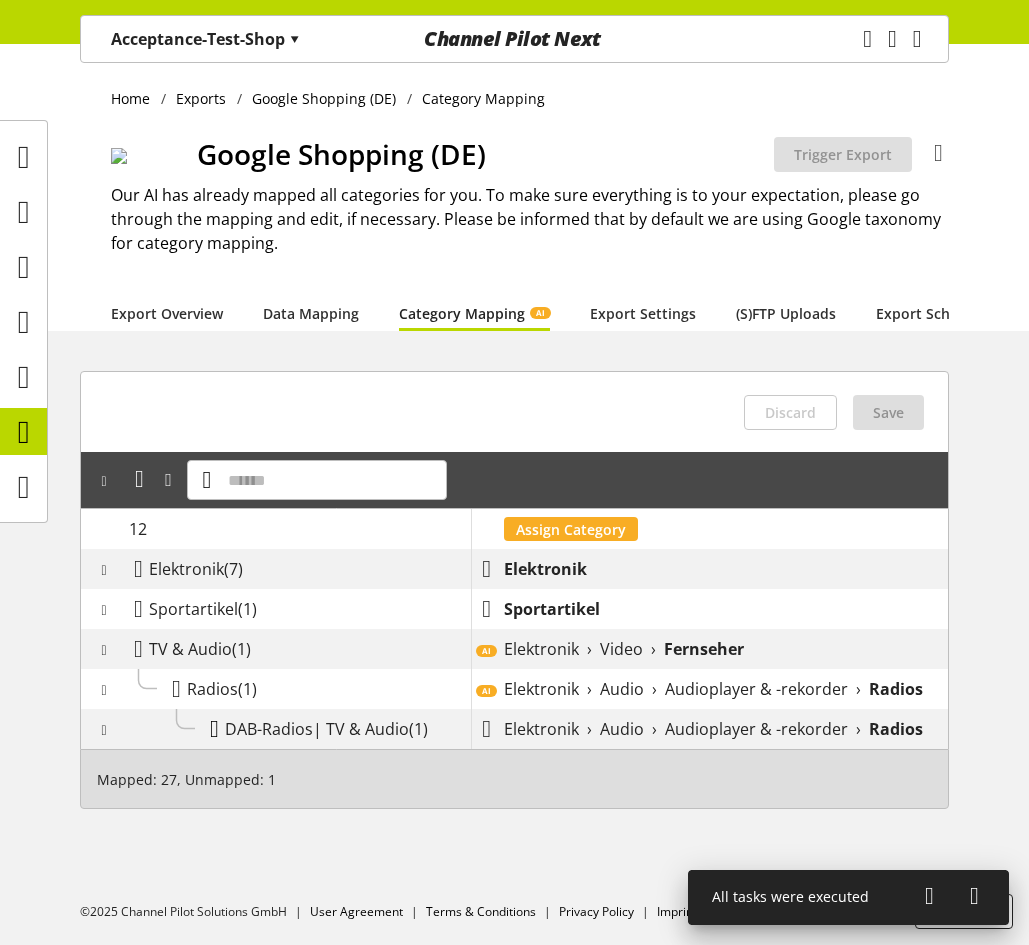 click at bounding box center (214, 729) 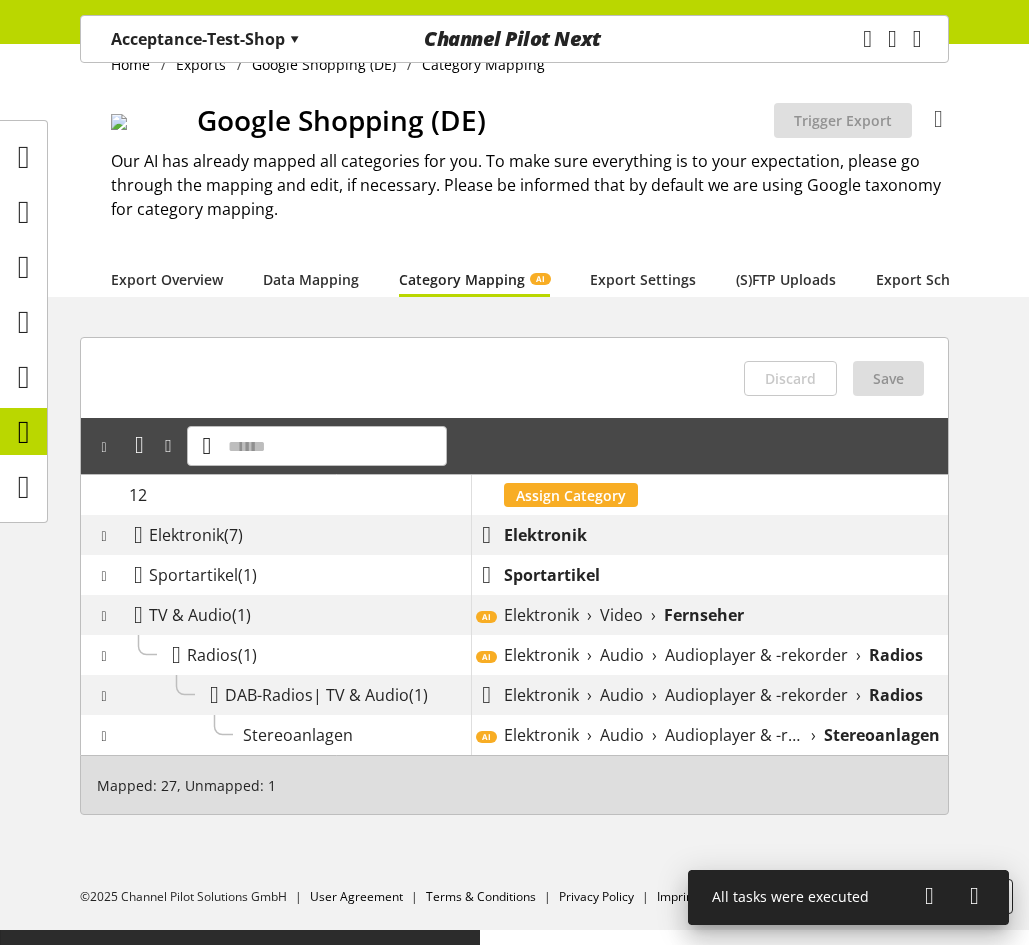 scroll, scrollTop: 0, scrollLeft: 0, axis: both 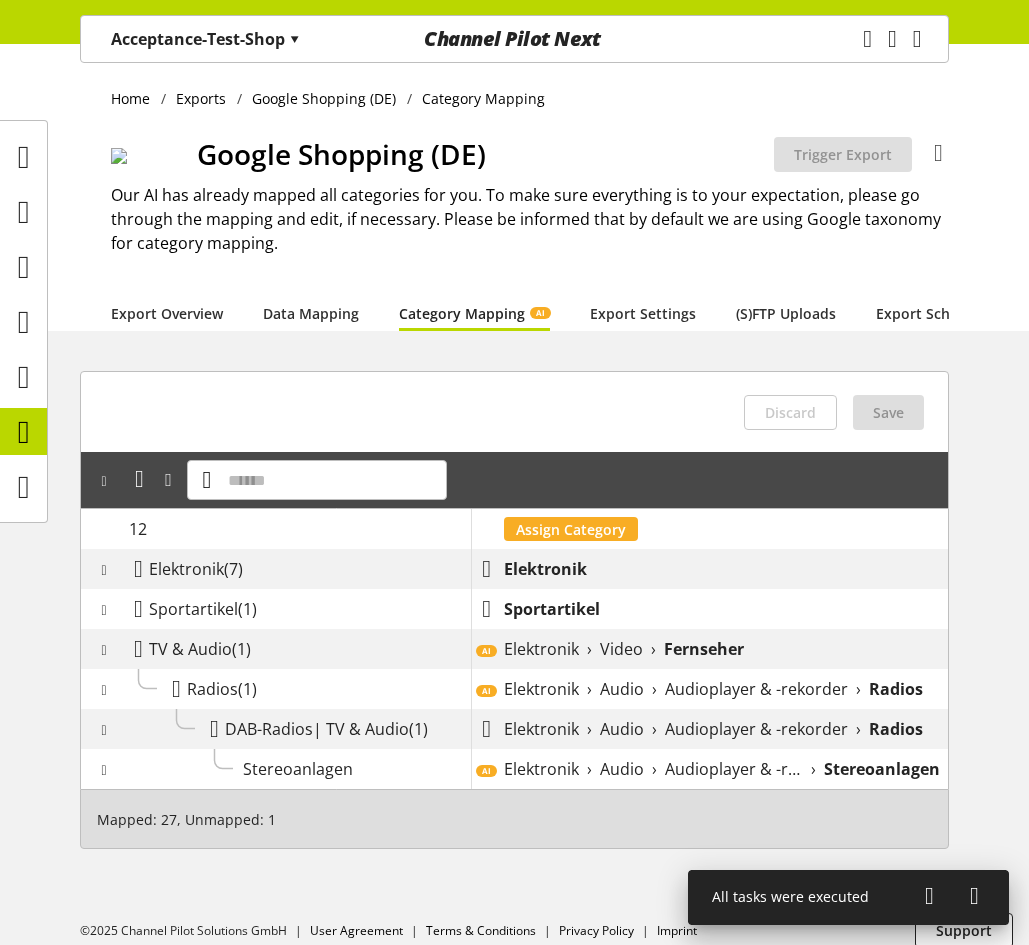 click on "Acceptance-Test-Shop ▾" at bounding box center [205, 39] 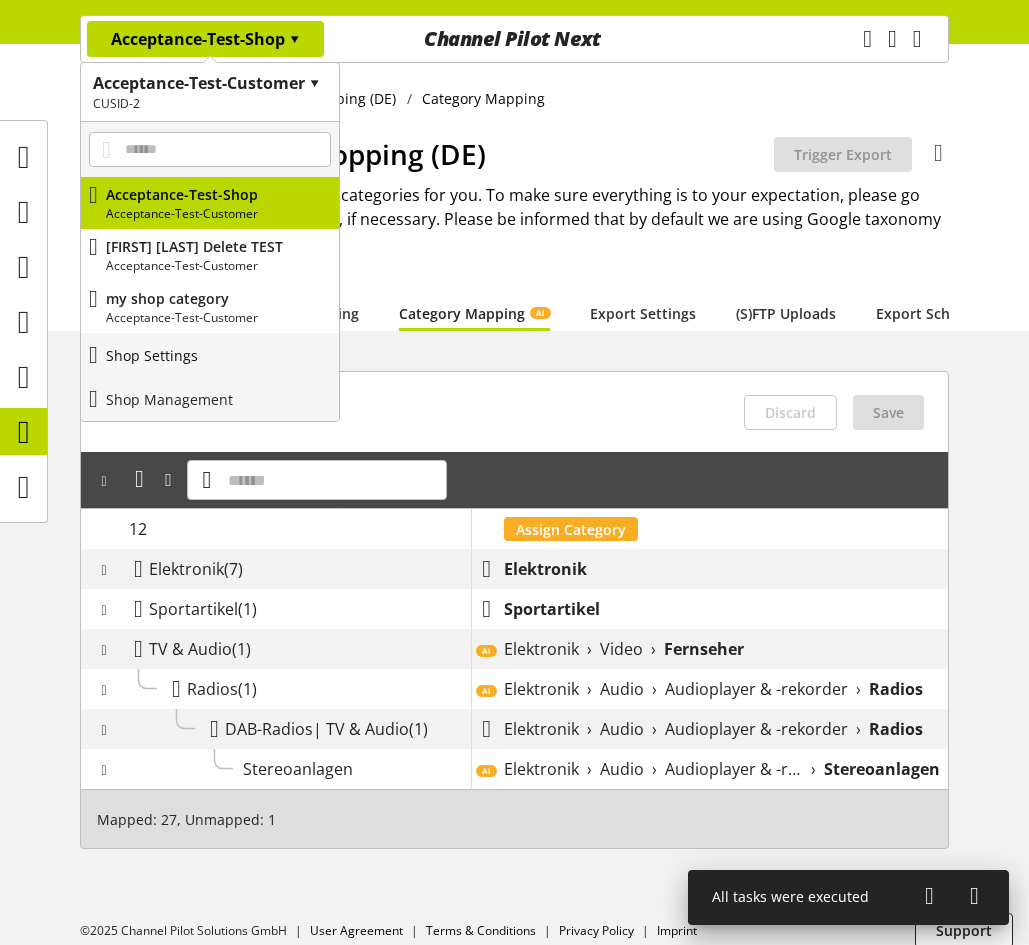 click on "Shop Settings" at bounding box center (210, 355) 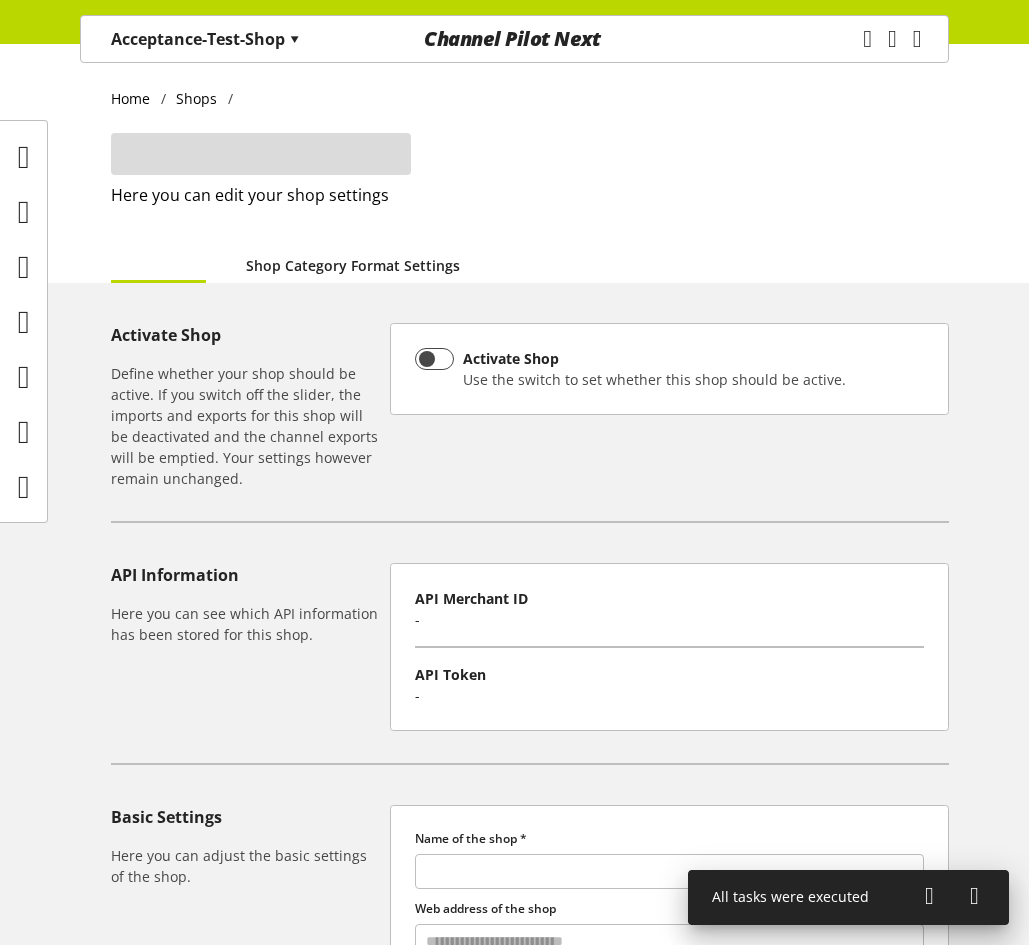 type on "**********" 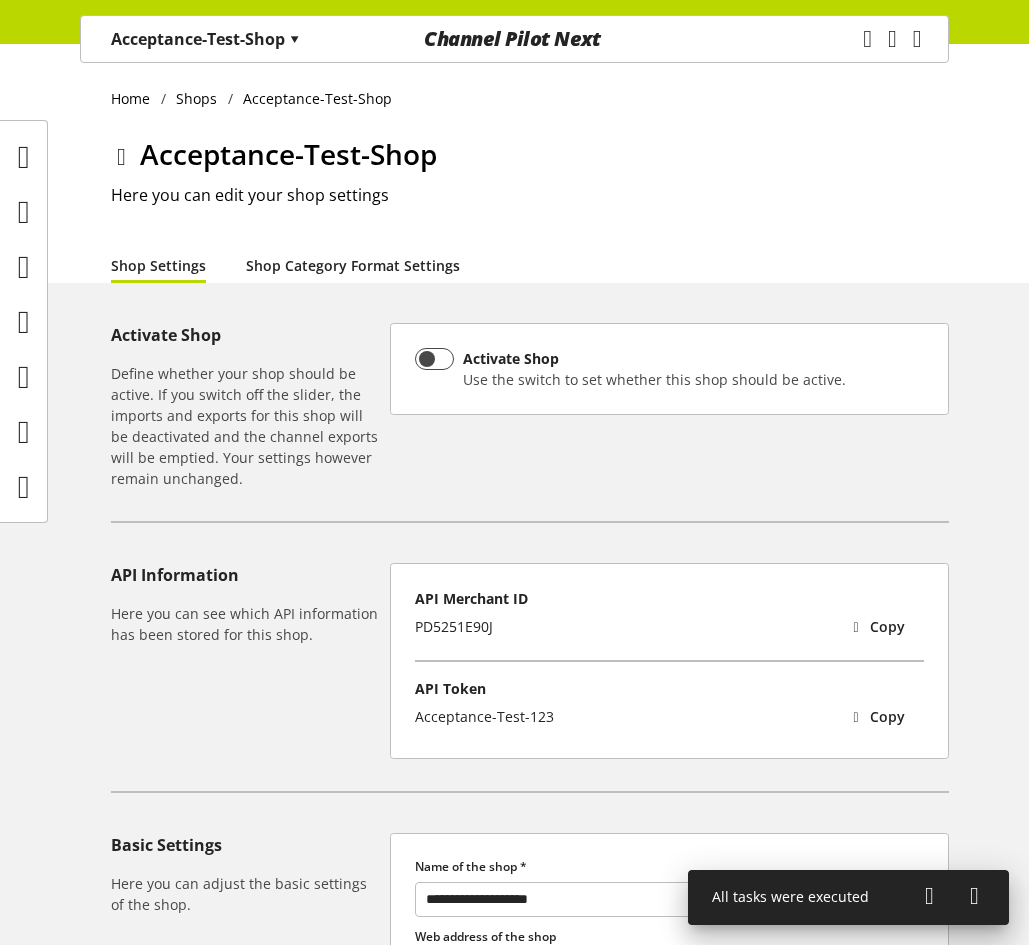 click on "Shop Category Format Settings" at bounding box center [353, 265] 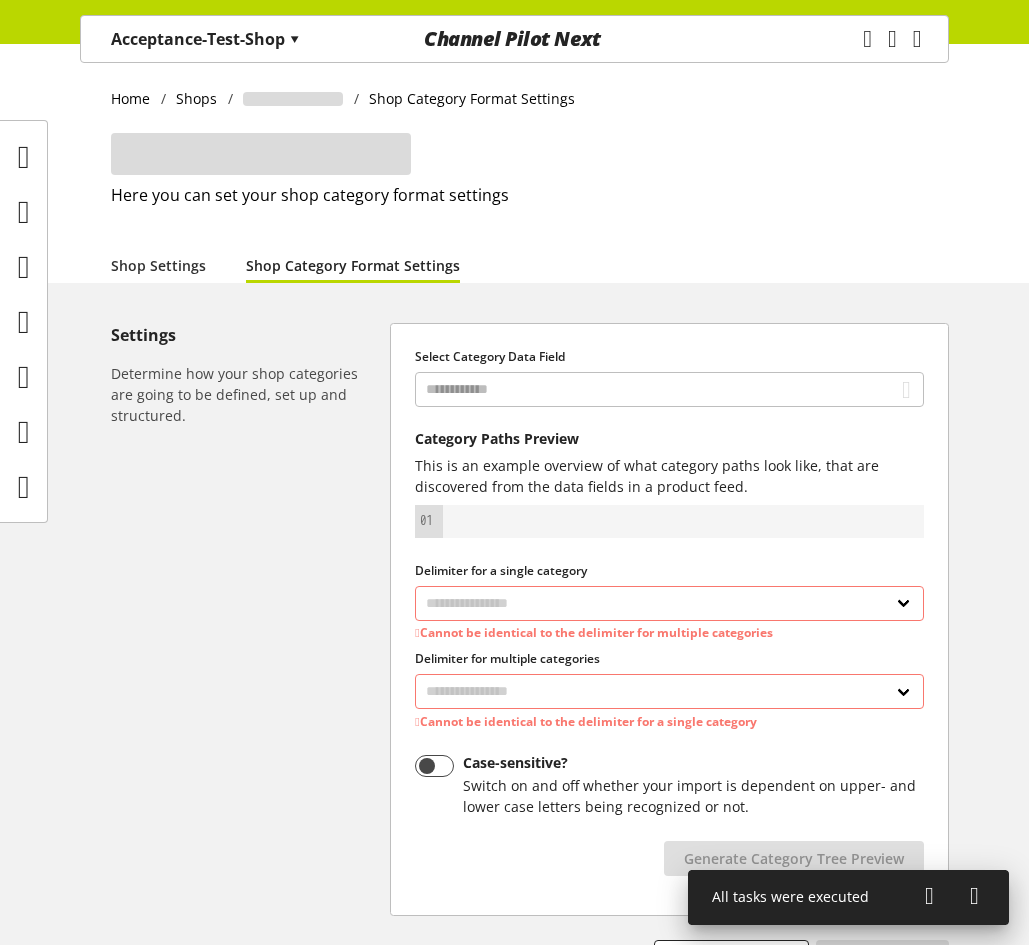 select on "*" 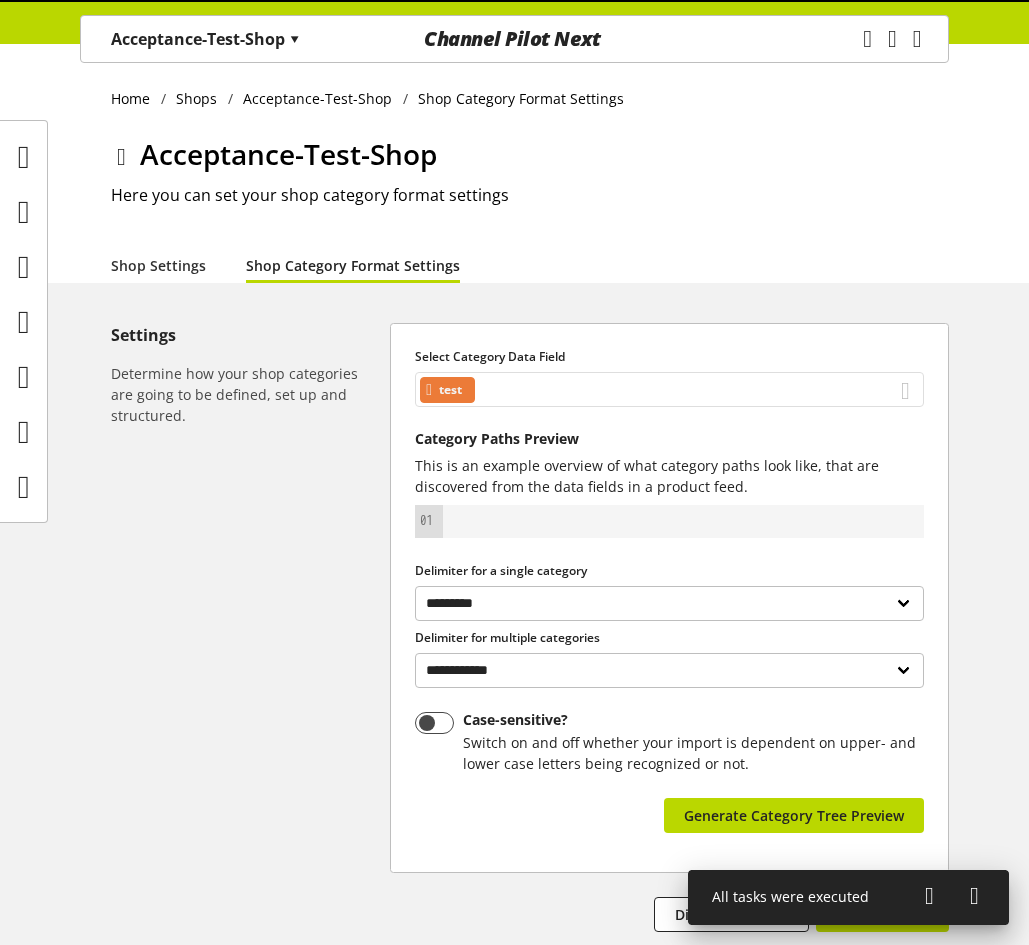 click on "test" at bounding box center (669, 389) 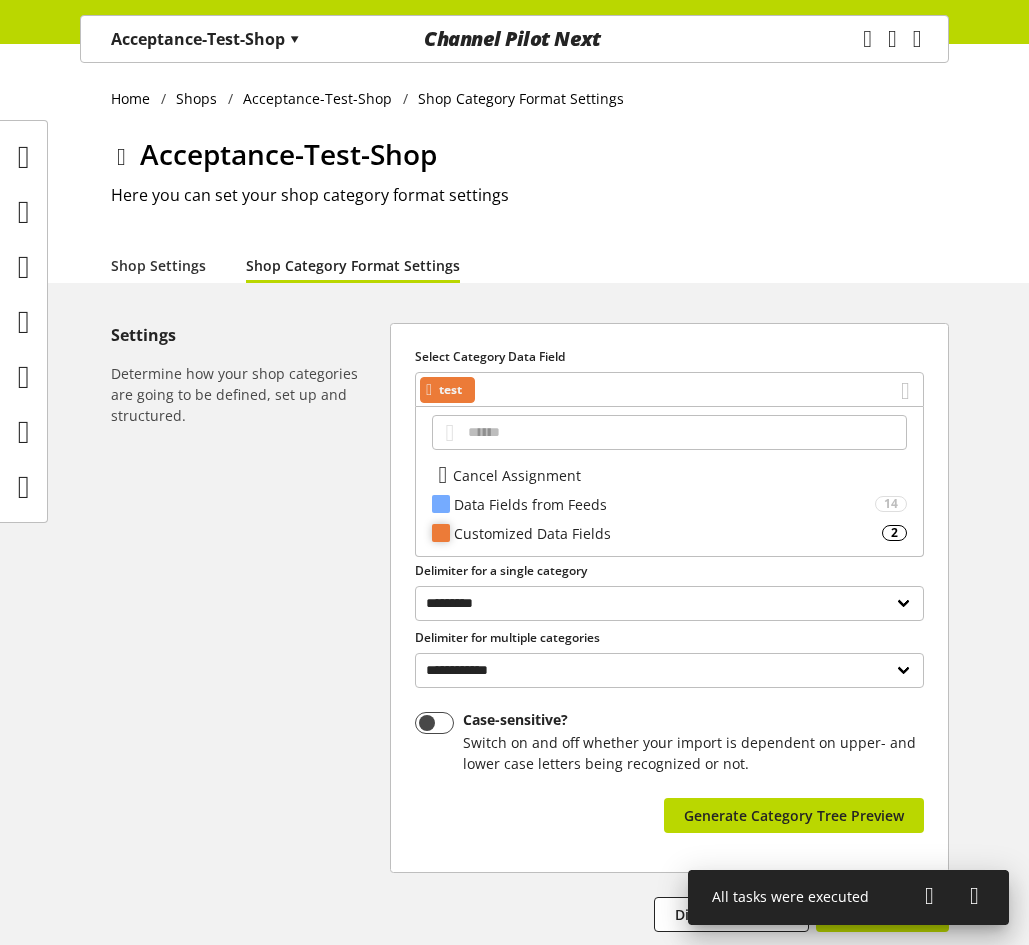 click on "Customized Data Fields" at bounding box center (668, 533) 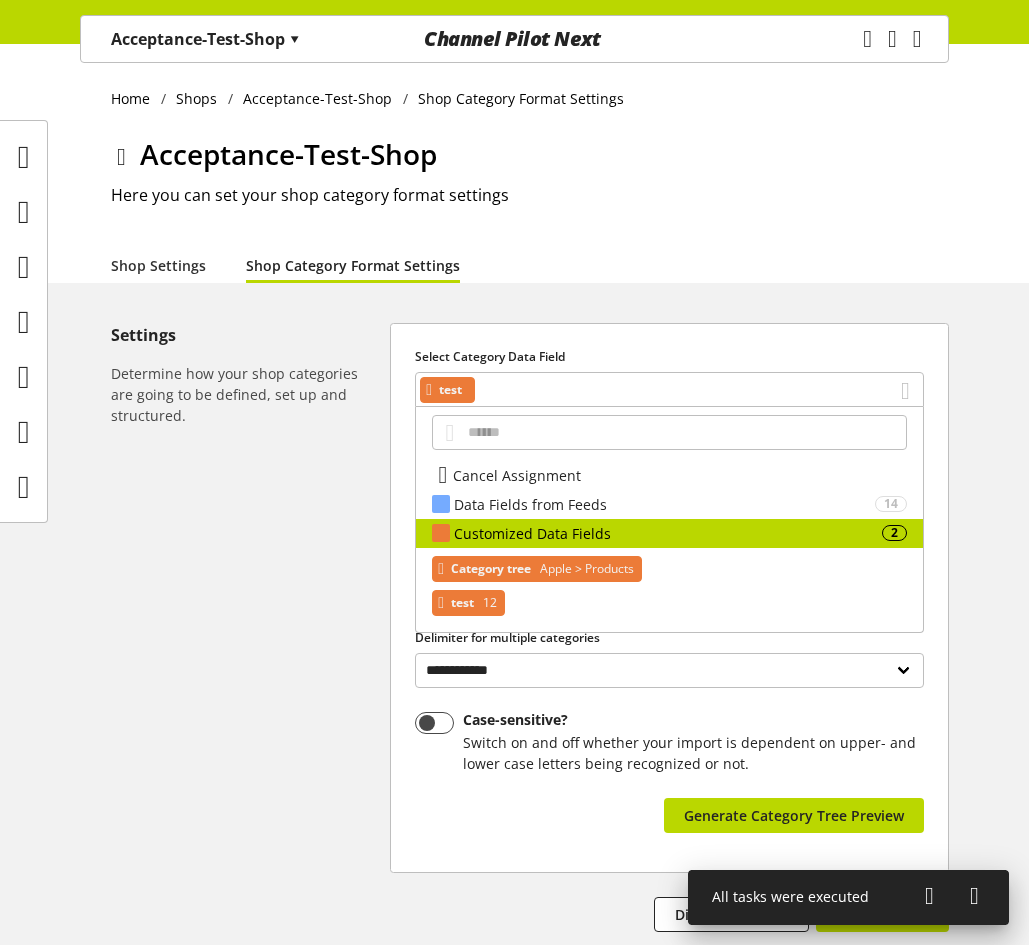 click on "Category tree" at bounding box center [491, 569] 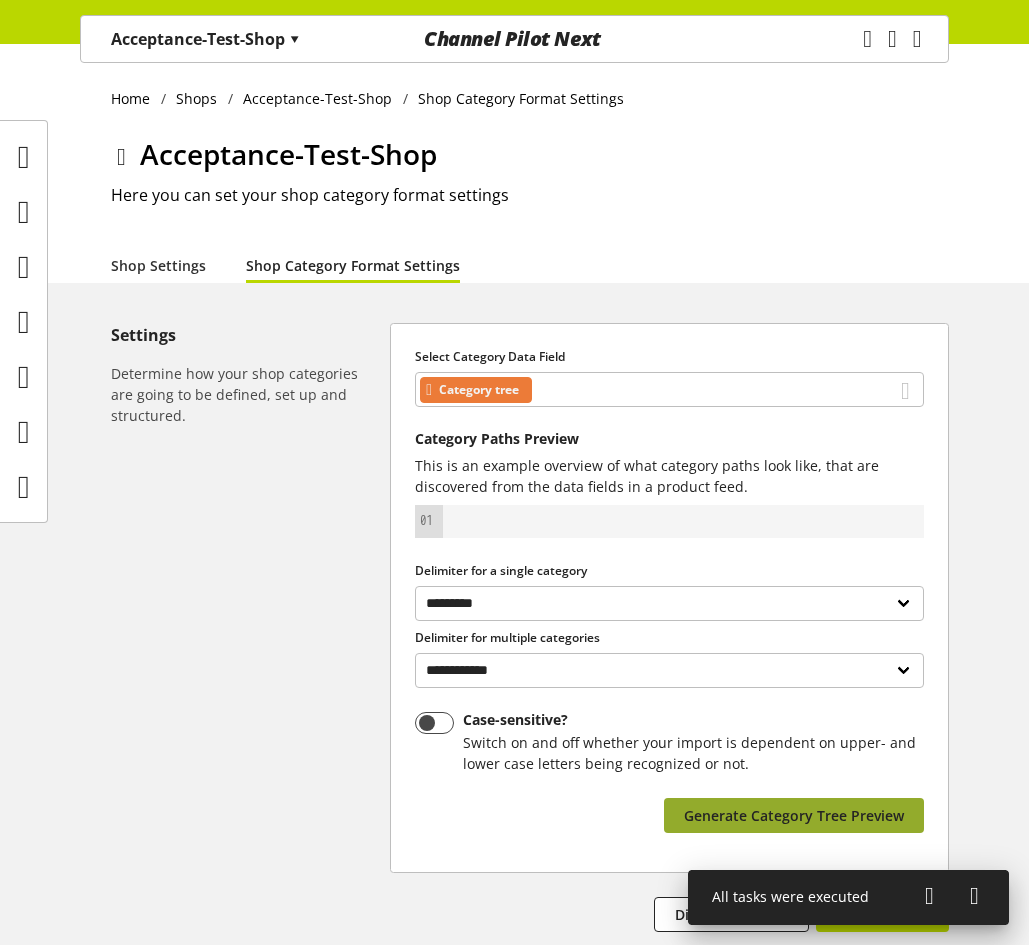 click on "Generate Category Tree Preview" at bounding box center (794, 815) 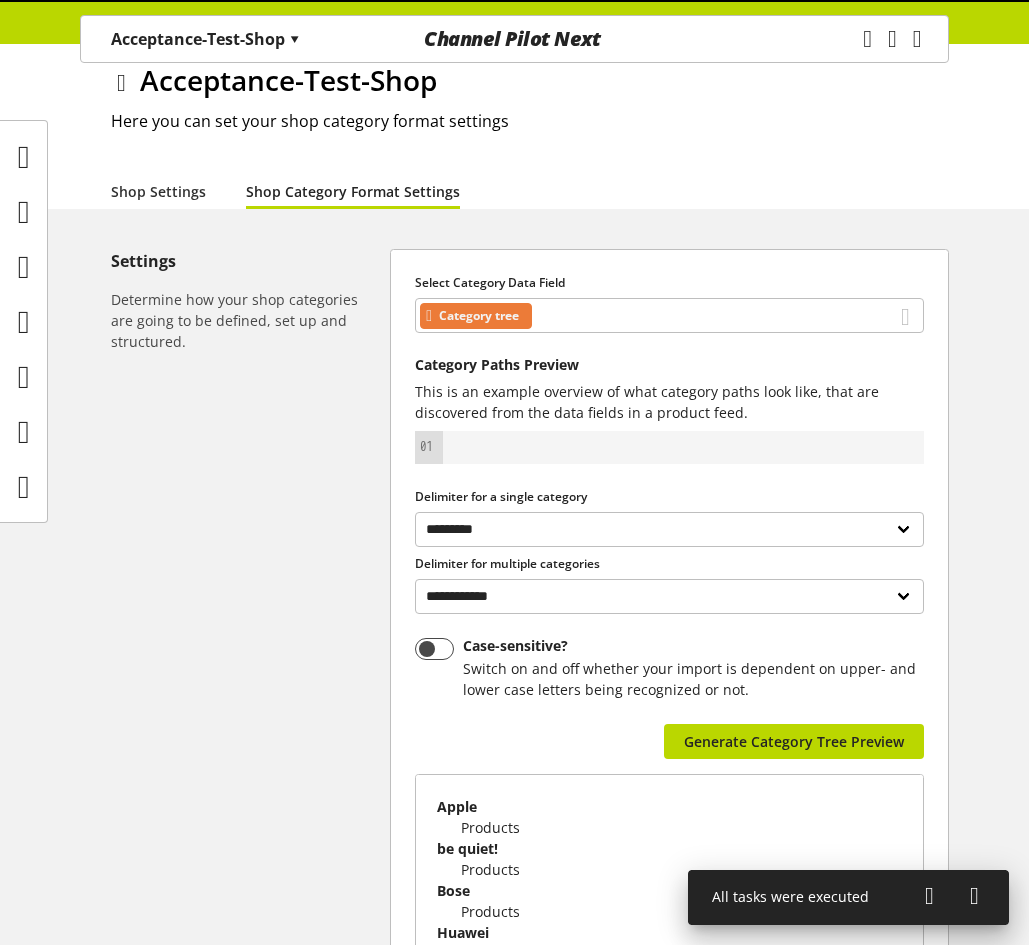 scroll, scrollTop: 300, scrollLeft: 0, axis: vertical 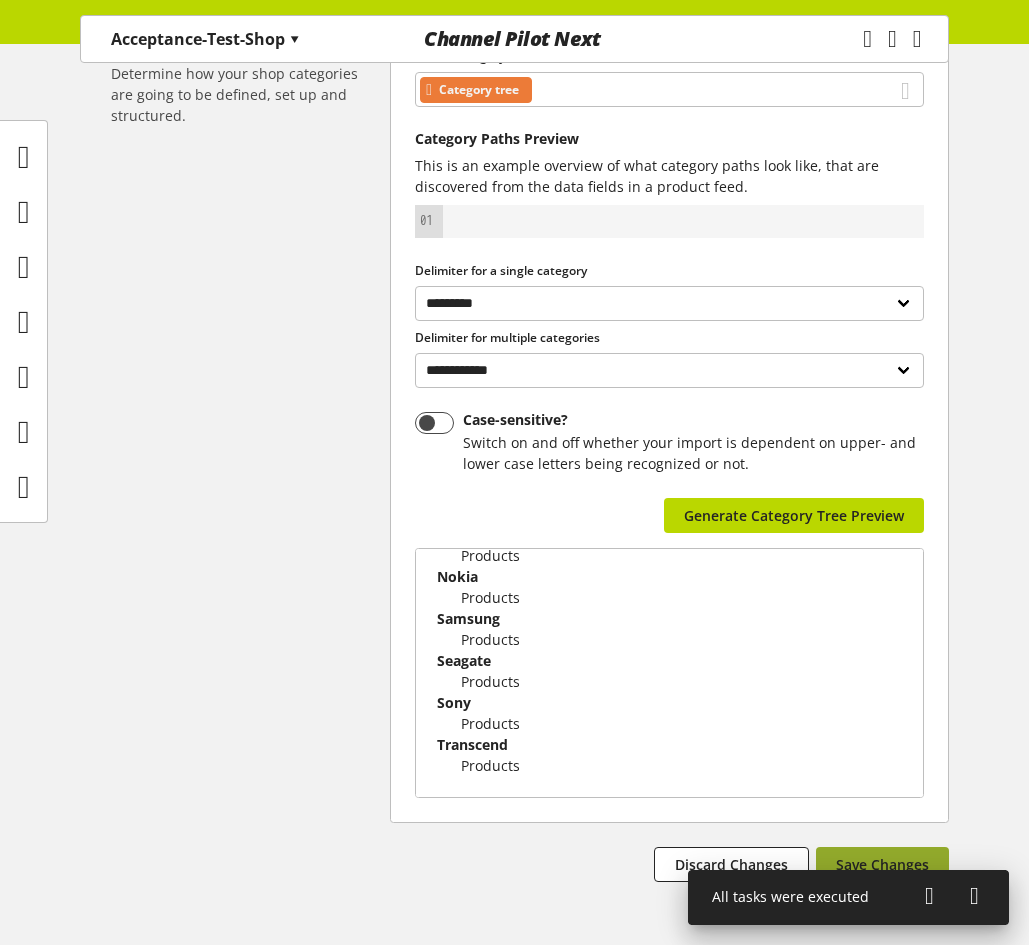 click on "Save Changes" at bounding box center (882, 864) 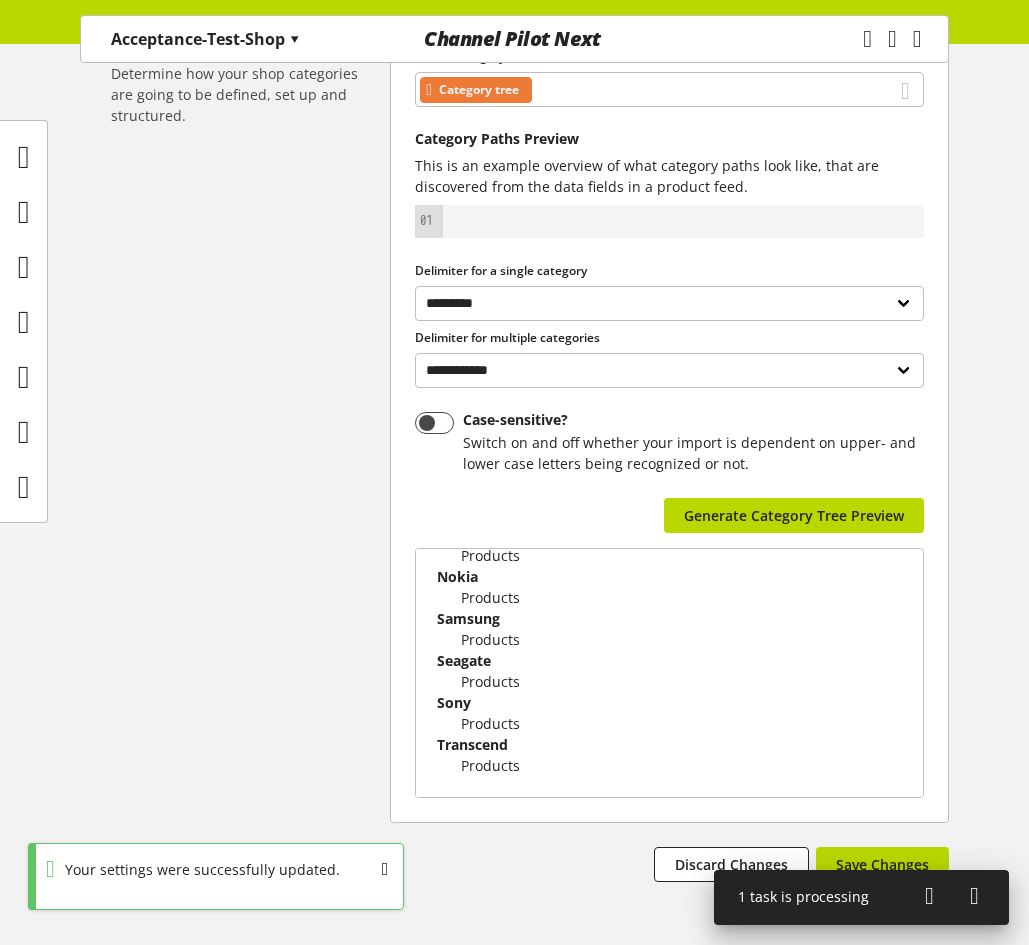 click on "**********" at bounding box center (514, 492) 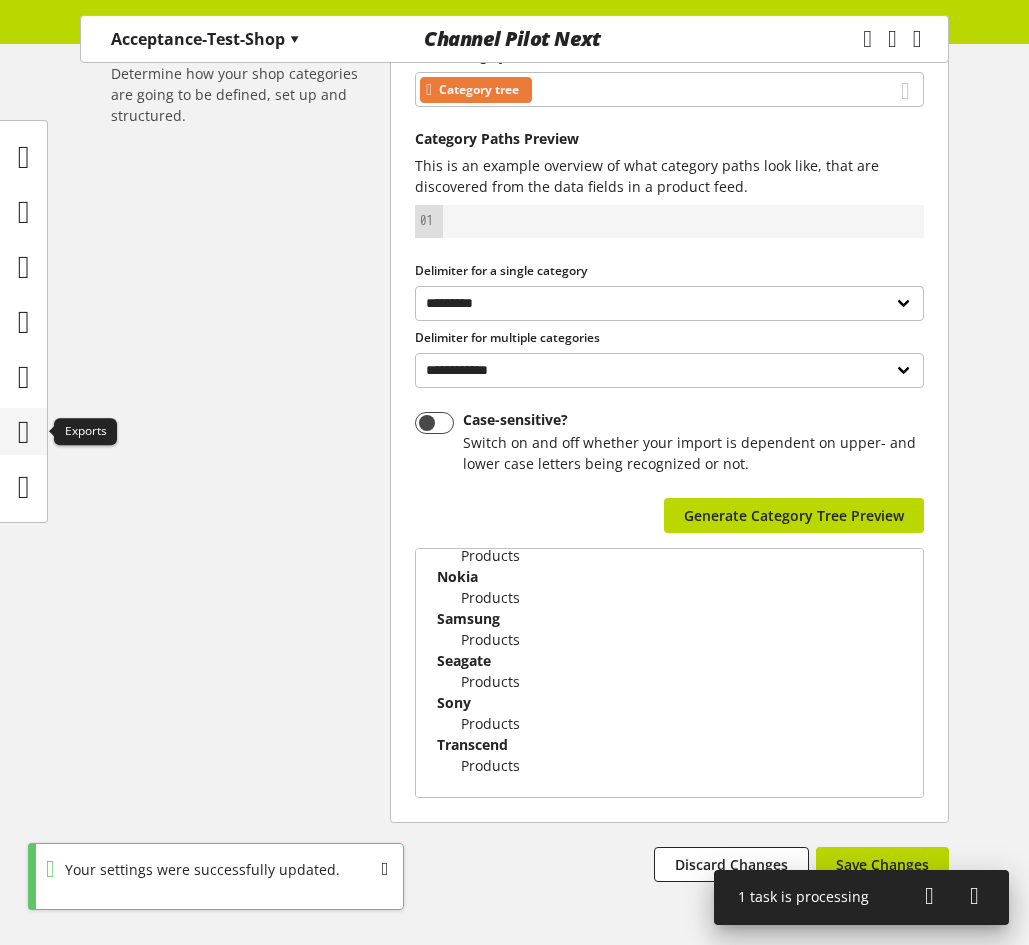 click at bounding box center (24, 432) 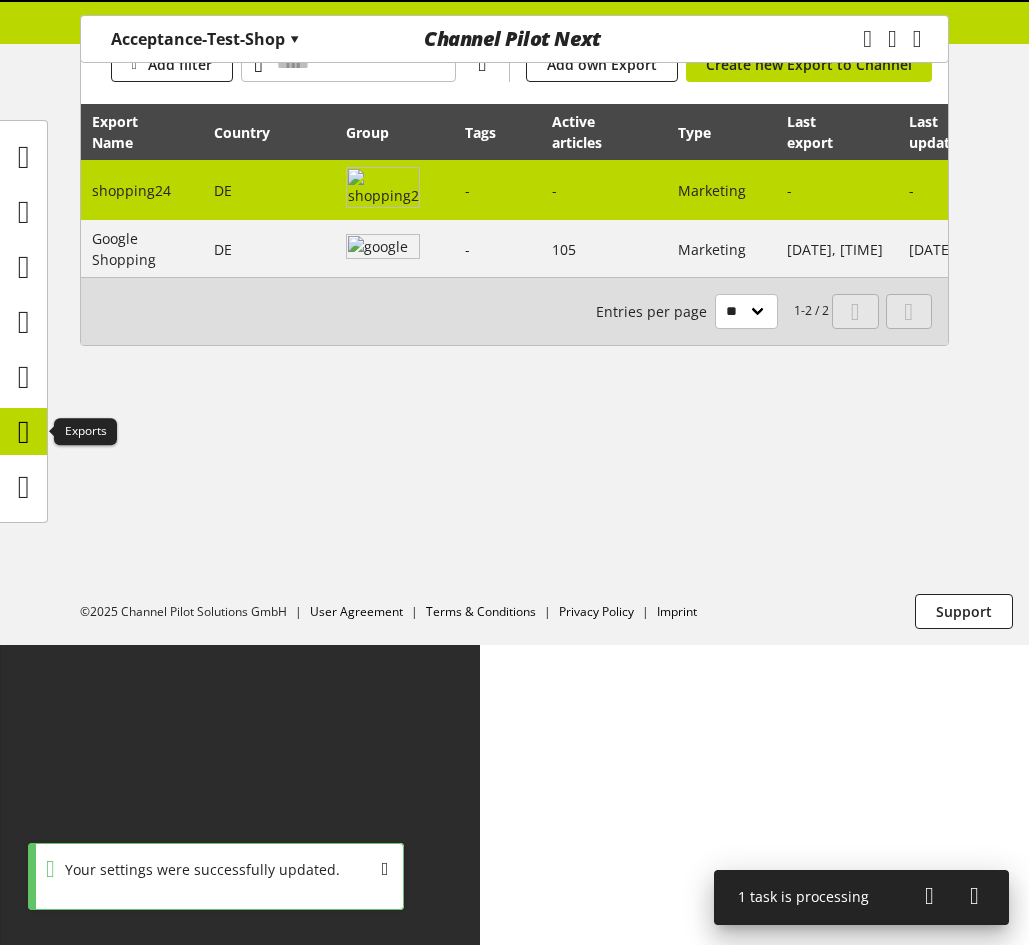 scroll, scrollTop: 0, scrollLeft: 0, axis: both 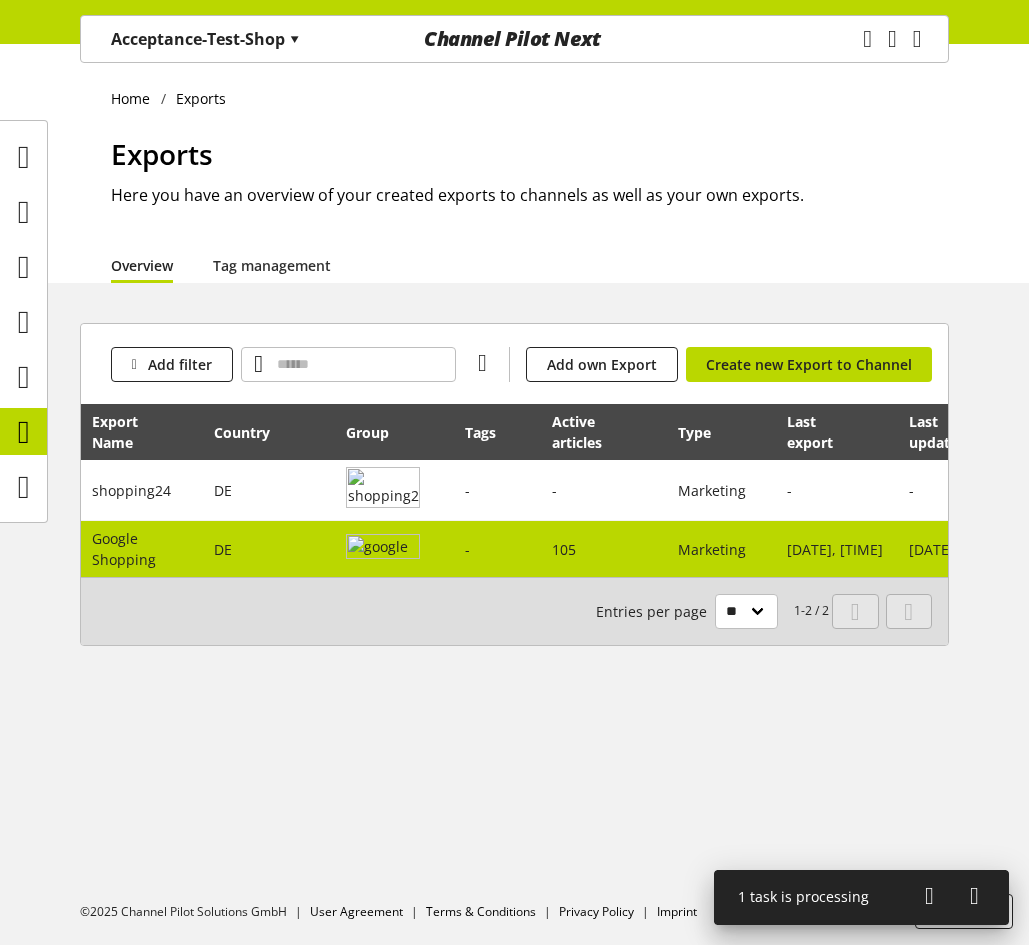 click at bounding box center [383, 549] 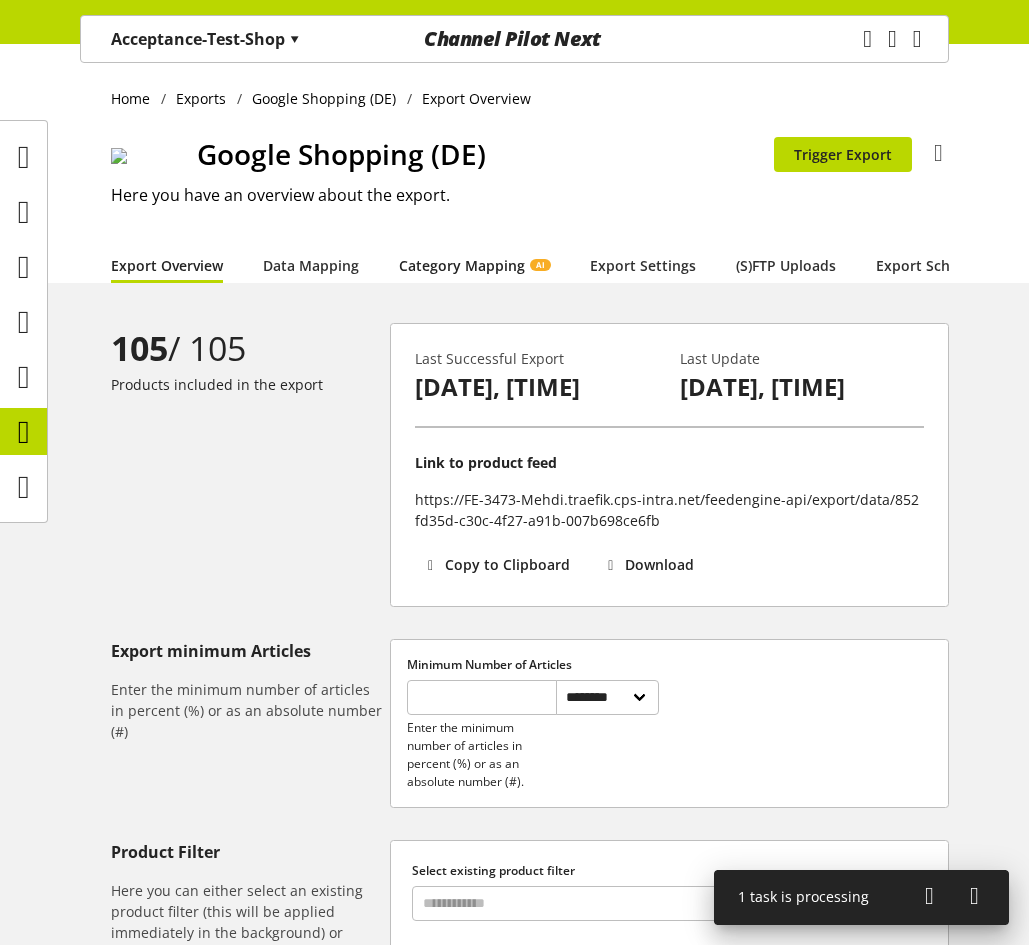 click on "Category Mapping AI" at bounding box center [474, 265] 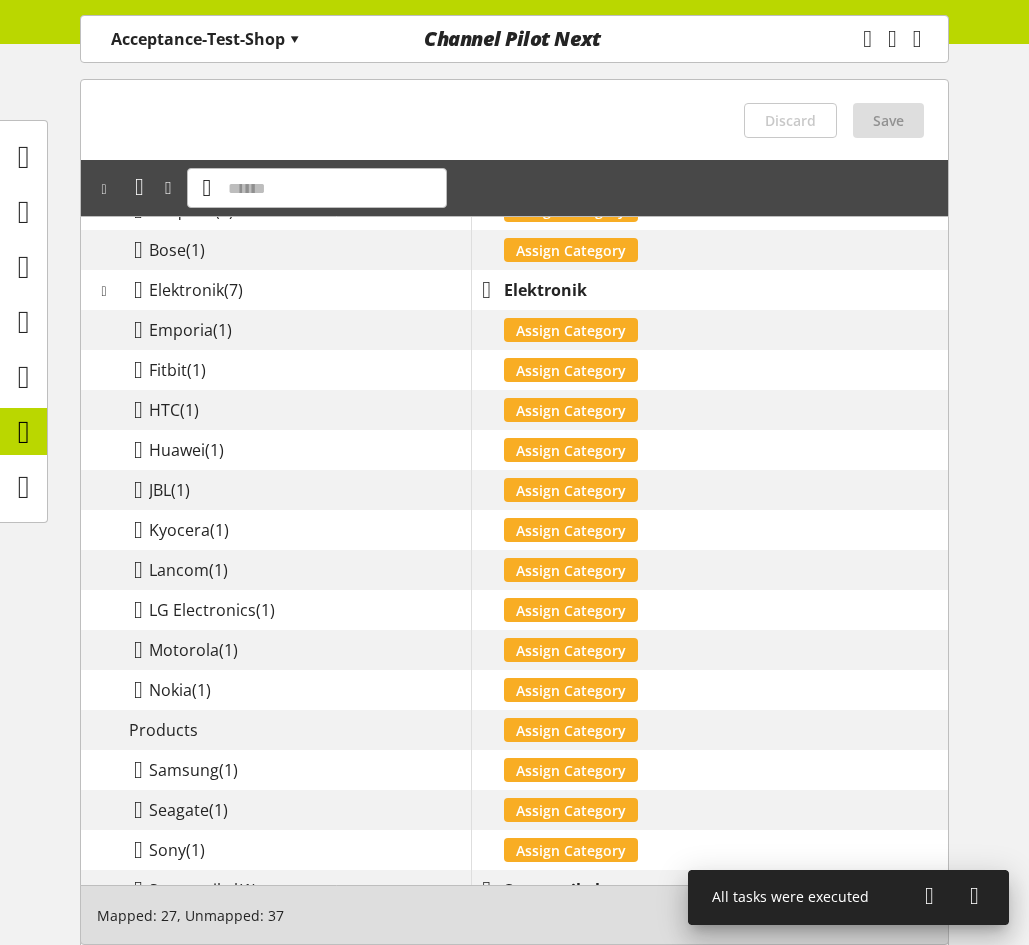 scroll, scrollTop: 634, scrollLeft: 0, axis: vertical 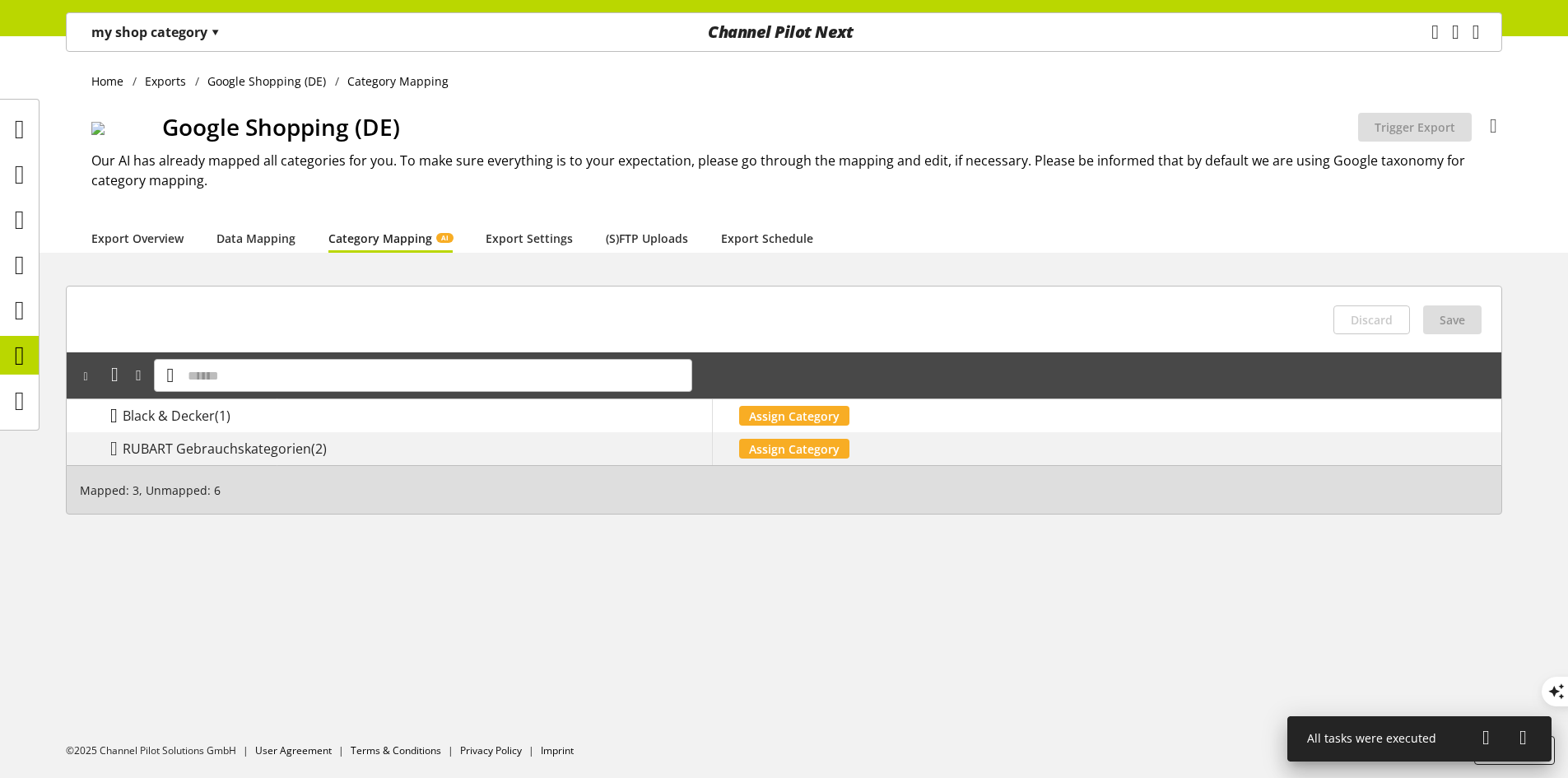 click at bounding box center (114, 416) 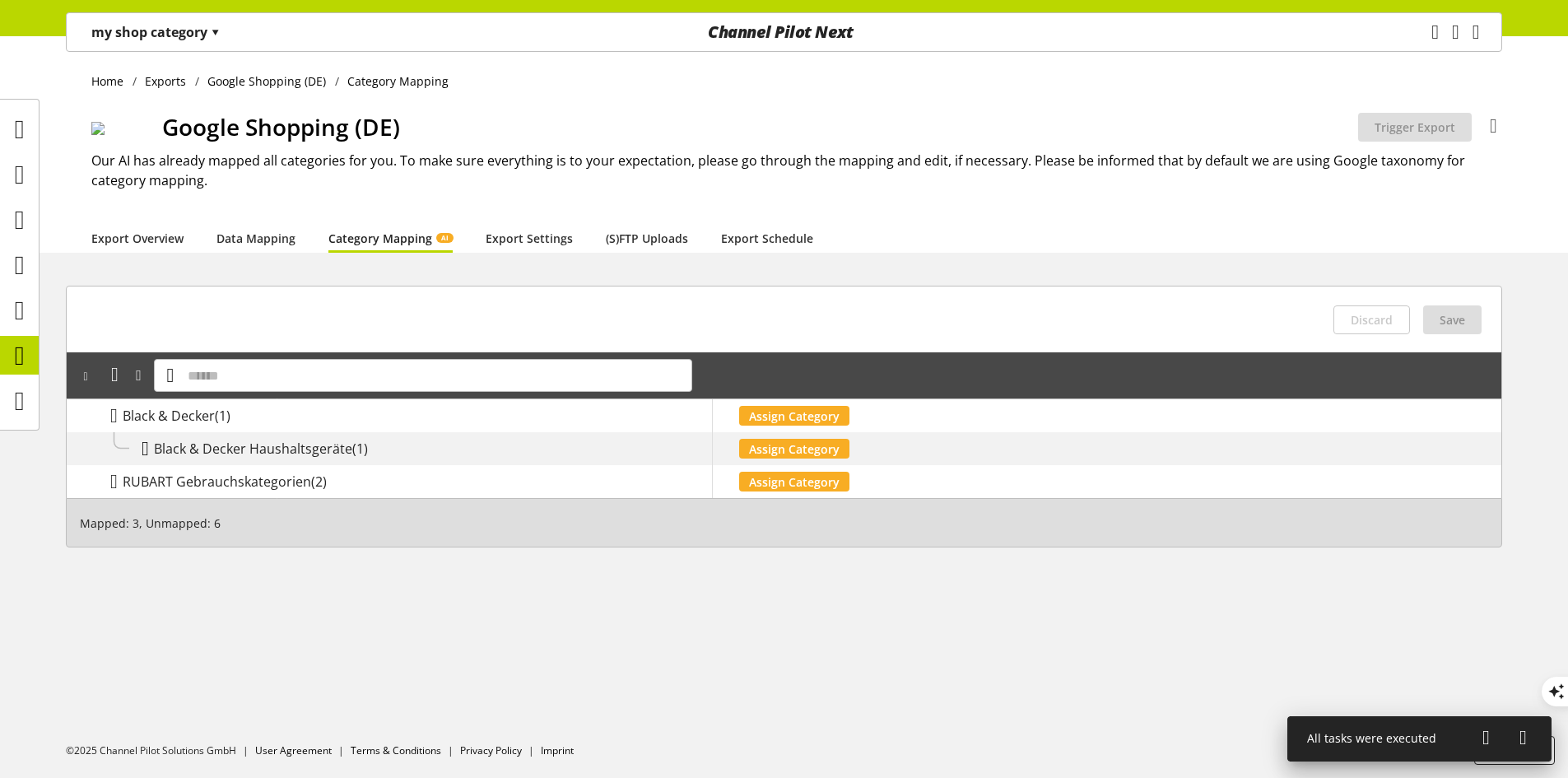 click at bounding box center [145, 449] 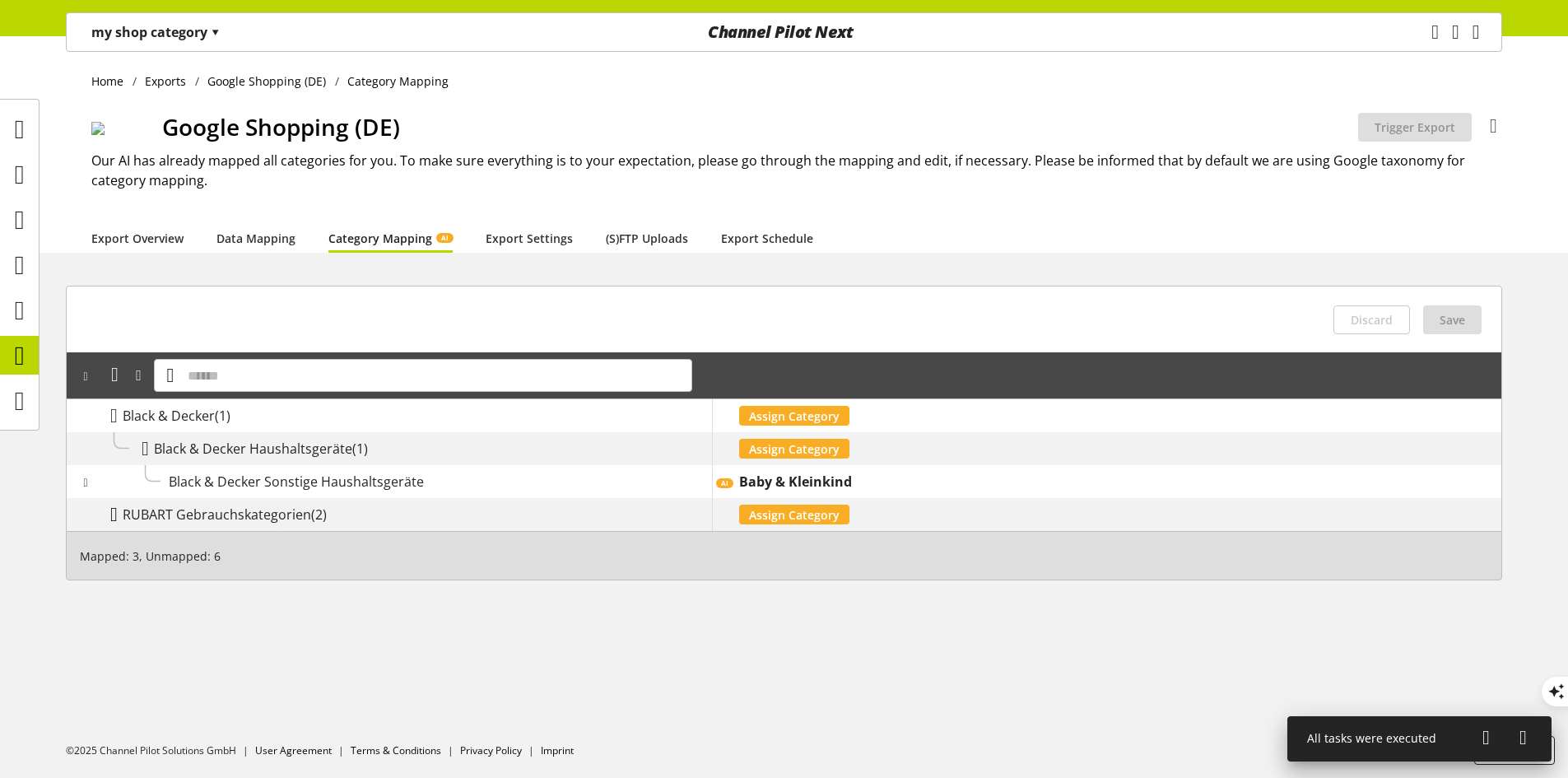 click at bounding box center [114, 515] 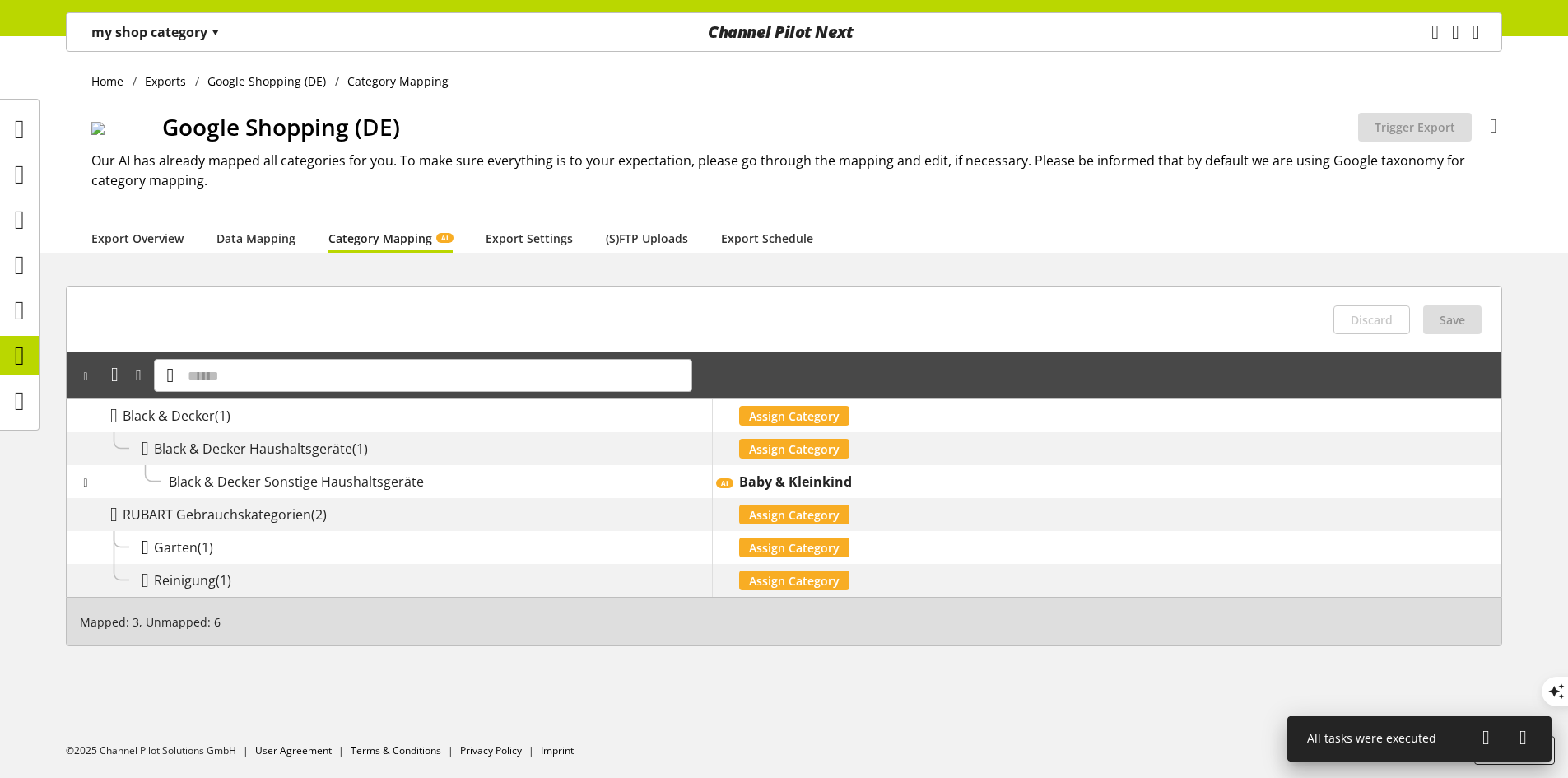 click at bounding box center (145, 547) 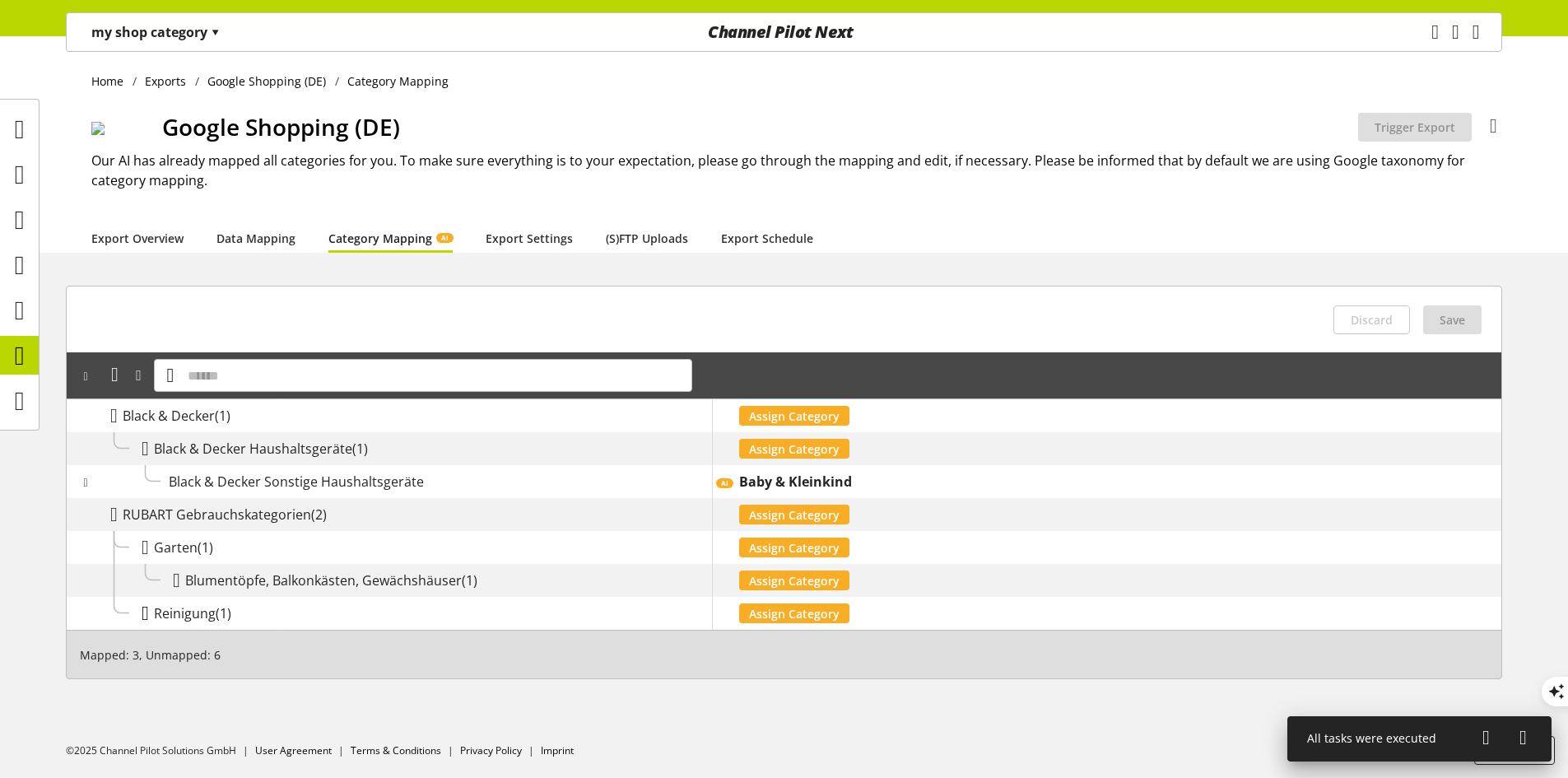 click at bounding box center [145, 613] 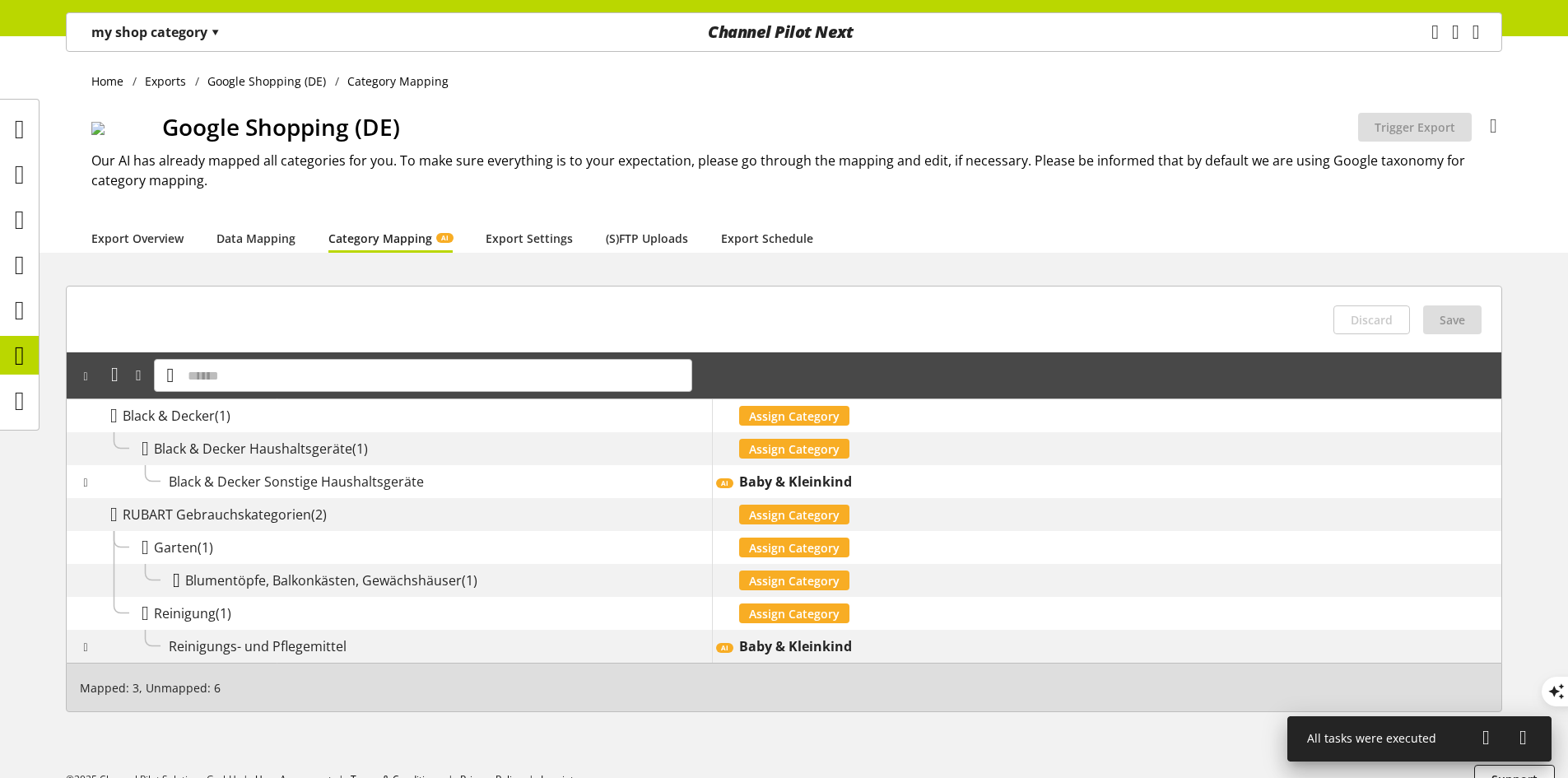 click at bounding box center (176, 580) 